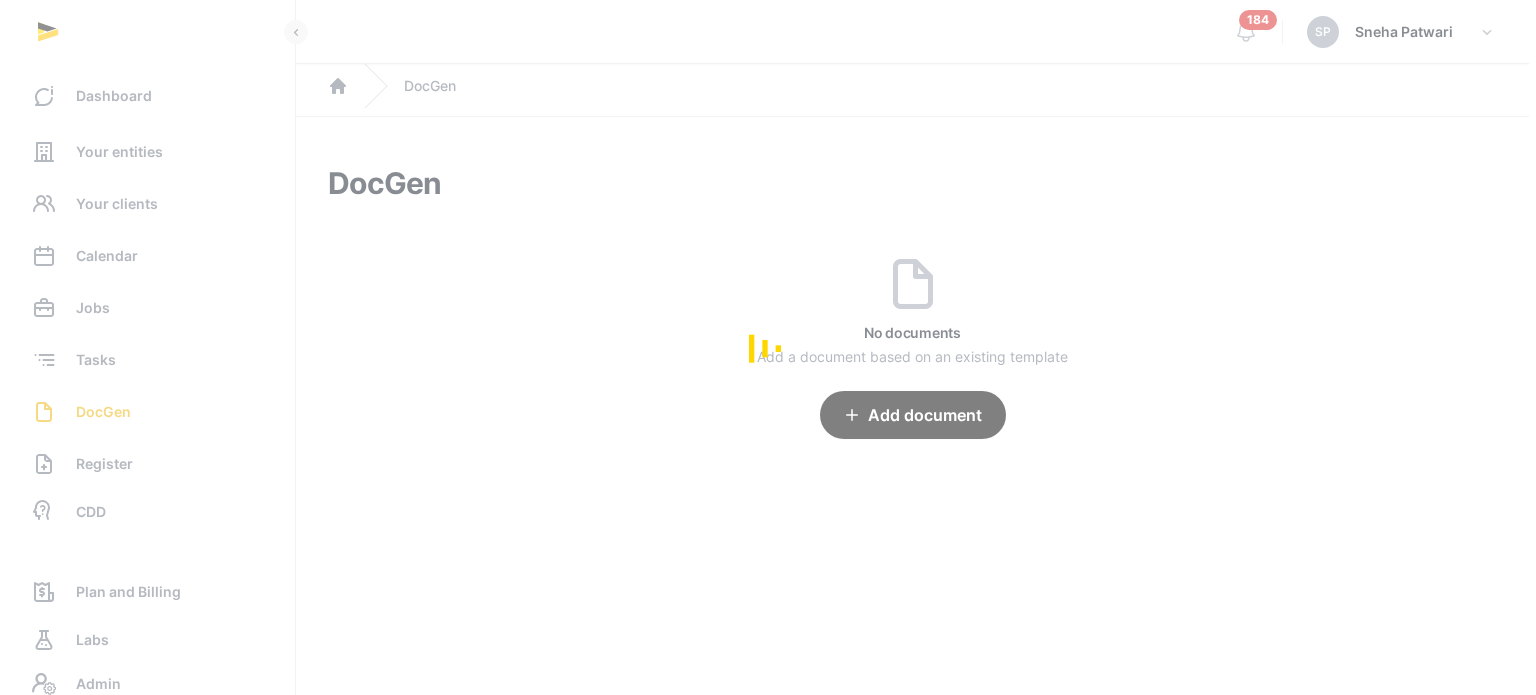 scroll, scrollTop: 0, scrollLeft: 0, axis: both 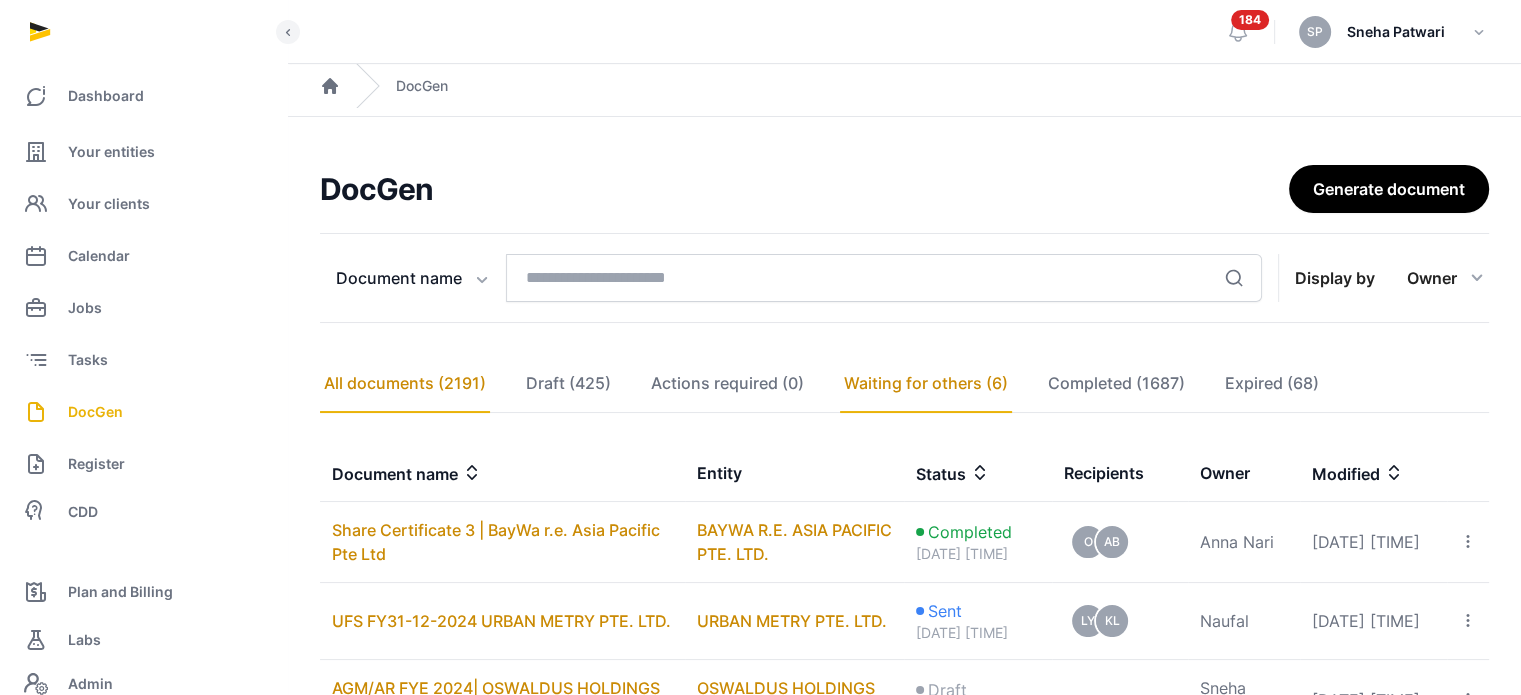 click on "Waiting for others (6)" 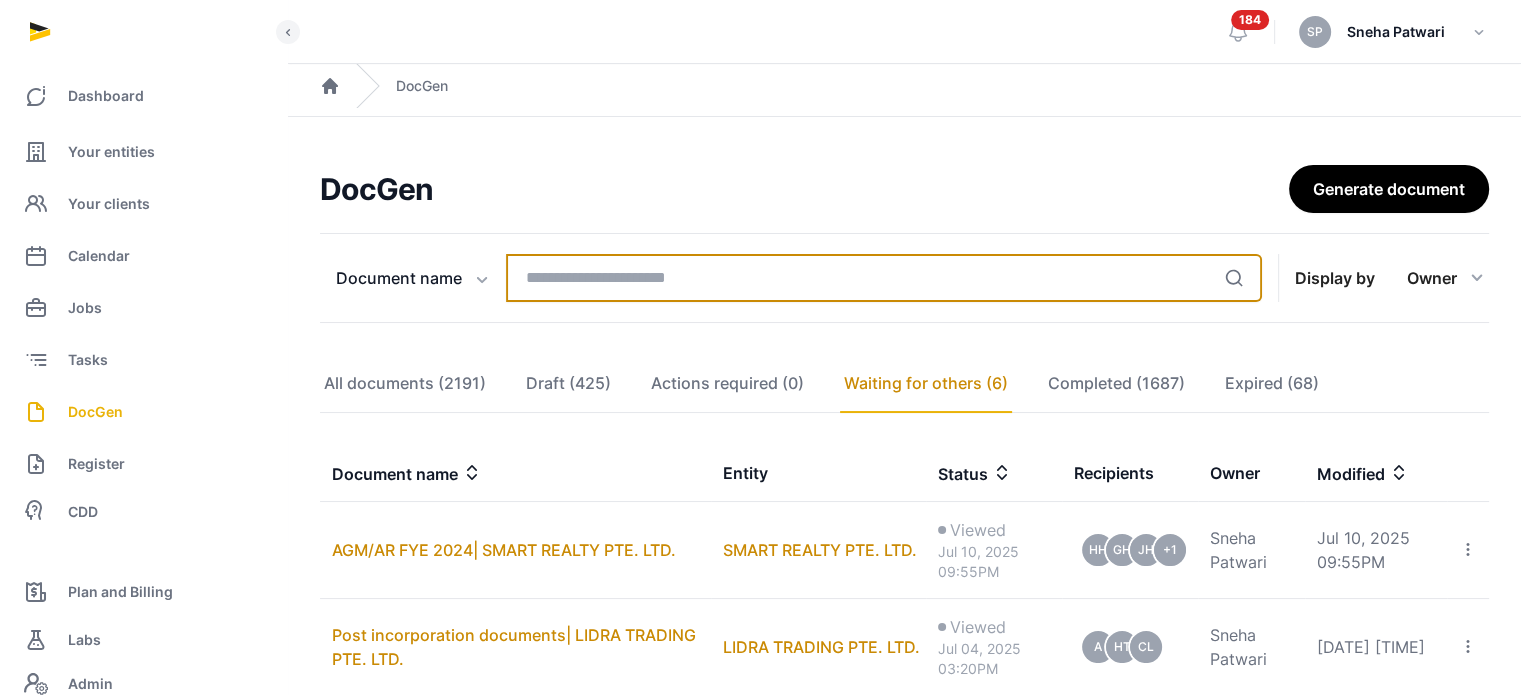 click at bounding box center (884, 278) 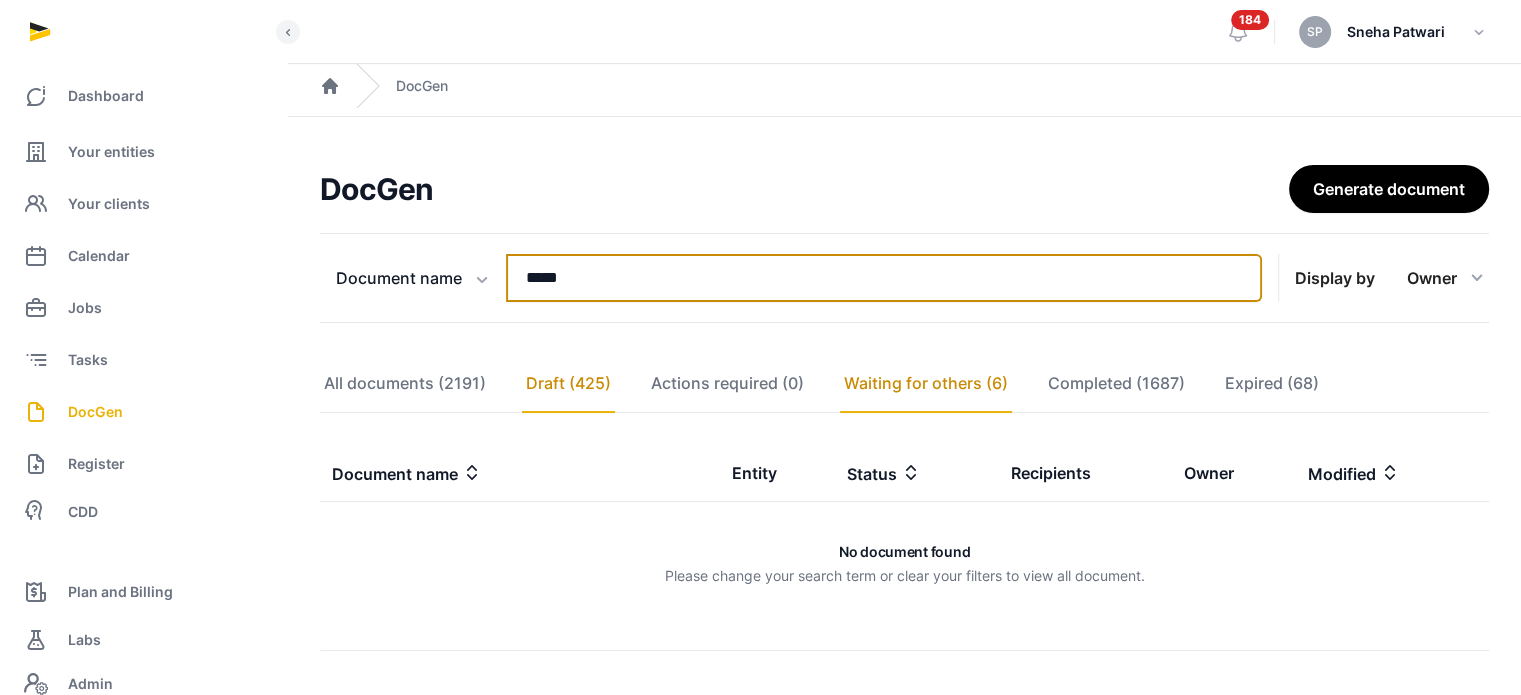 type on "*****" 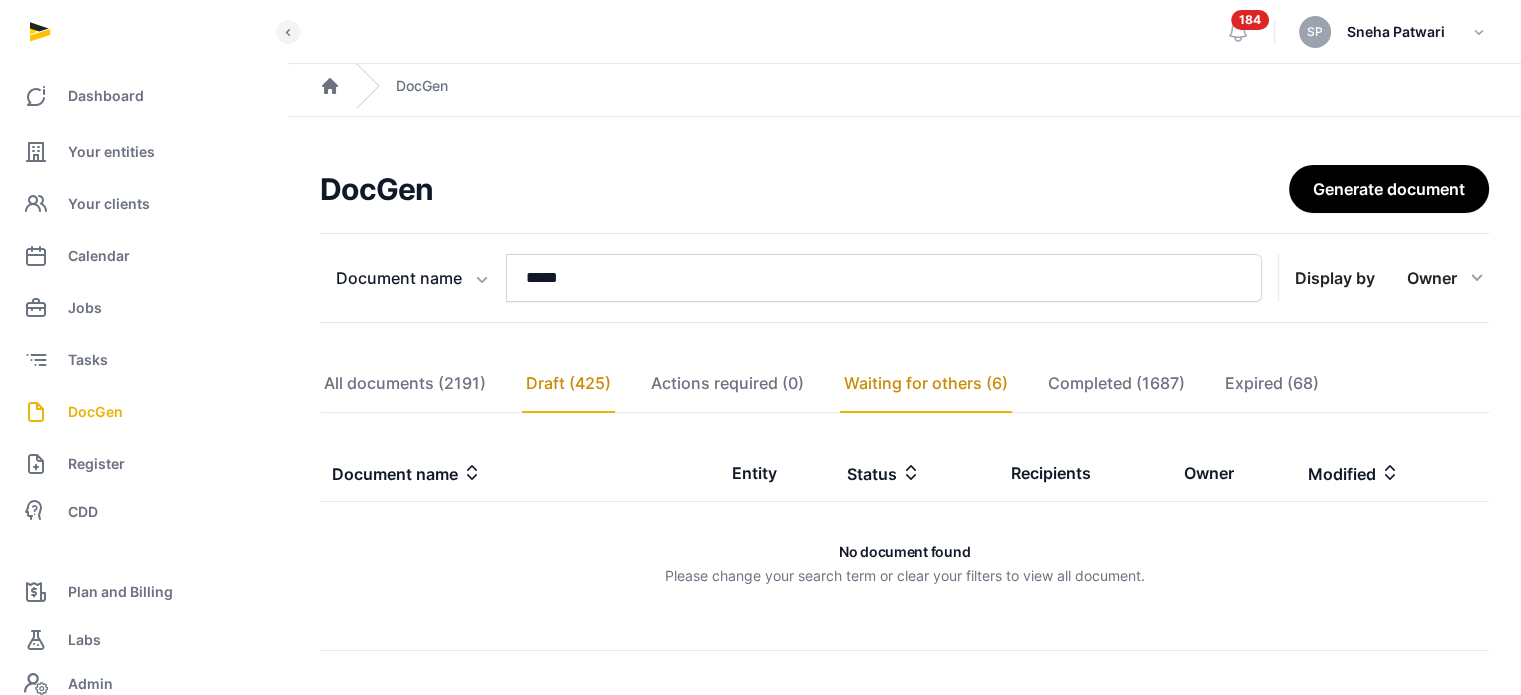 click on "Draft (425)" 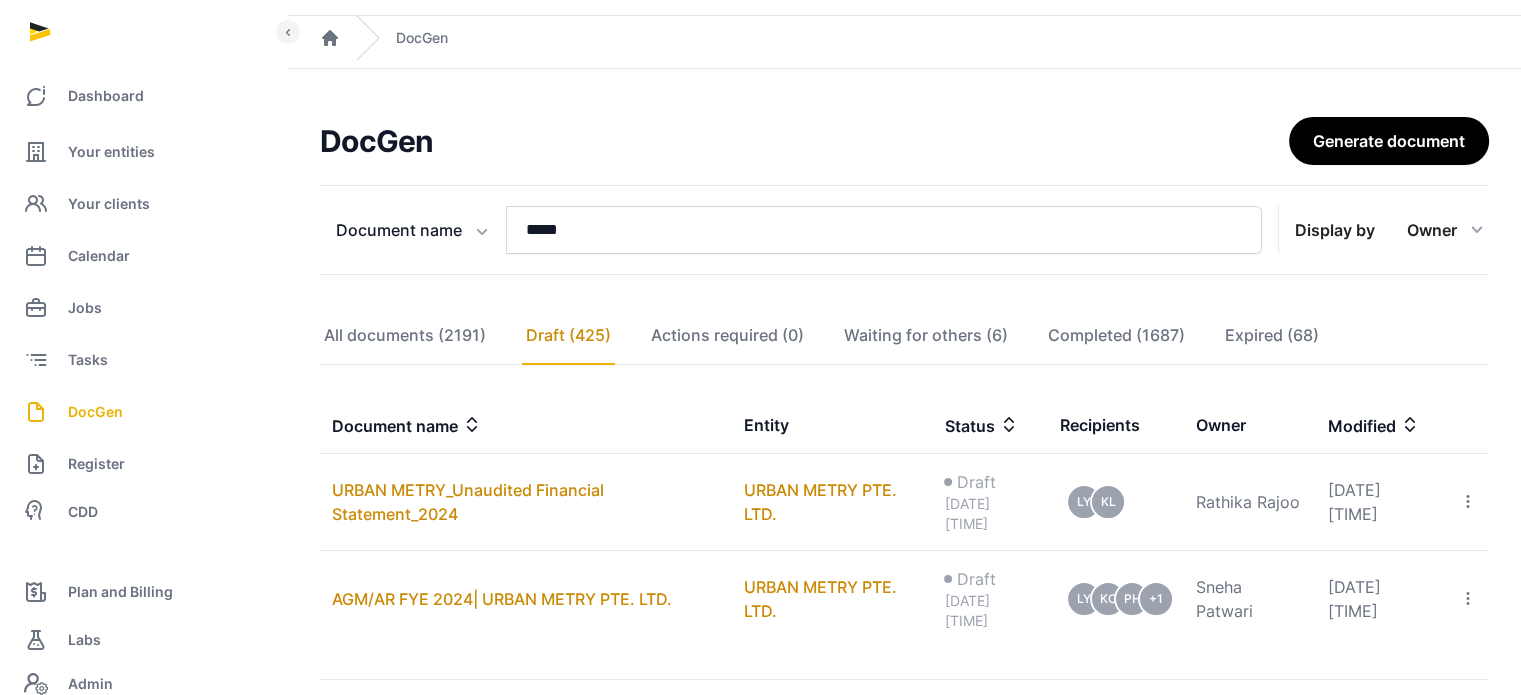 scroll, scrollTop: 175, scrollLeft: 0, axis: vertical 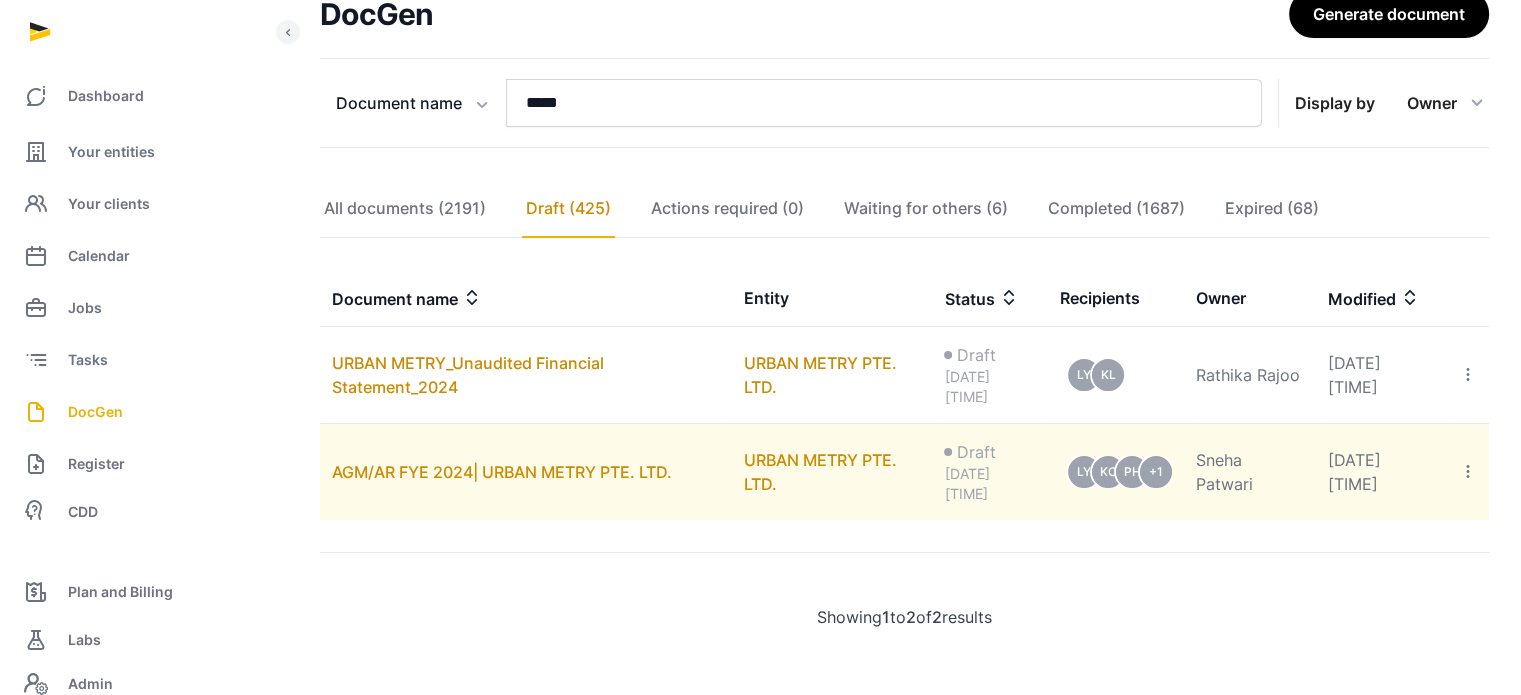 click on "AGM/AR FYE 2024| URBAN METRY PTE. LTD." at bounding box center [526, 472] 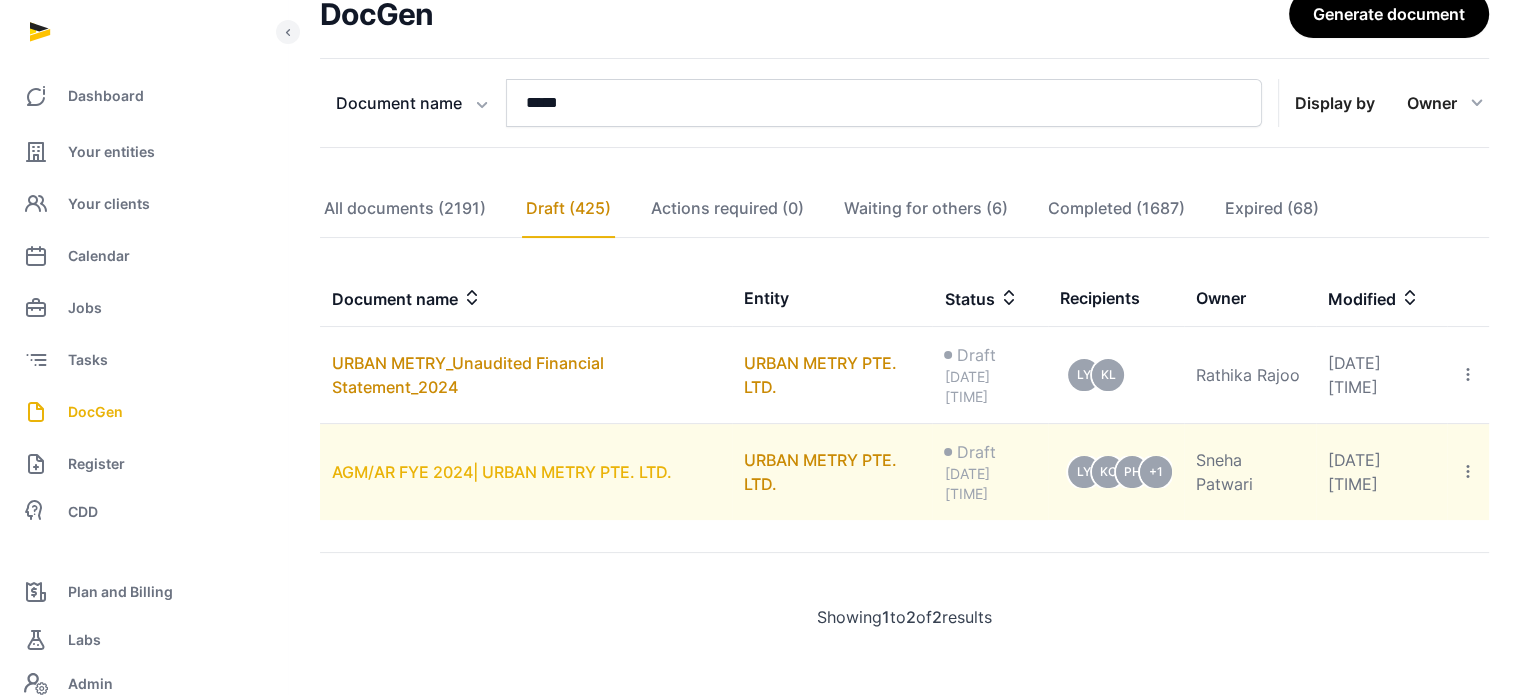click on "AGM/AR FYE 2024| URBAN METRY PTE. LTD." at bounding box center [502, 472] 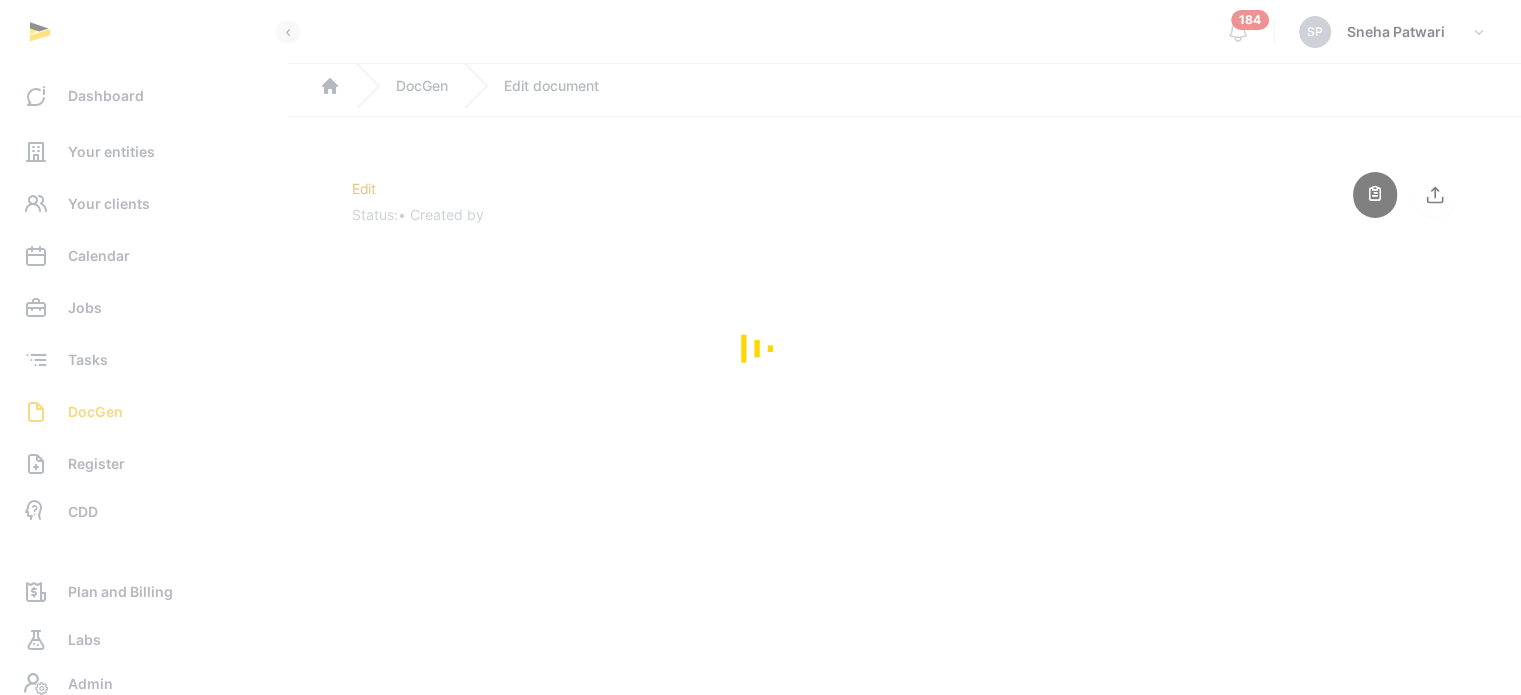 scroll, scrollTop: 0, scrollLeft: 0, axis: both 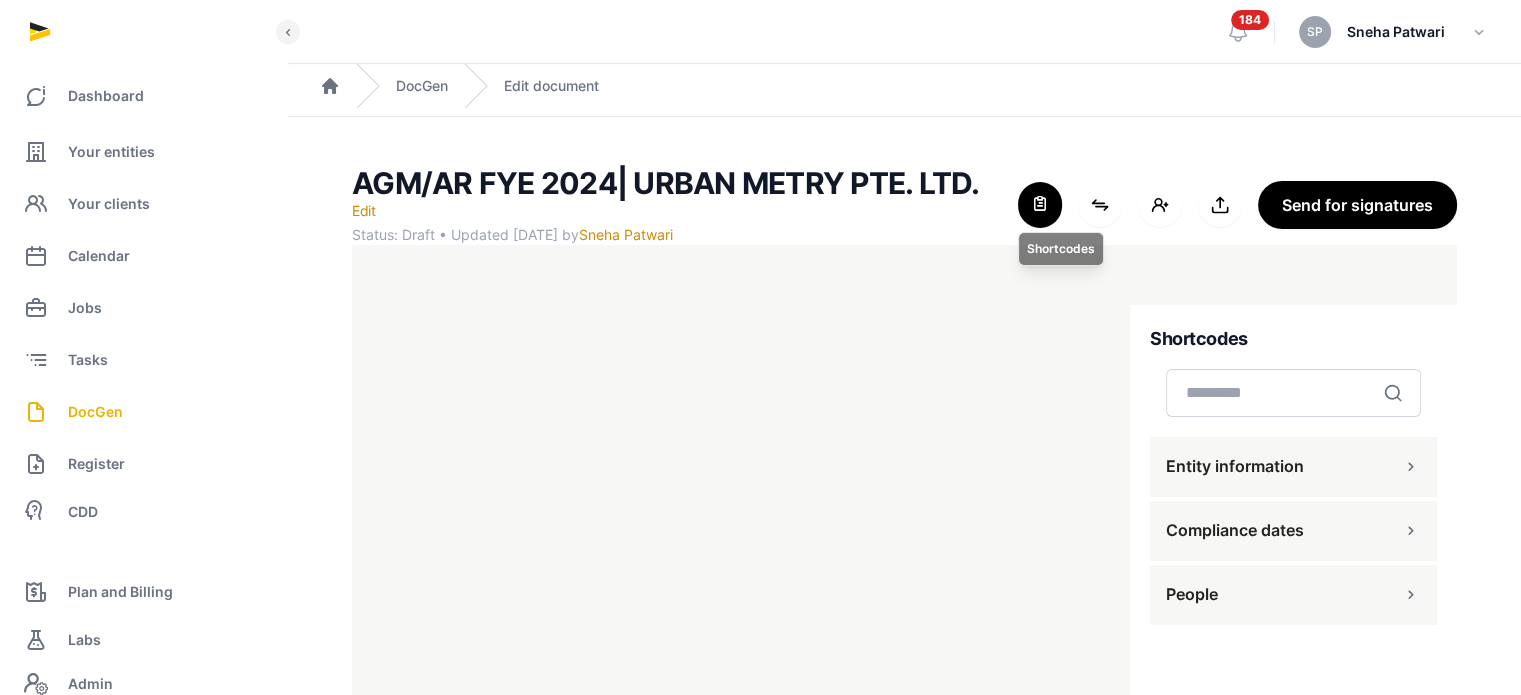 click at bounding box center (1040, 205) 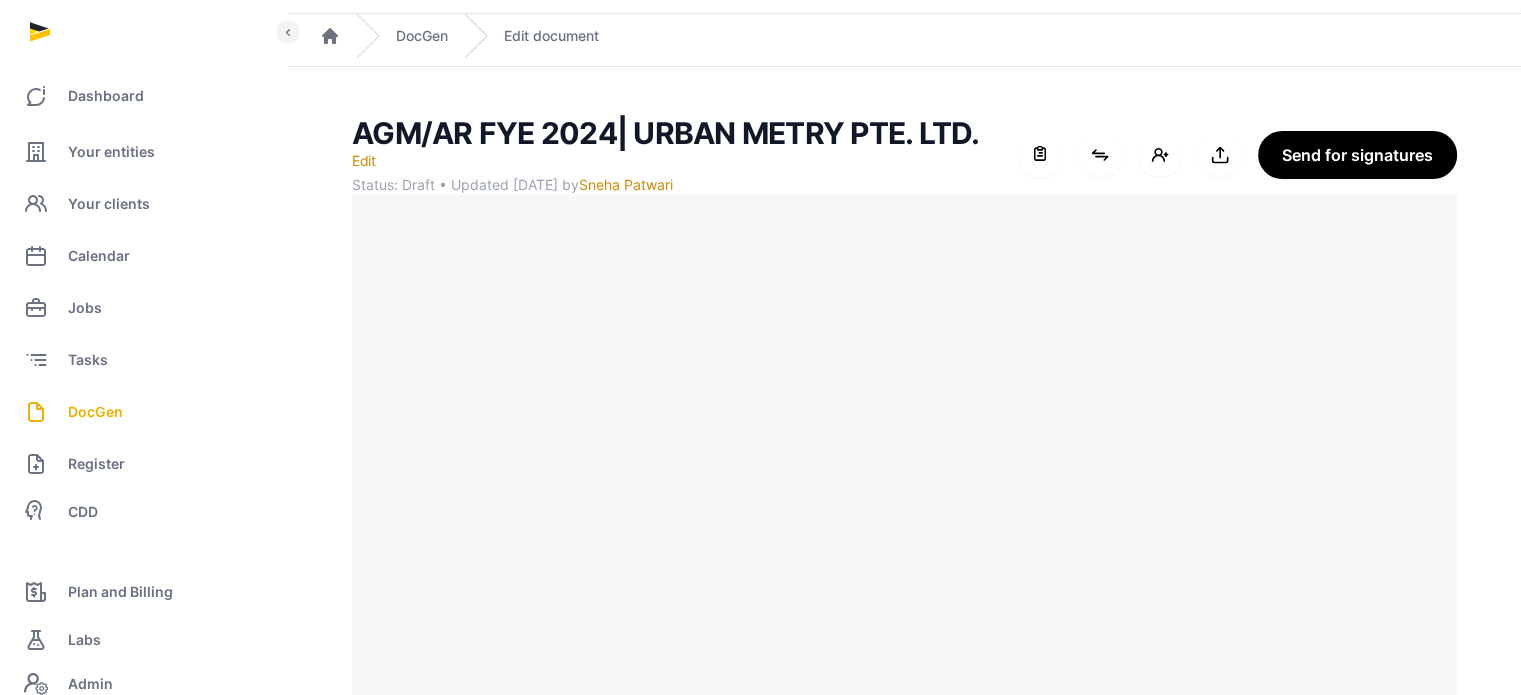 scroll, scrollTop: 111, scrollLeft: 0, axis: vertical 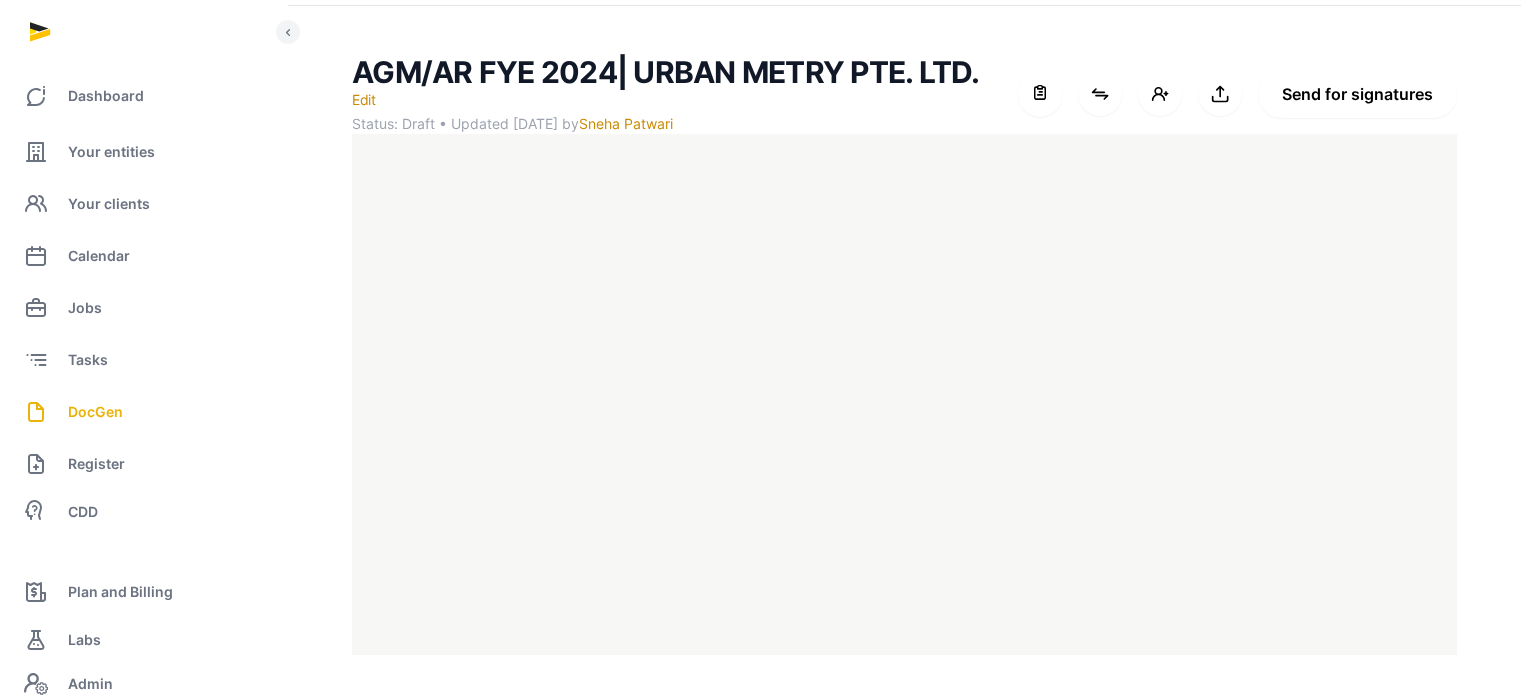 click on "Send for signatures" at bounding box center [1357, 94] 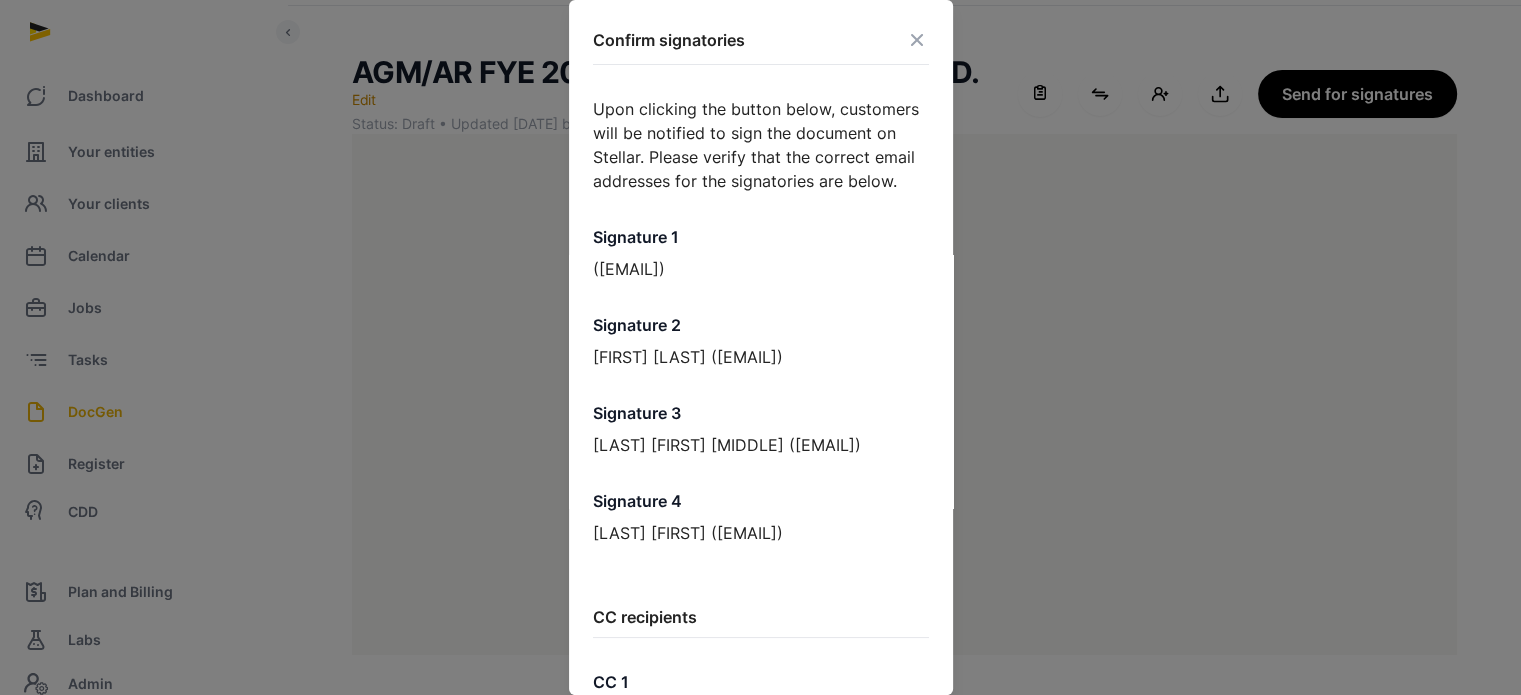 scroll, scrollTop: 322, scrollLeft: 0, axis: vertical 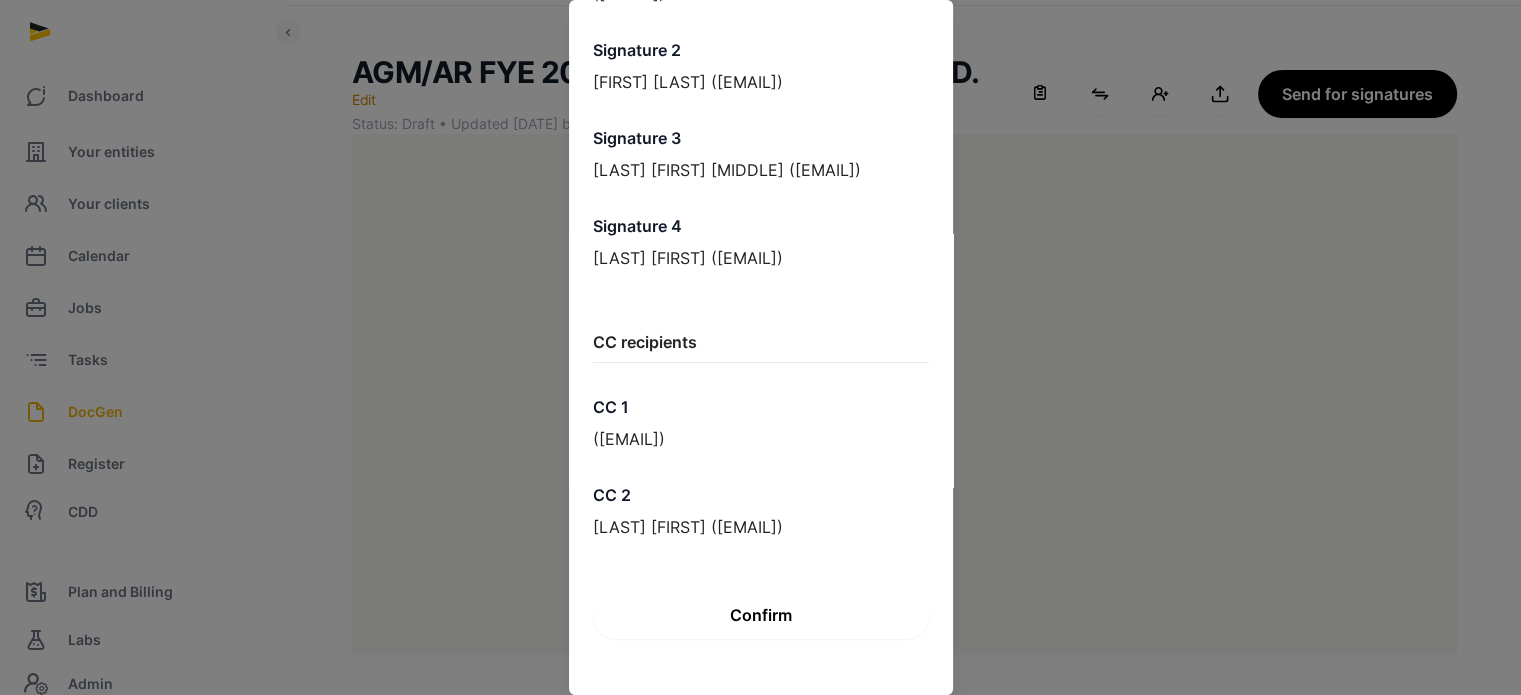 click on "Confirm" at bounding box center [761, 615] 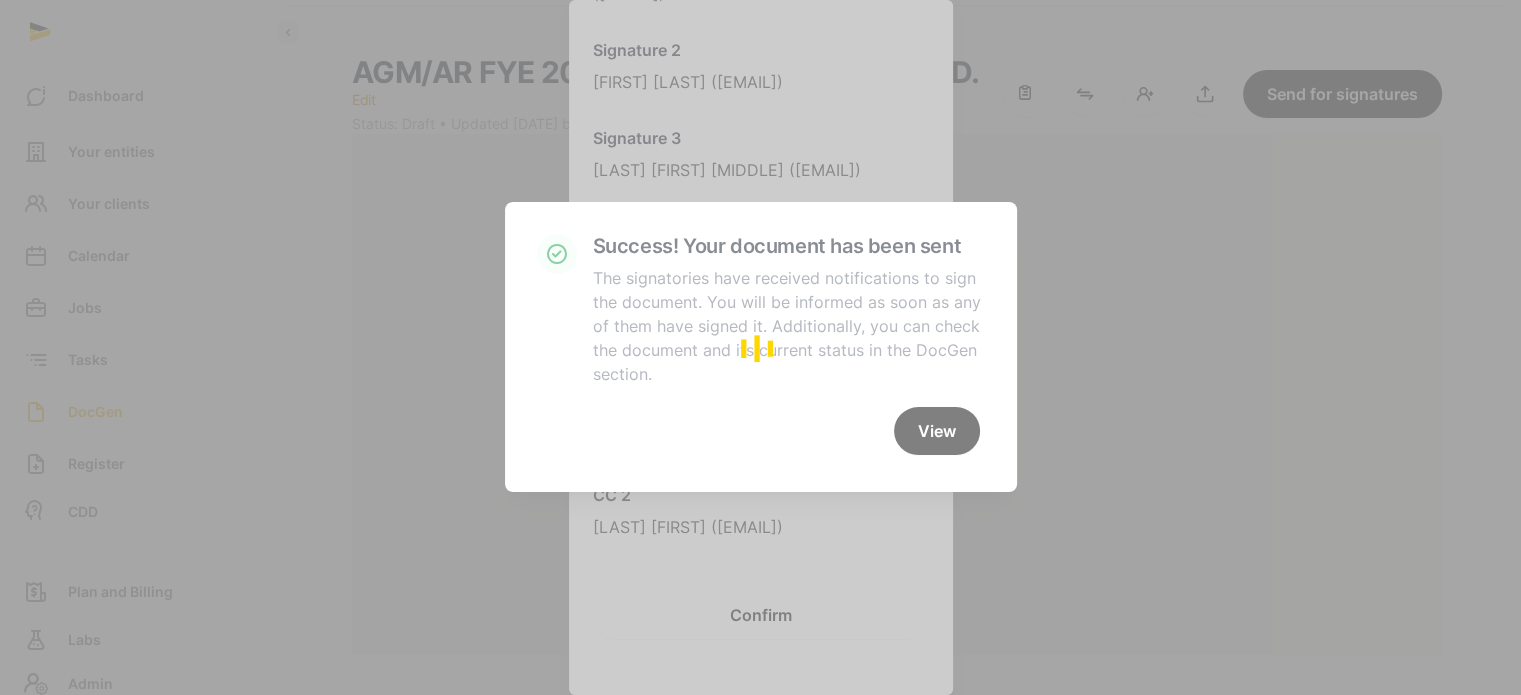 scroll, scrollTop: 91, scrollLeft: 0, axis: vertical 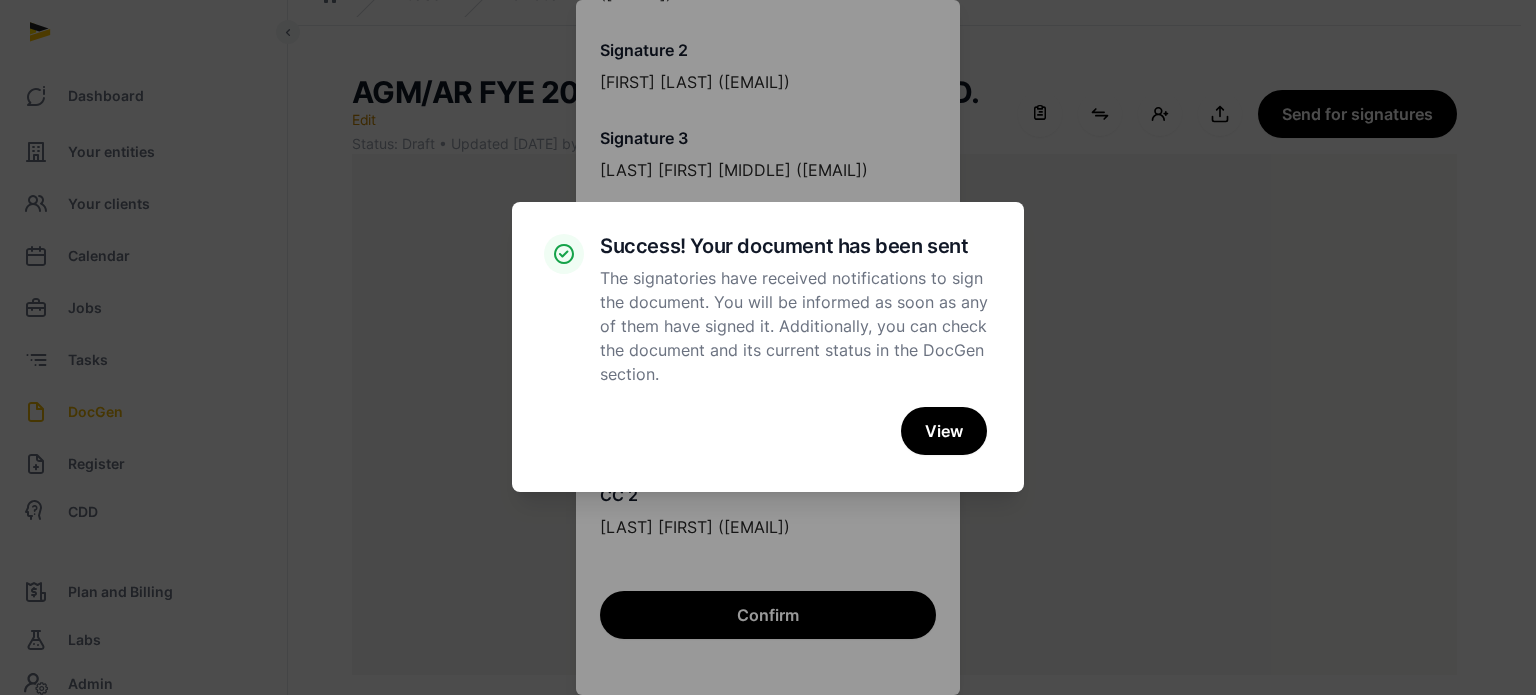 click on "×
Success! Your document has been sent
The signatories have received notifications to sign the document. You will be informed as soon as any of them have signed it. Additionally, you can check the document and its current status in the DocGen section.
Cancel No View" at bounding box center (768, 347) 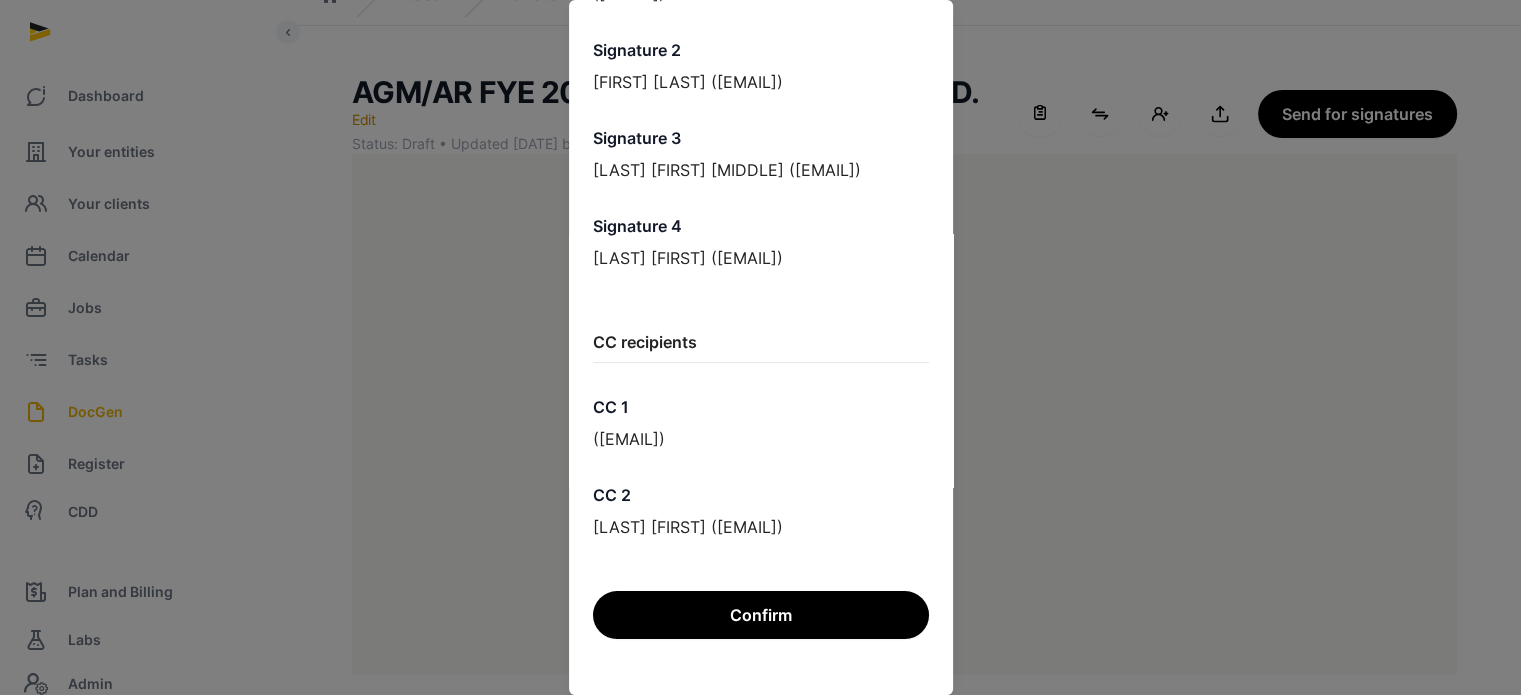 scroll, scrollTop: 282, scrollLeft: 0, axis: vertical 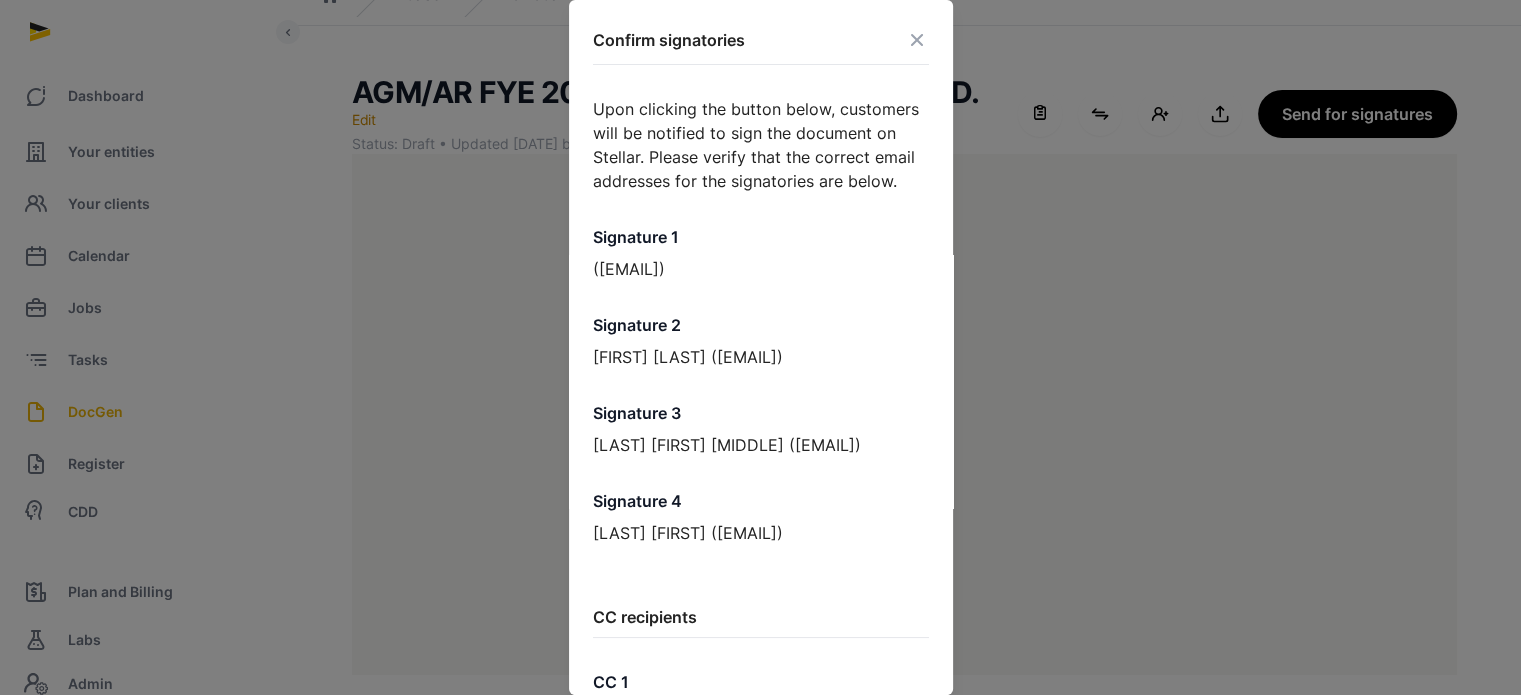 click at bounding box center [917, 40] 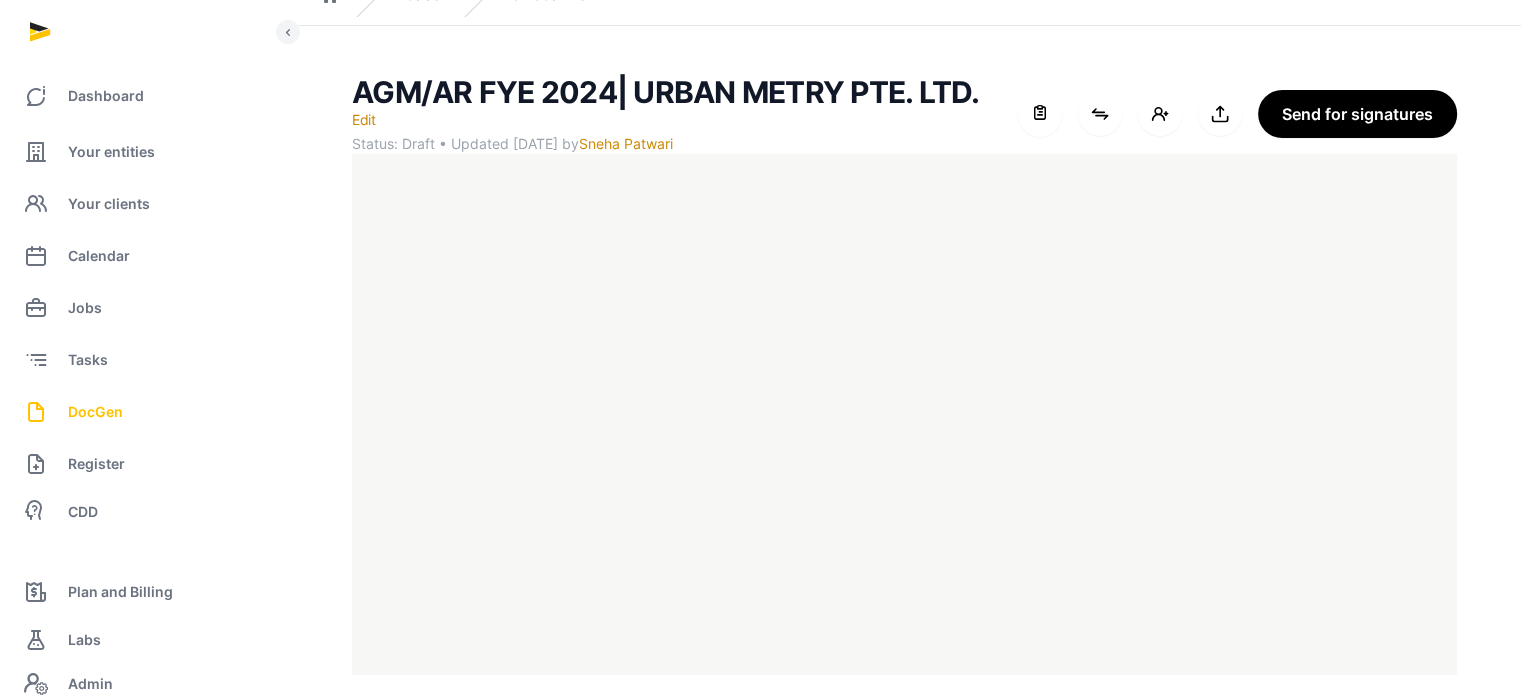 click on "DocGen" at bounding box center [95, 412] 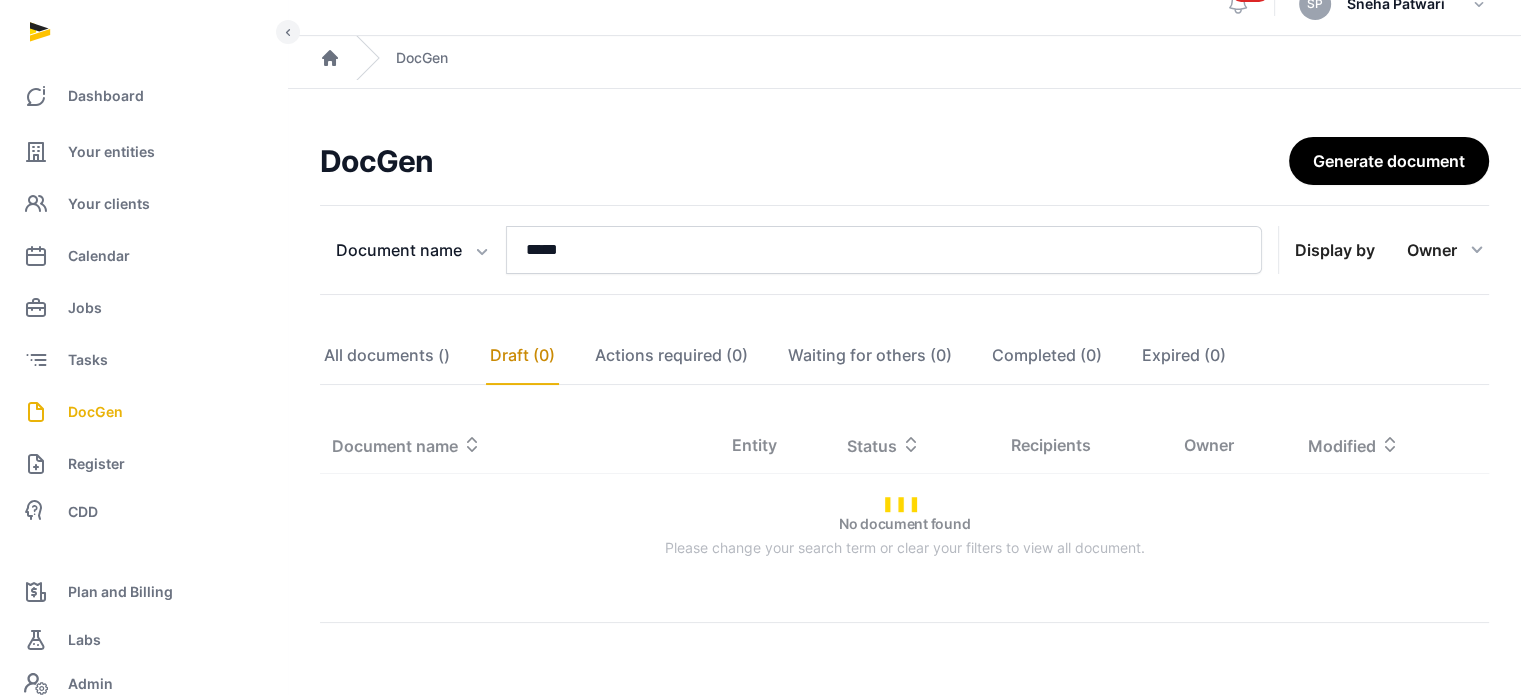 scroll, scrollTop: 78, scrollLeft: 0, axis: vertical 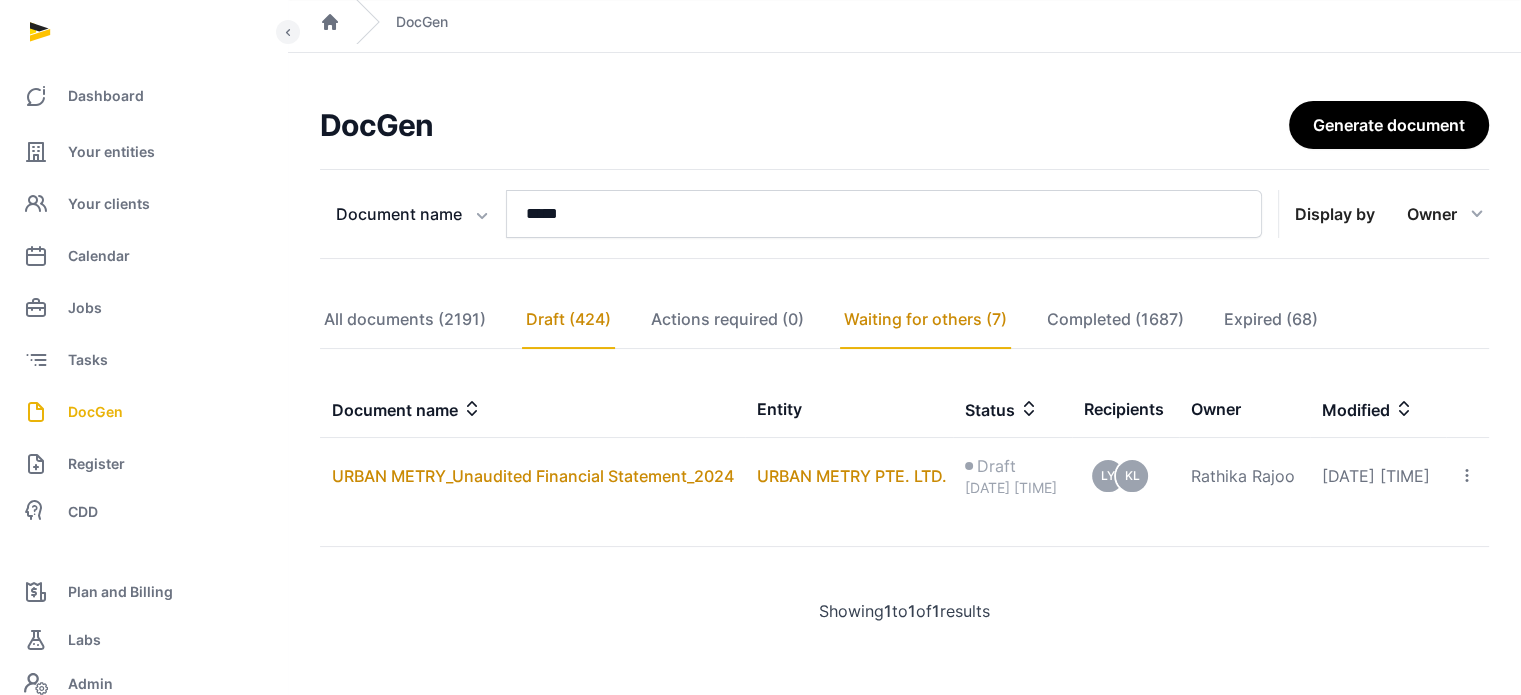 click on "Waiting for others (7)" 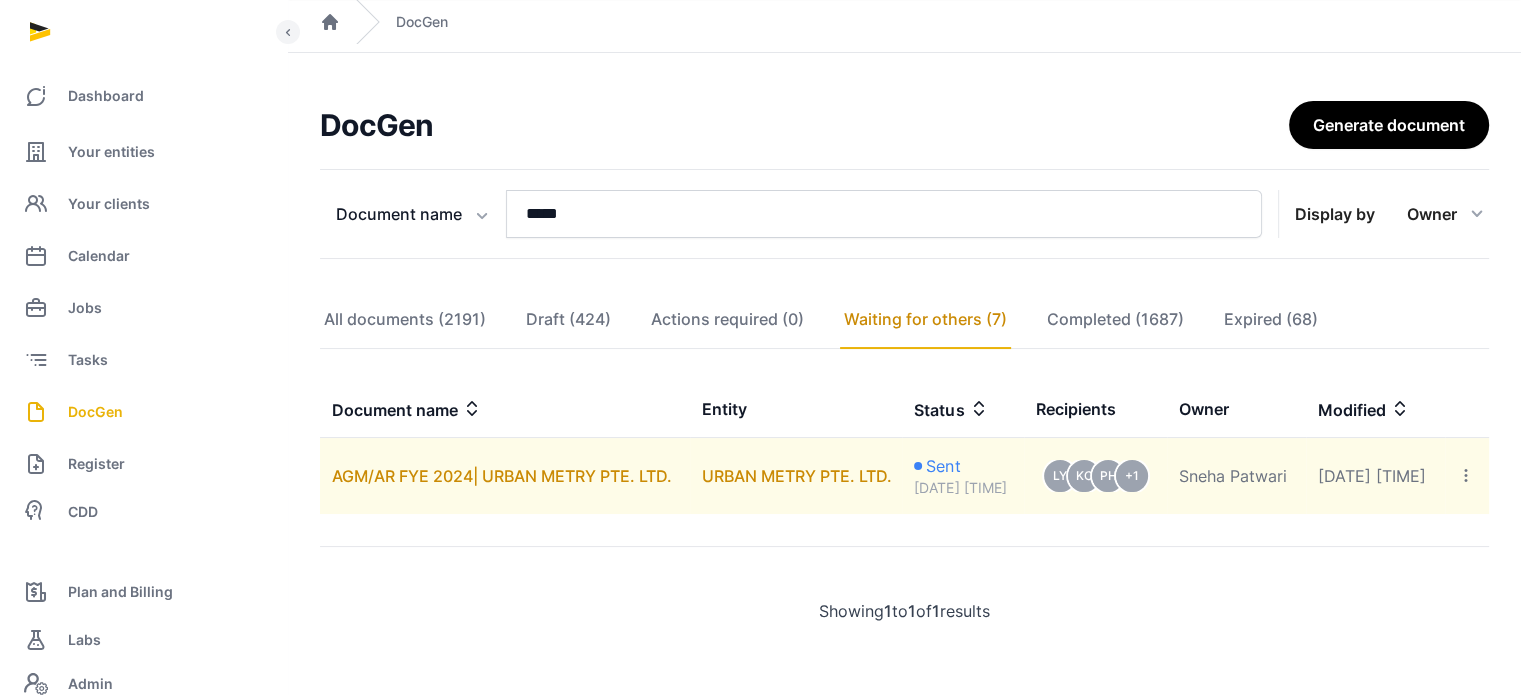 click 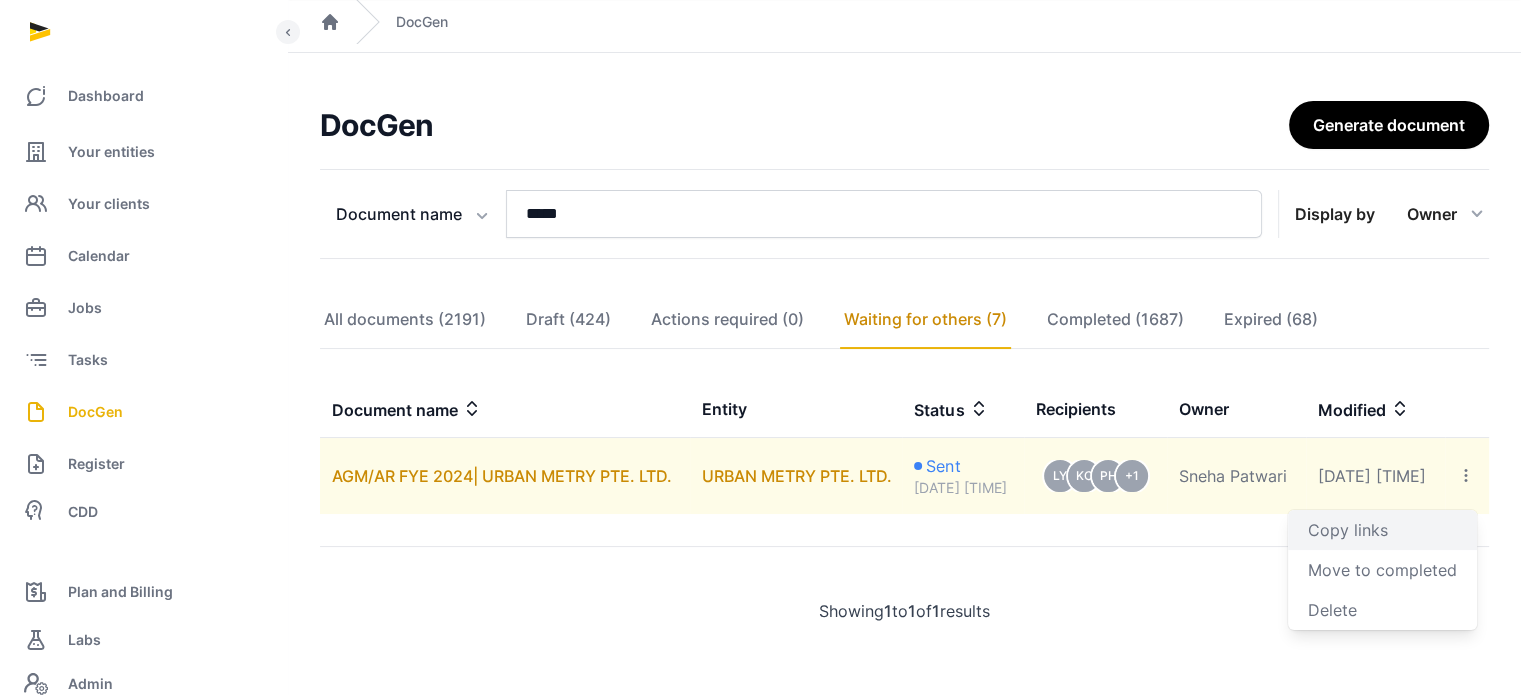 click on "Copy links" at bounding box center (1382, 530) 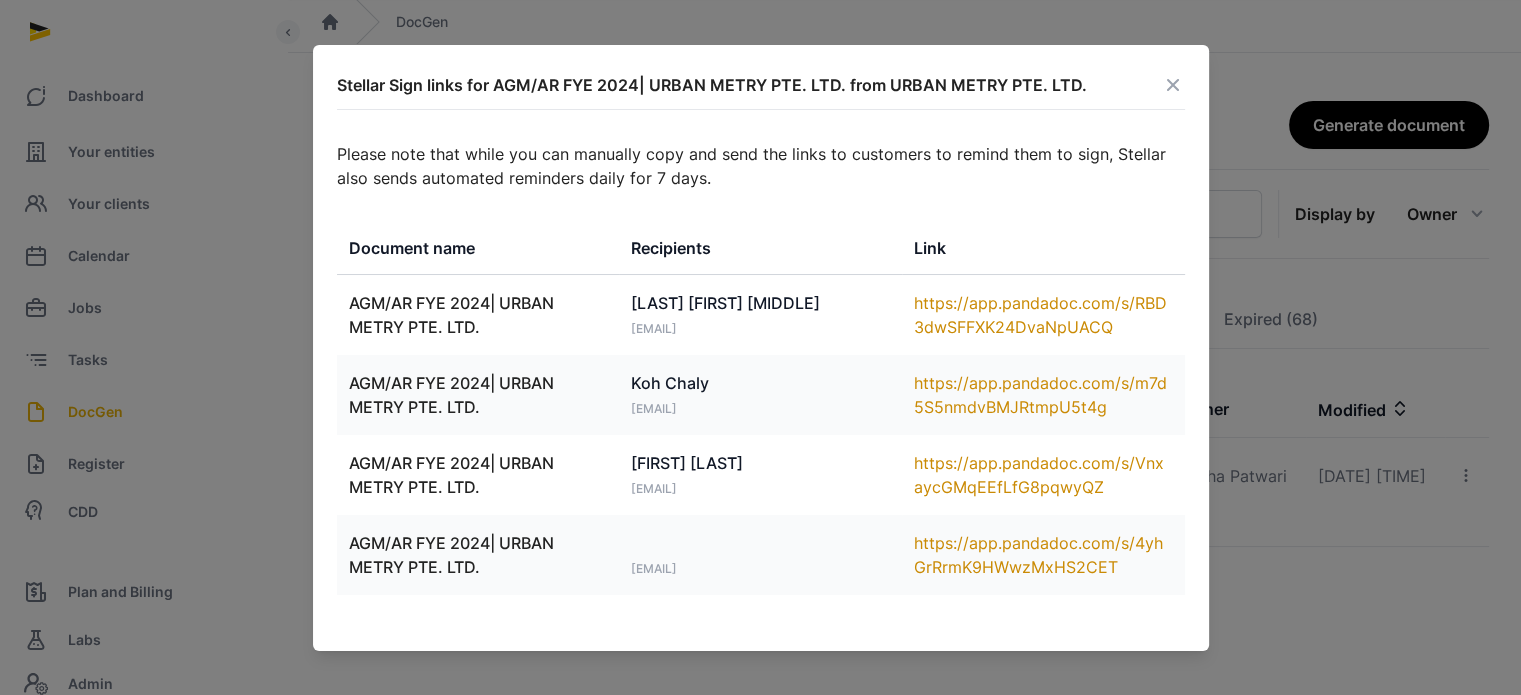 click at bounding box center [1173, 85] 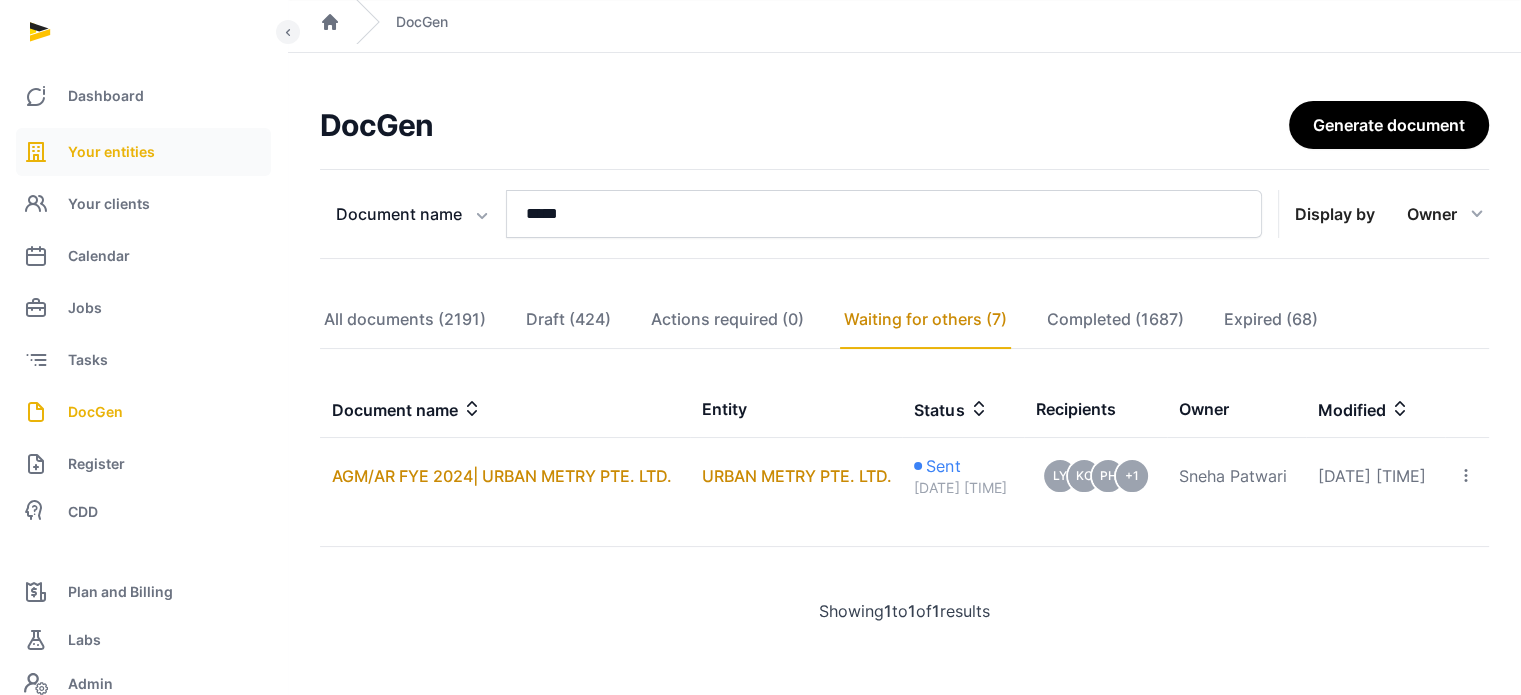 click on "Your entities" at bounding box center [111, 152] 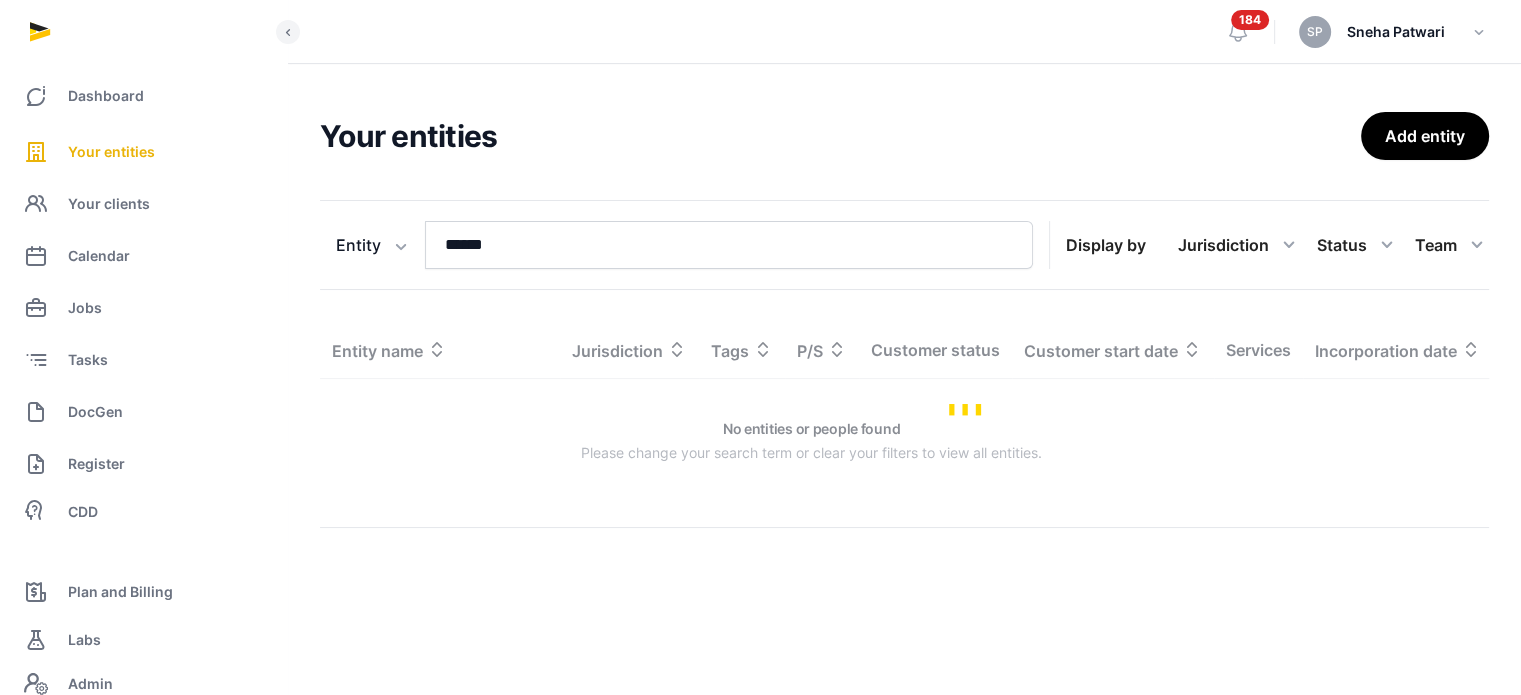 scroll, scrollTop: 0, scrollLeft: 0, axis: both 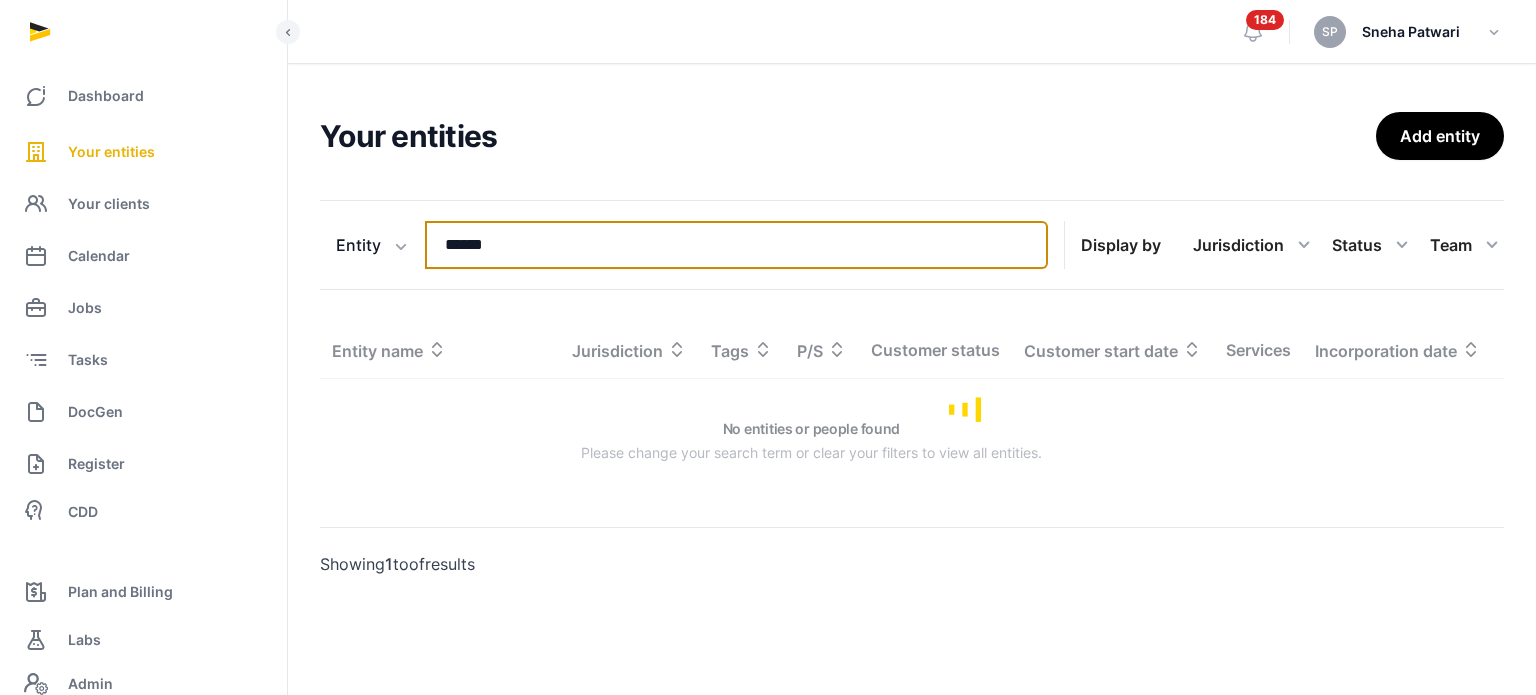 click on "******" at bounding box center [736, 245] 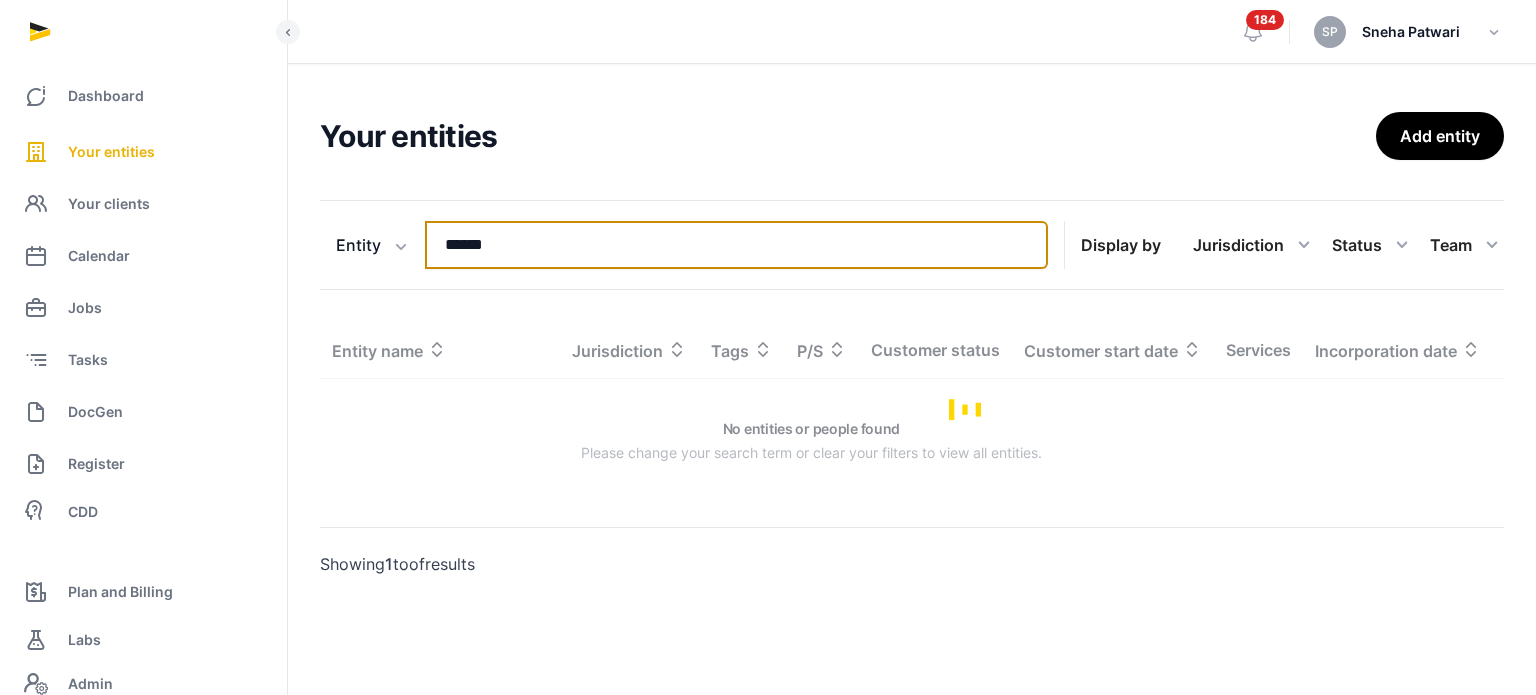 click on "******" at bounding box center (736, 245) 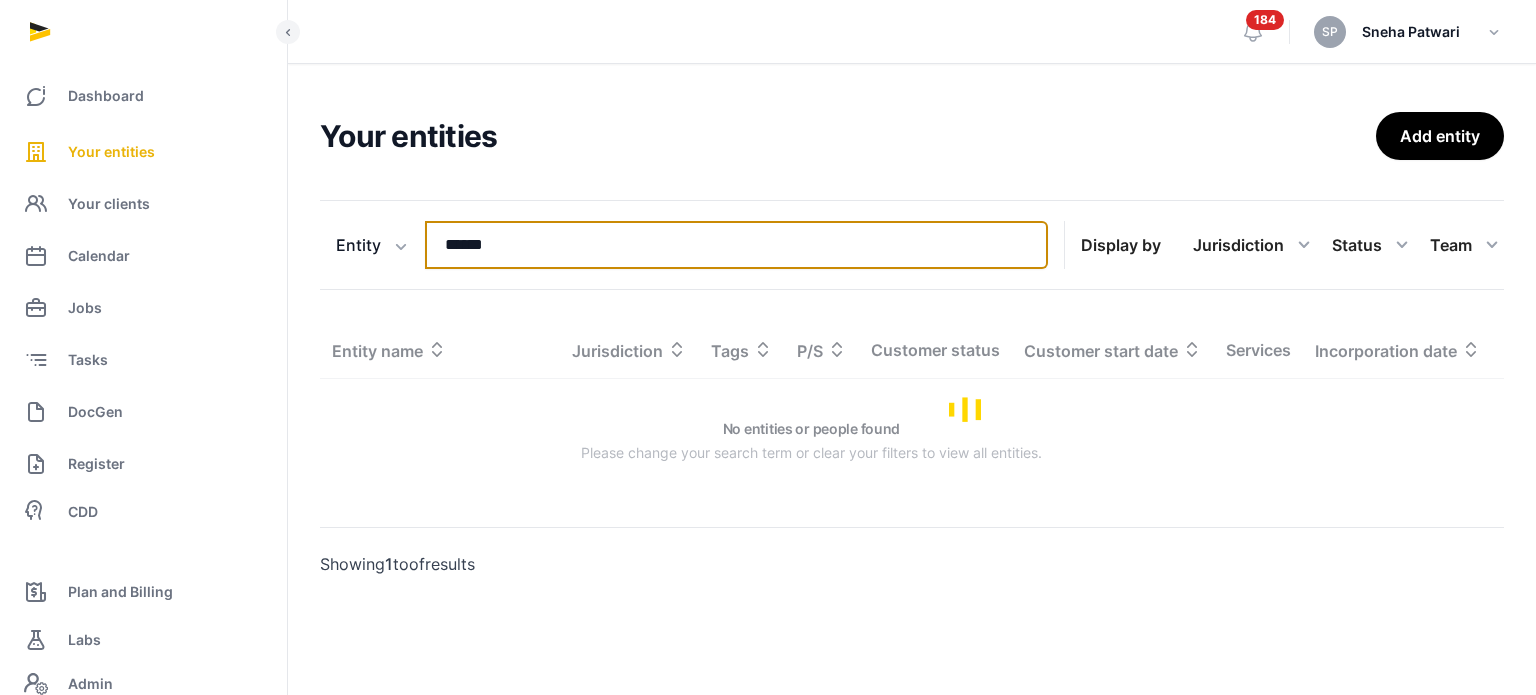 click on "******" at bounding box center (736, 245) 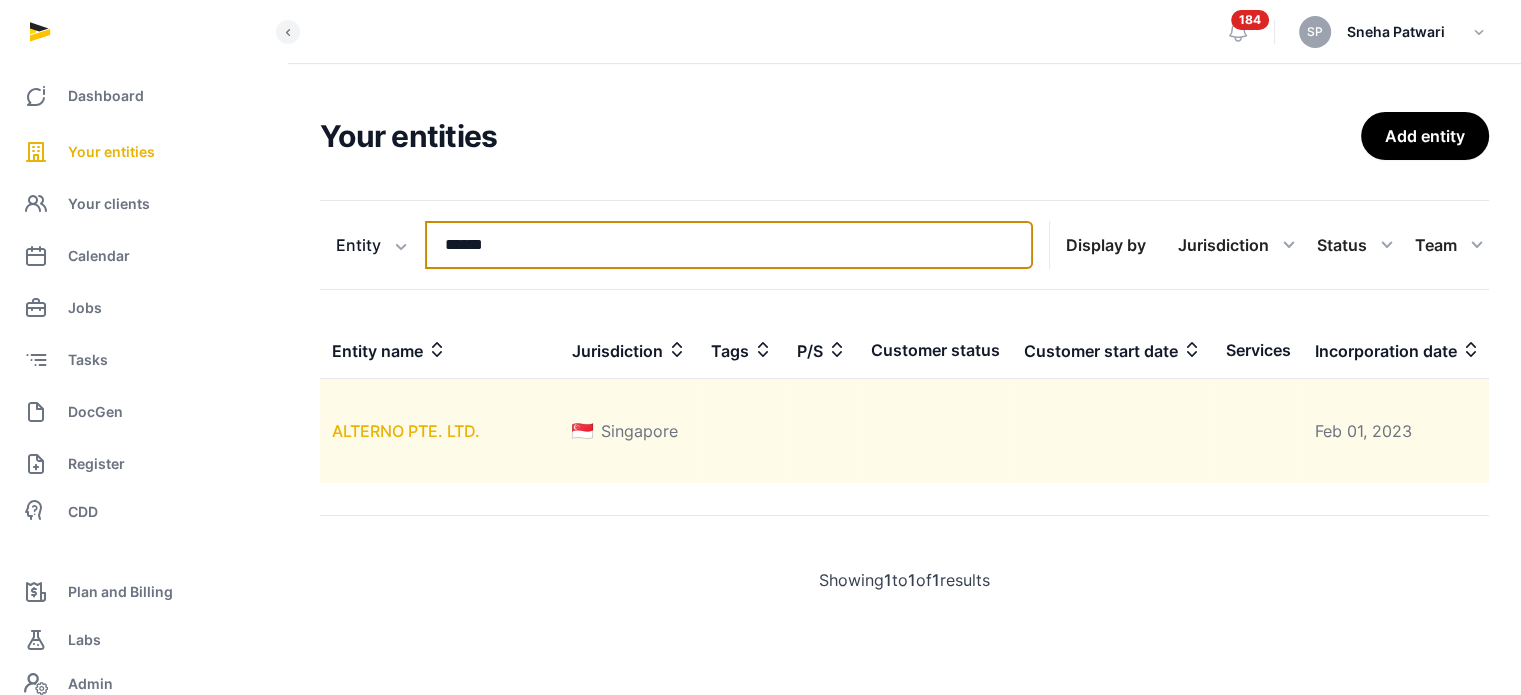 type on "******" 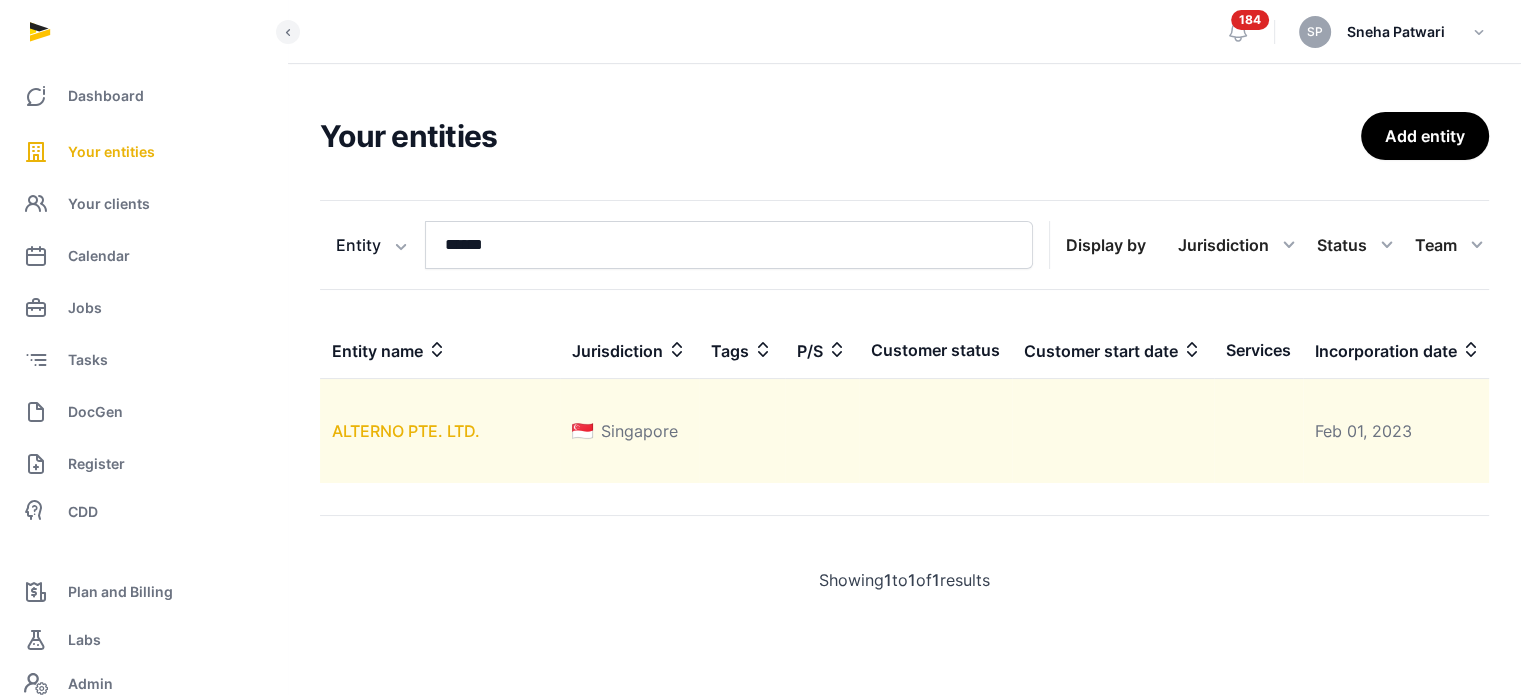 click on "ALTERNO PTE. LTD." at bounding box center [406, 431] 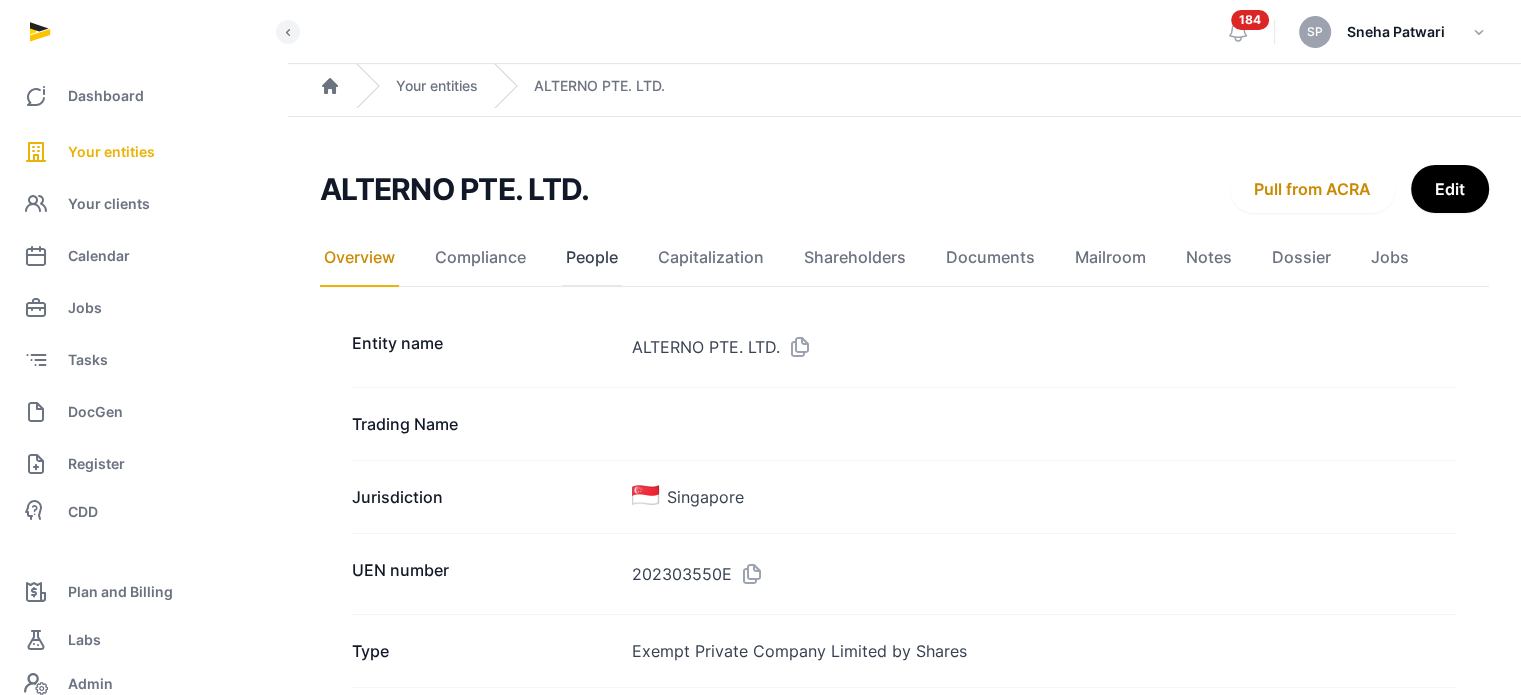 click on "People" 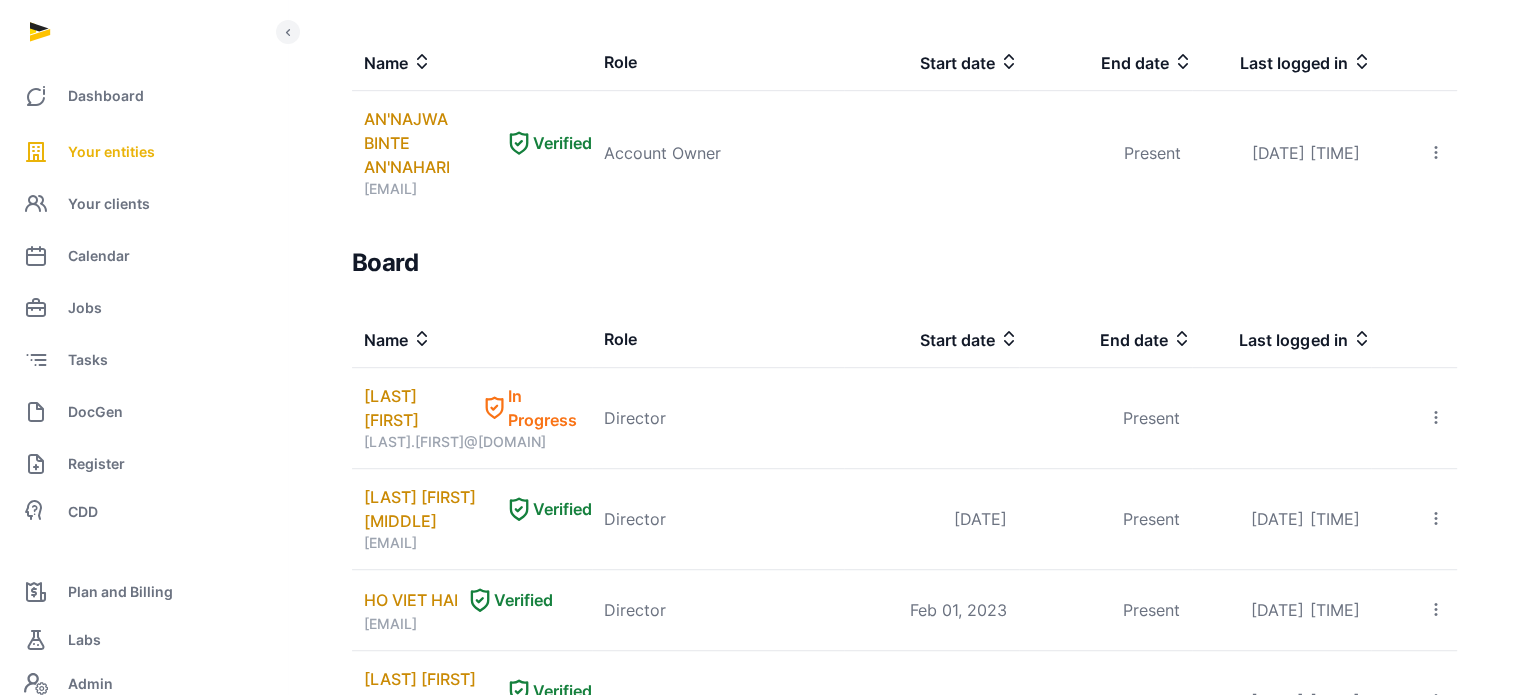 scroll, scrollTop: 1132, scrollLeft: 0, axis: vertical 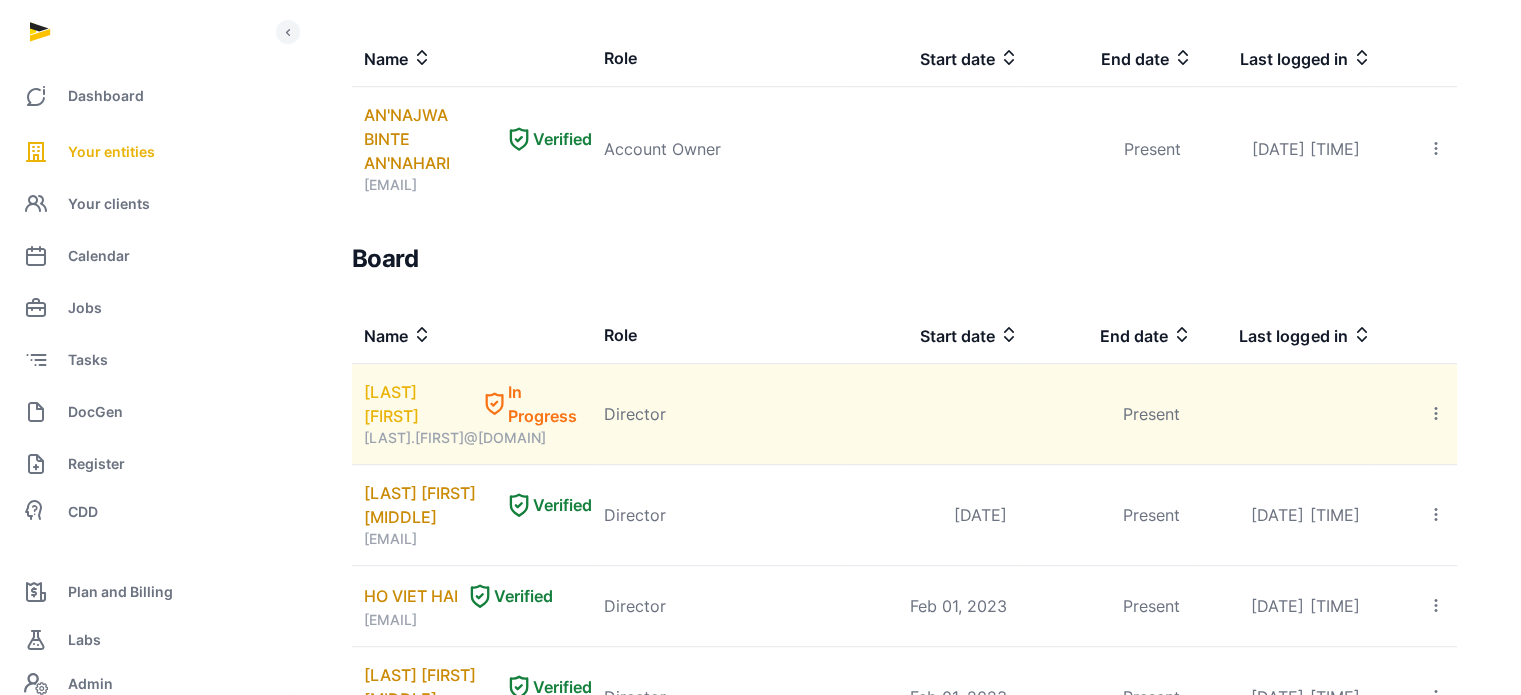 click on "Daiki Kumamoto" at bounding box center [418, 404] 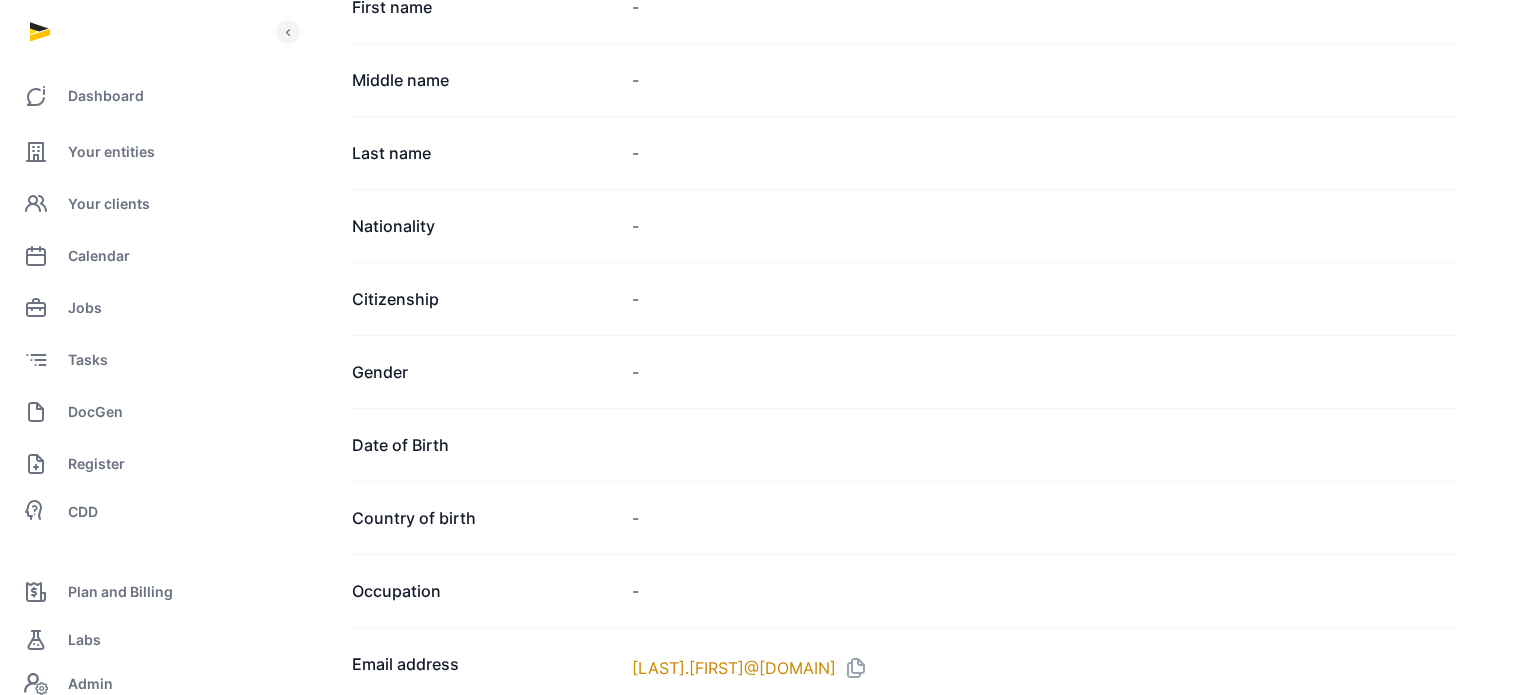 scroll, scrollTop: 0, scrollLeft: 0, axis: both 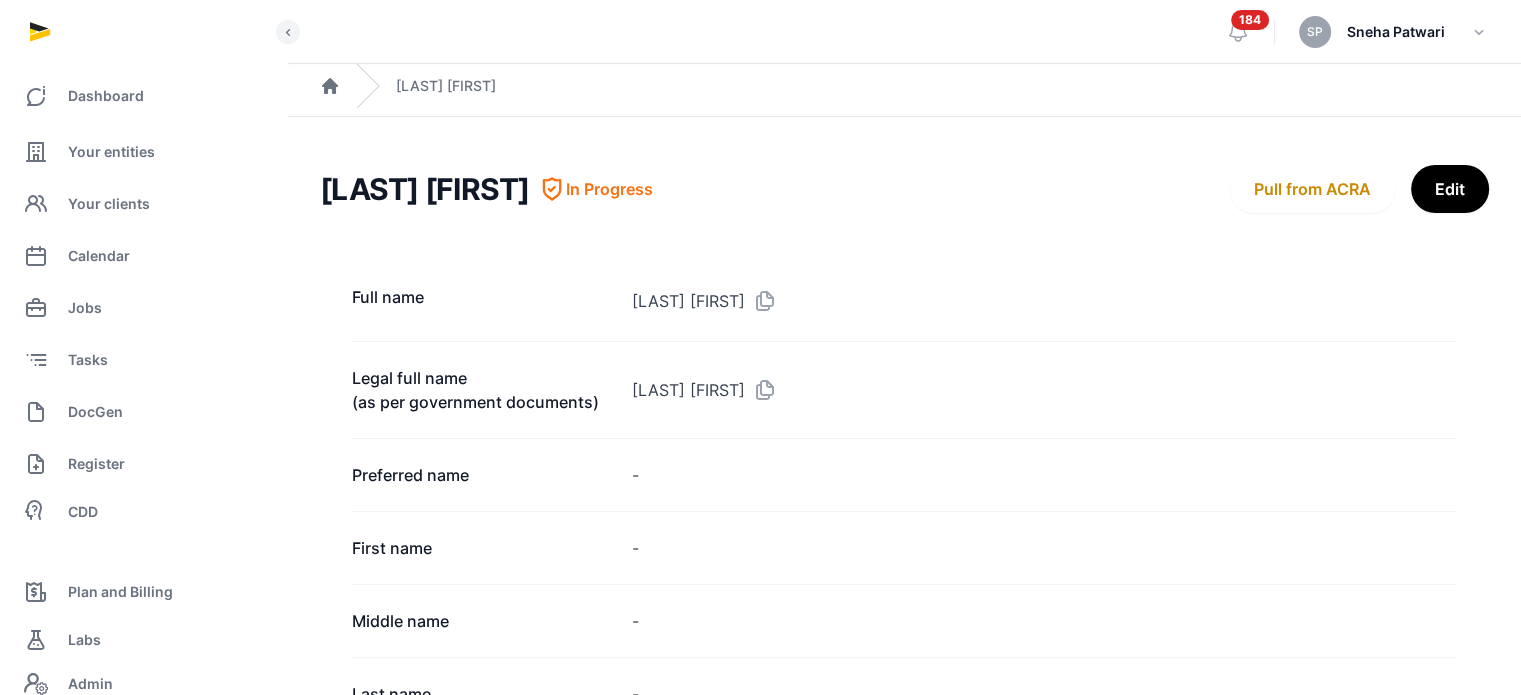 click on "Dashboard Your entities Your clients Calendar Jobs Tasks DocGen Register CDD Plan and Billing Labs Admin Settings Open sidebar 184 SP Sneha Patwari Home Daiki Kumamoto Daiki Kumamoto In Progress Pull from ACRA Edit Full name Daiki Kumamoto  Legal full name (as per government documents) Daiki Kumamoto  Preferred name - First name -  Middle name -  Last name -  Nationality - Citizenship - Gender - Date of Birth Country of birth - Occupation - Email address Daiki.kumamoto@untrod.inc Contact number (Cell) +65 9733 1936 Contact number (Business) +81 80-4364-2258 Address -  Contact Address -  Politically Exposed Person (PEP) No Risk rating   Identification & Addresses Request/upload identification Type Data type Data Issuing country Source Status Rathika Rajoo has requested for identification from the customer on Jul 09, 2025. Delete CDD documents No CDD documents Request from the CDD section, or upload your checks from other CDD softwares.  Upload AML/CFT results  Roles Role Entity Start date End date" at bounding box center [760, 347] 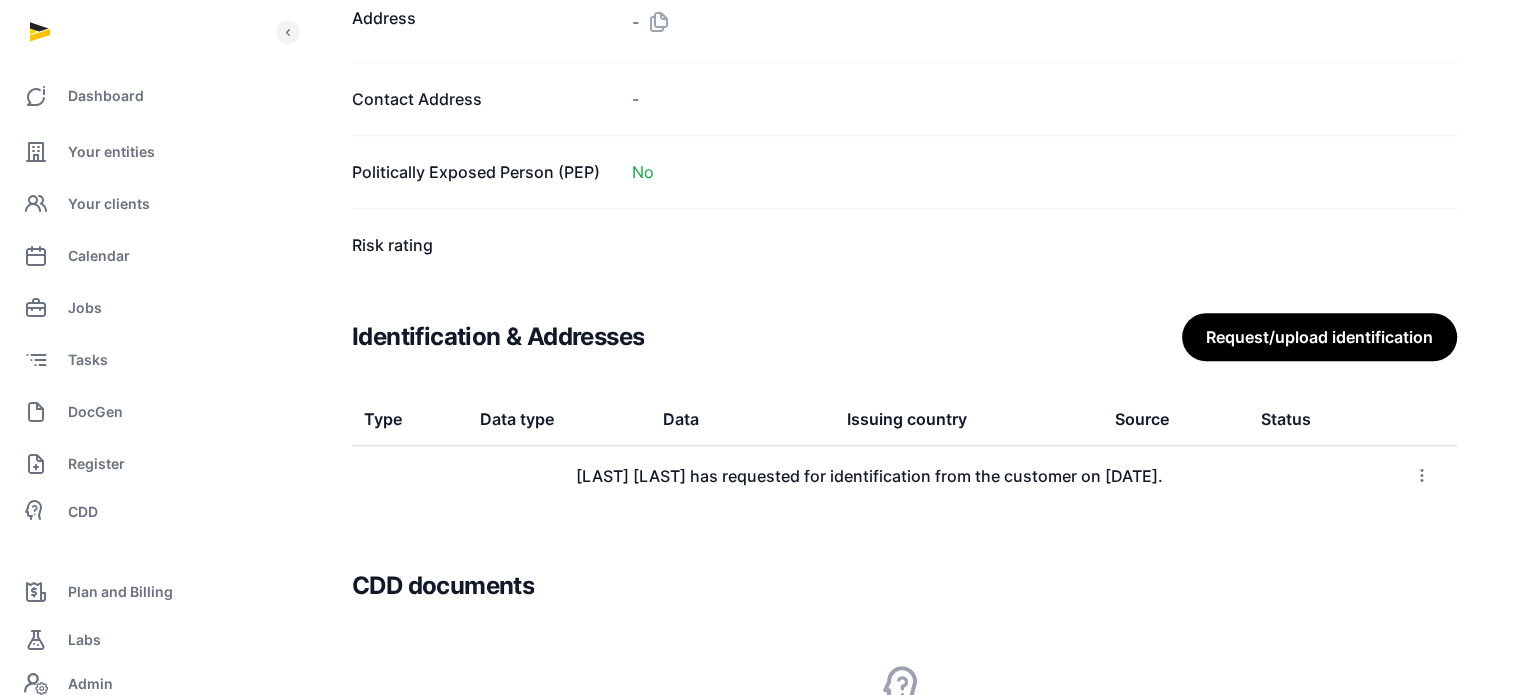 scroll, scrollTop: 1445, scrollLeft: 0, axis: vertical 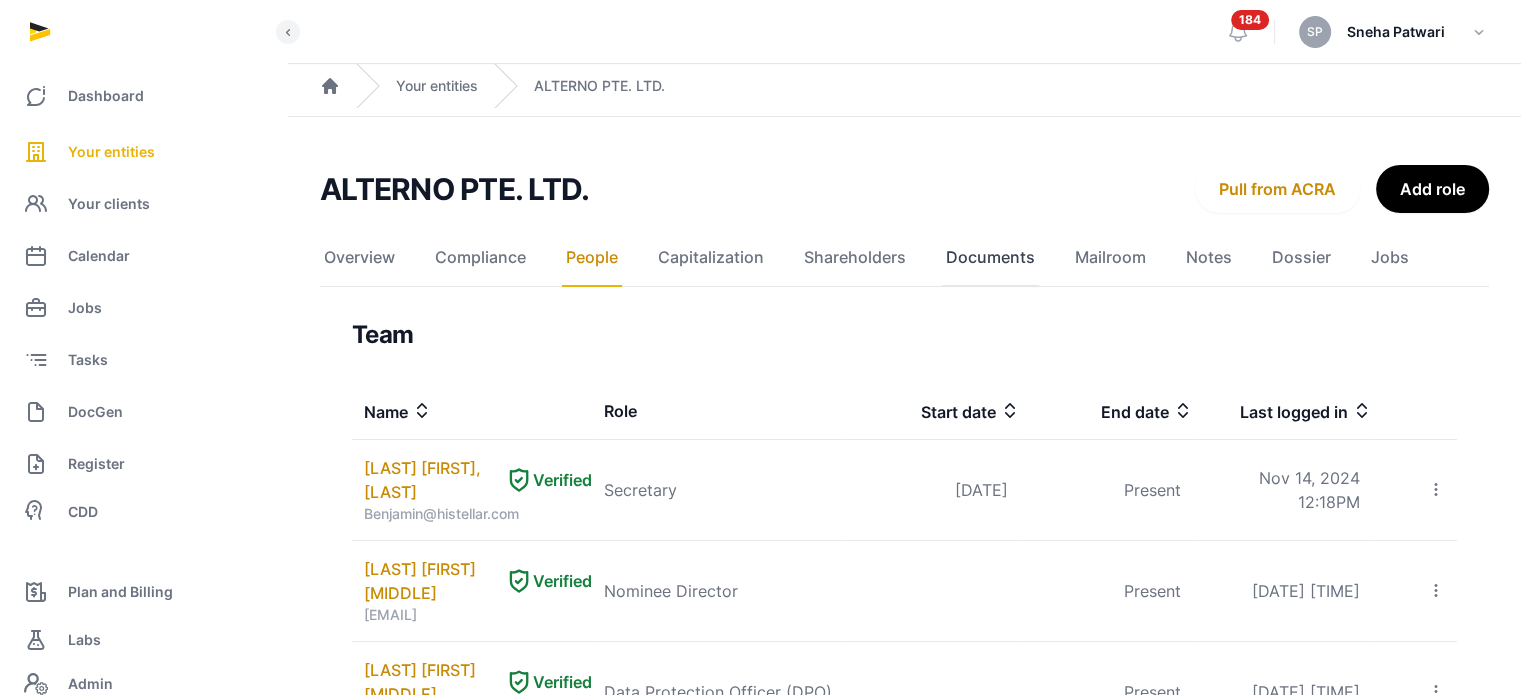 click on "Documents" 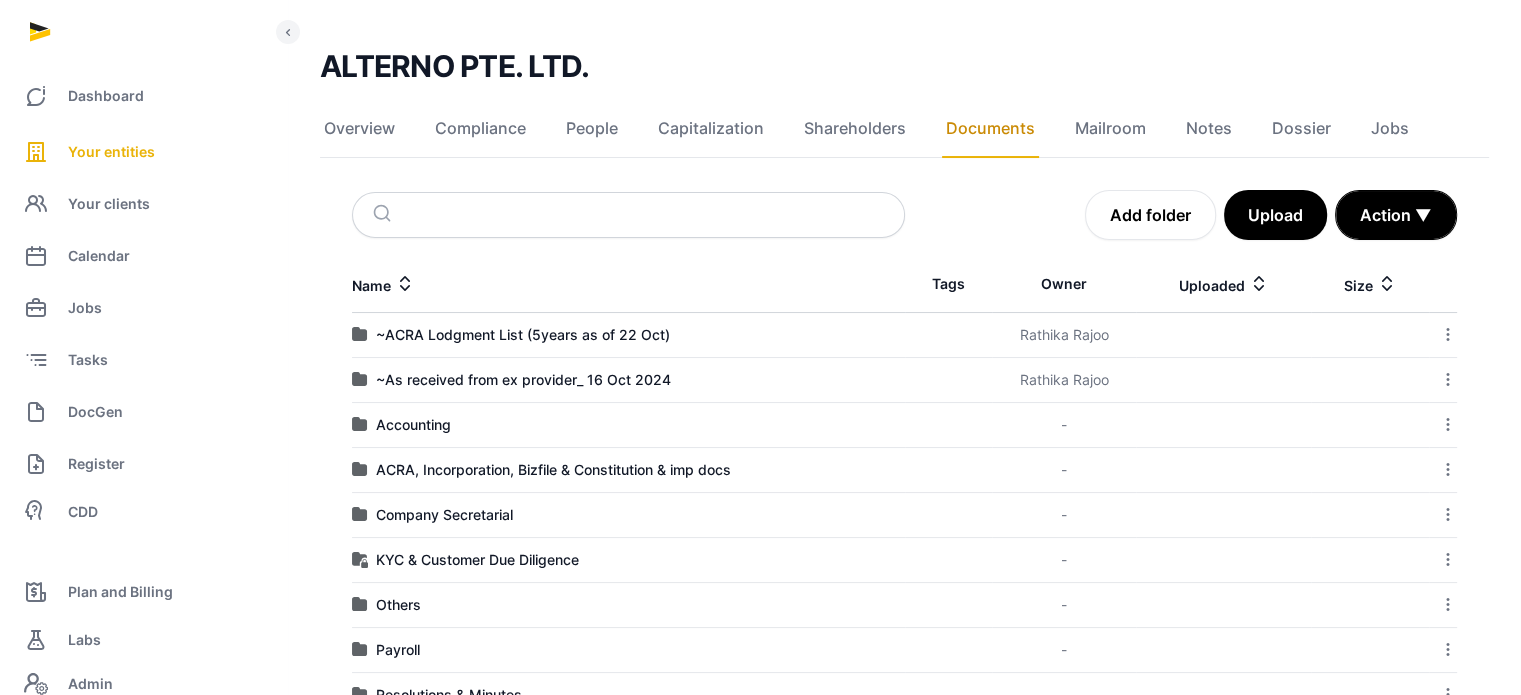 scroll, scrollTop: 0, scrollLeft: 0, axis: both 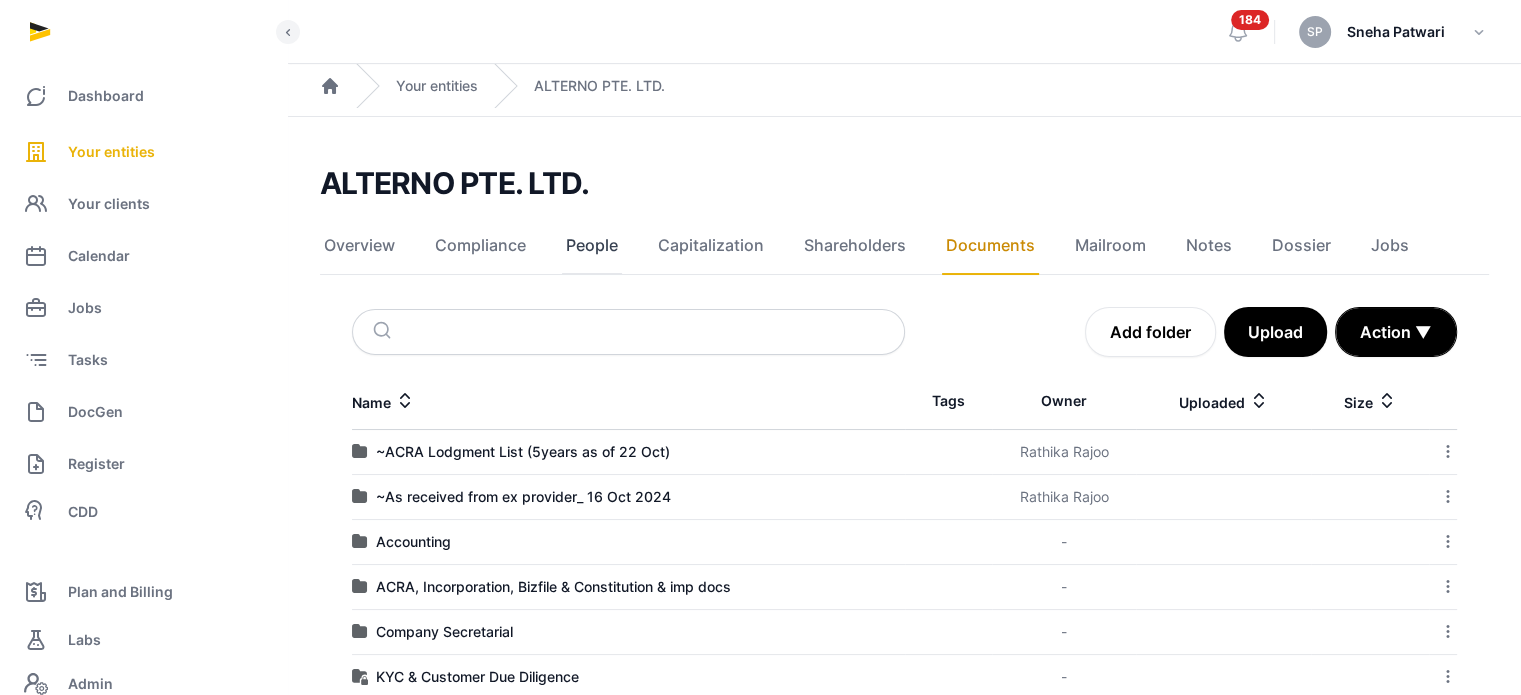 click on "People" 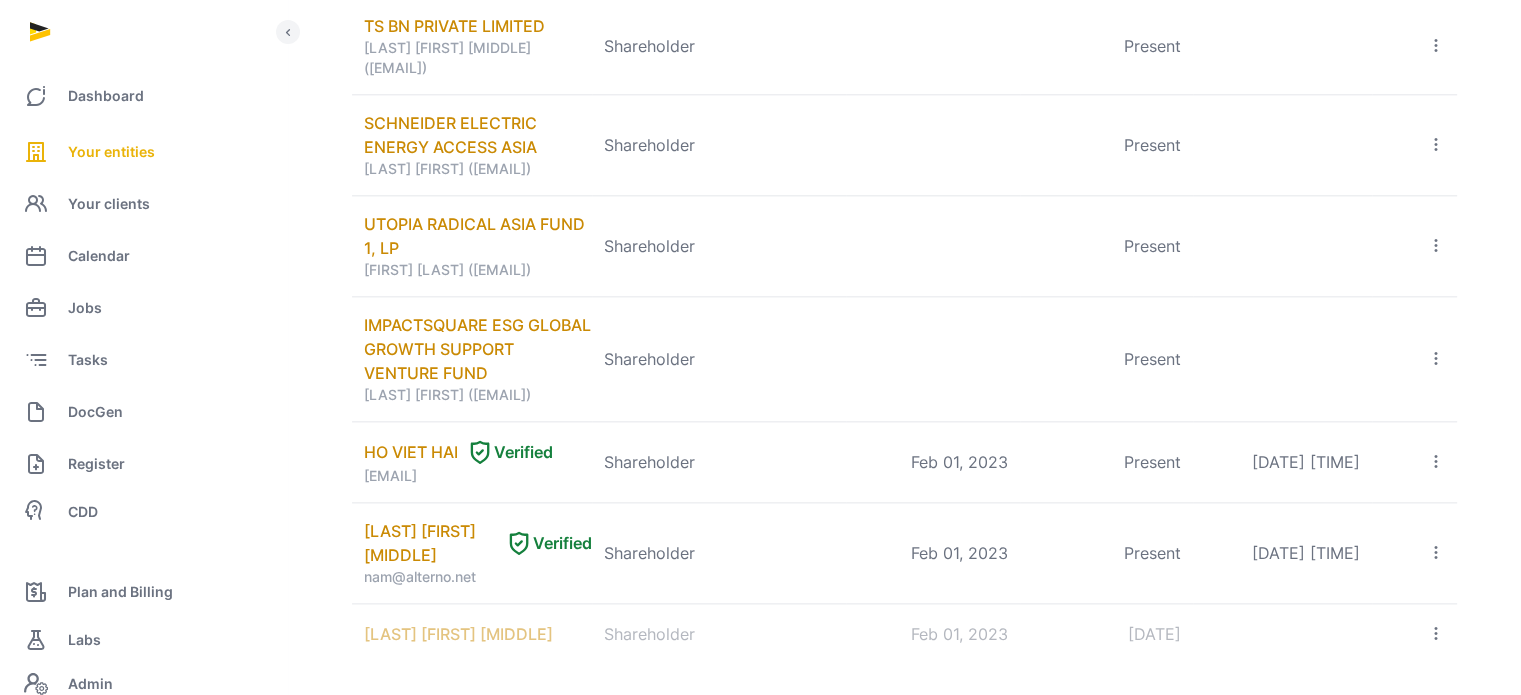 scroll, scrollTop: 2358, scrollLeft: 0, axis: vertical 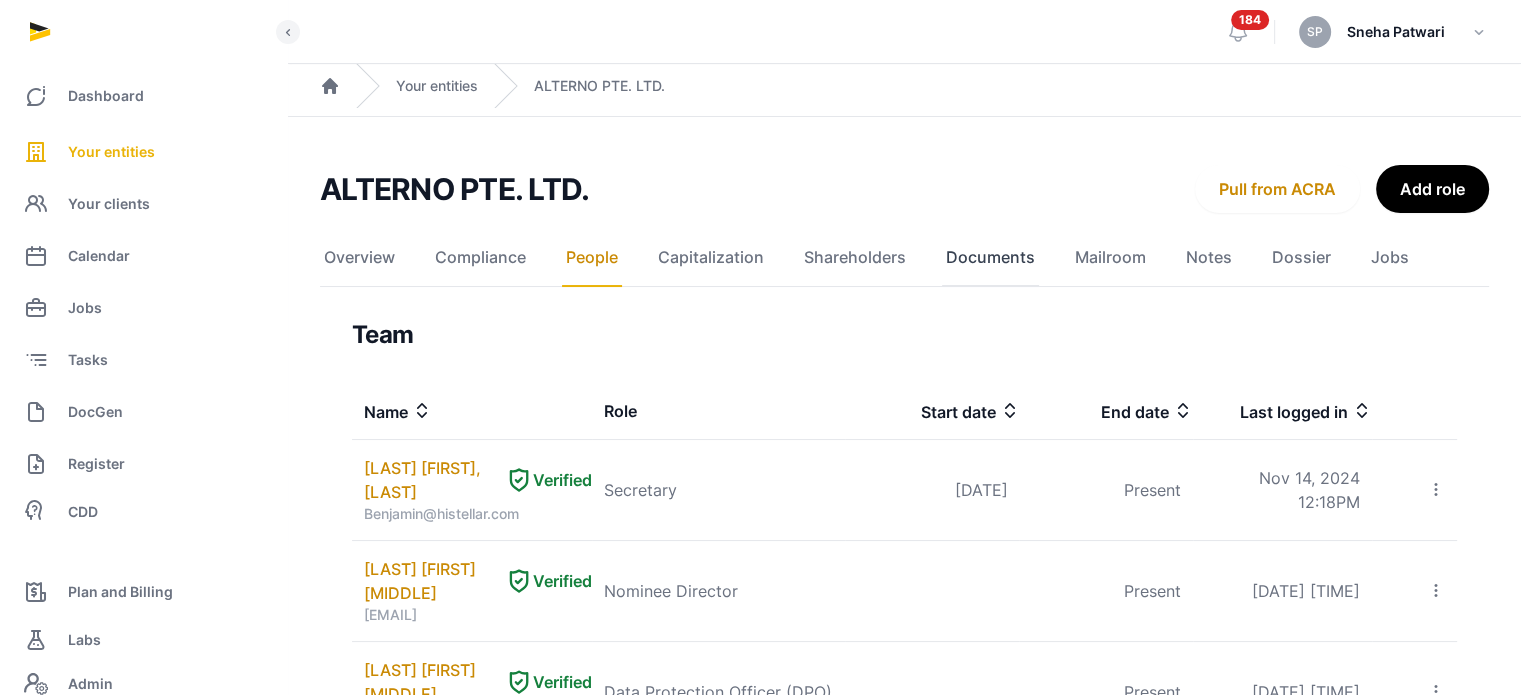 click on "Documents" 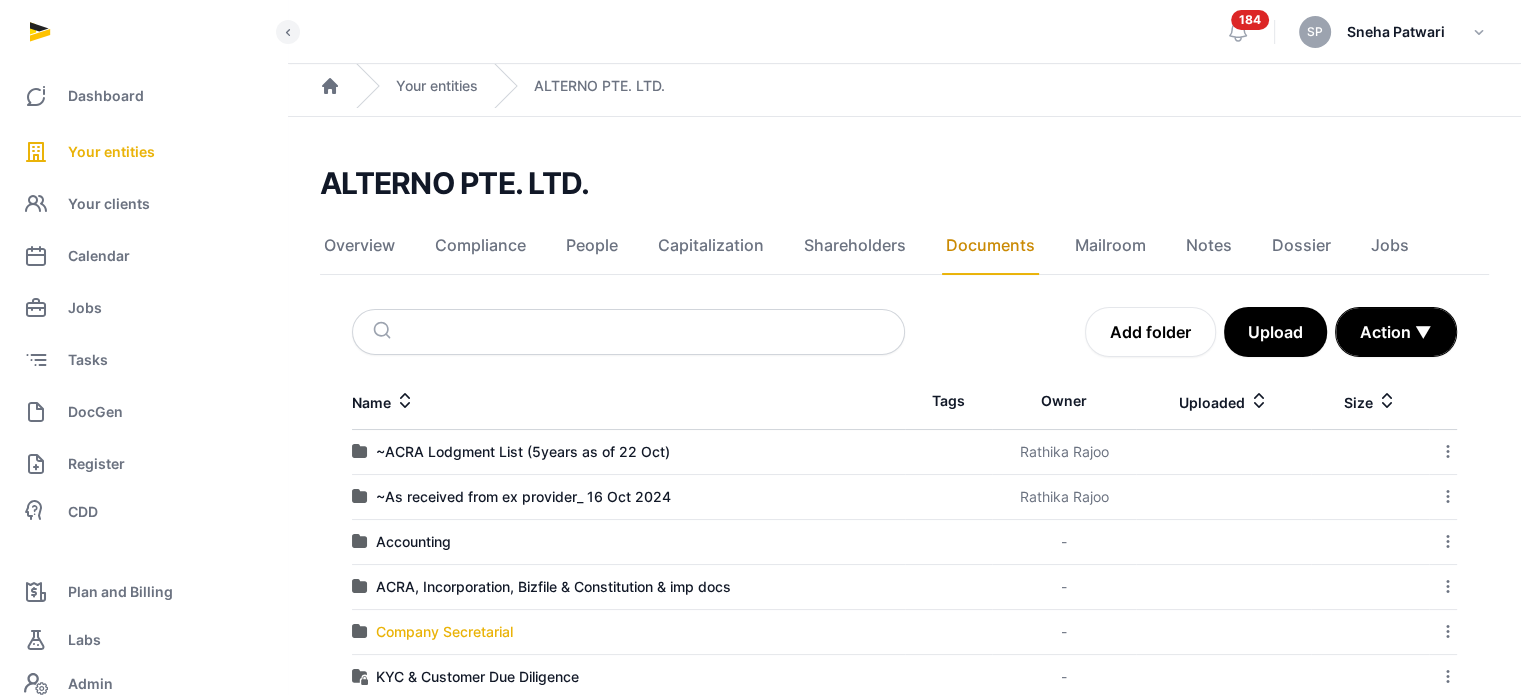 click on "Company Secretarial" at bounding box center (444, 632) 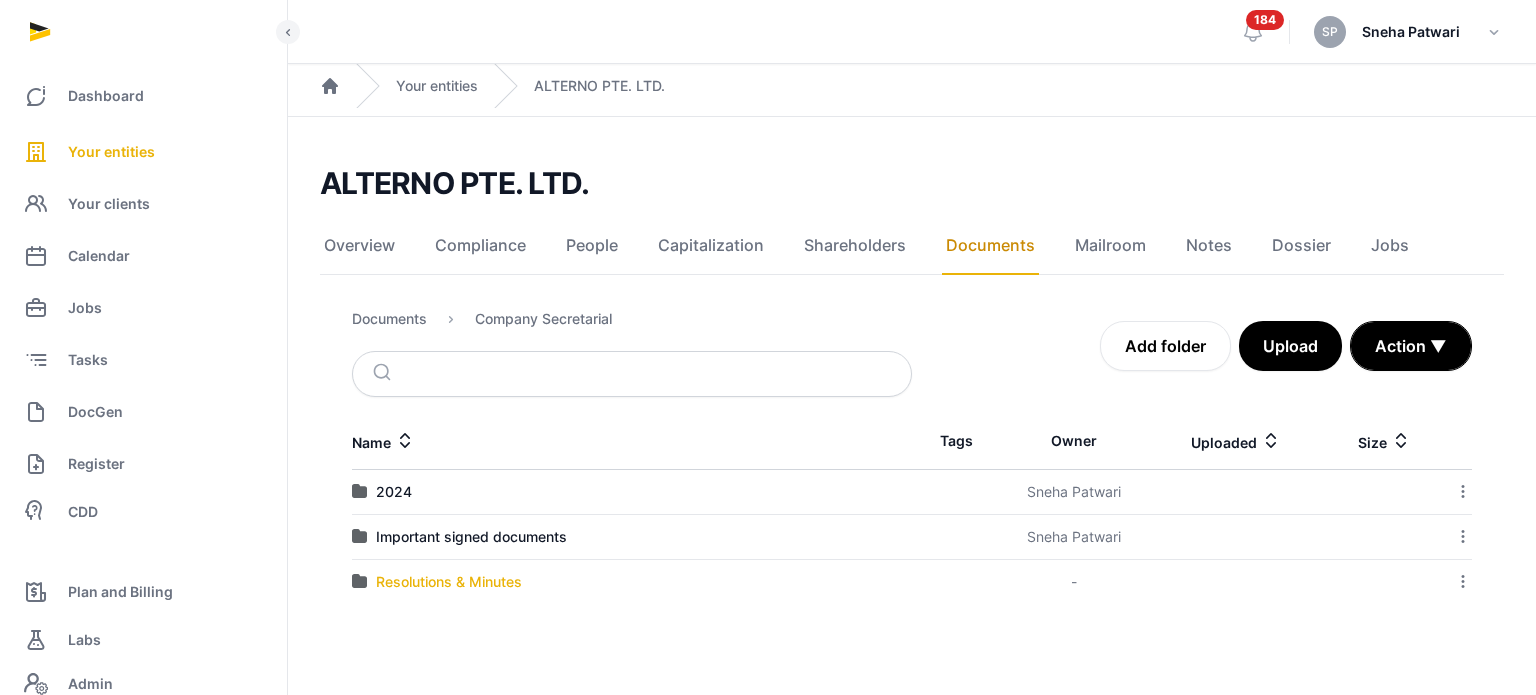 click on "Resolutions & Minutes" at bounding box center [449, 582] 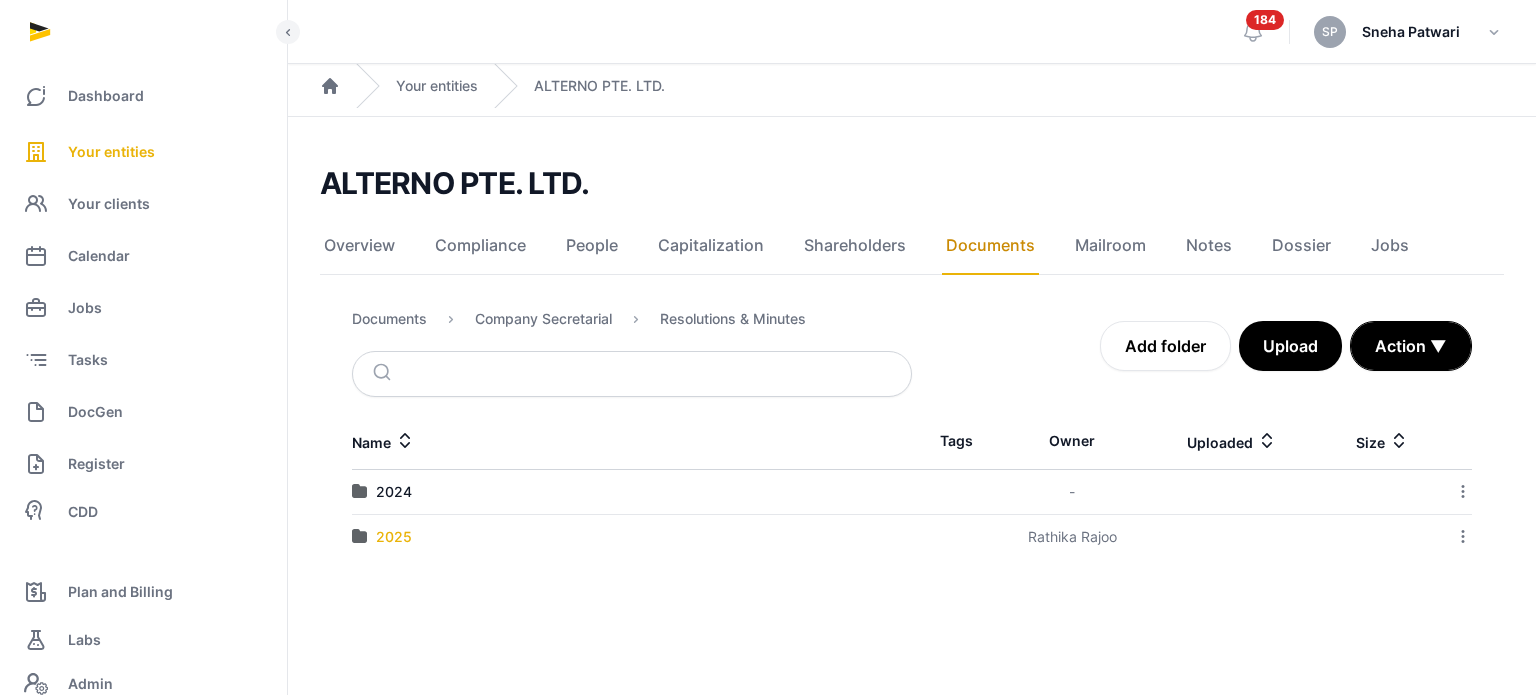 click on "2025" at bounding box center (394, 537) 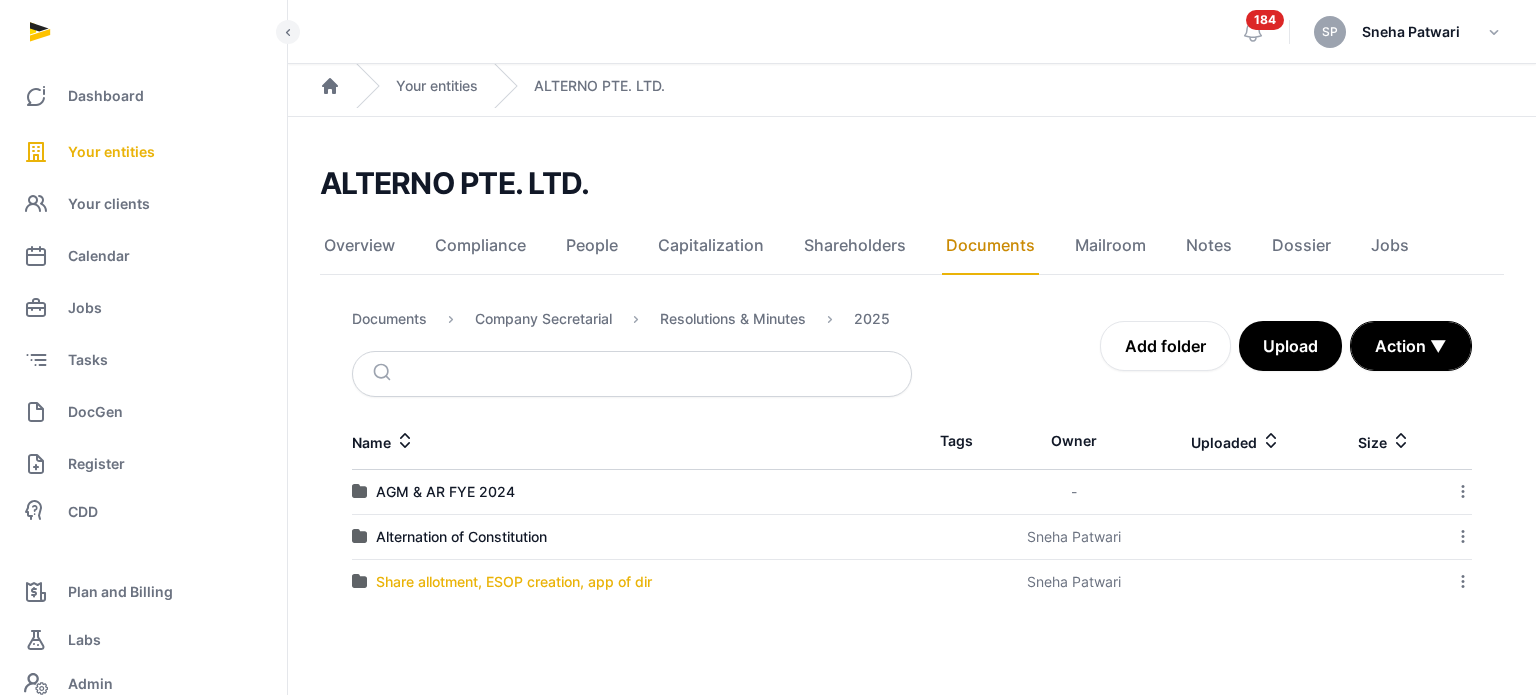 click on "Share allotment, ESOP creation, app of dir" at bounding box center (514, 582) 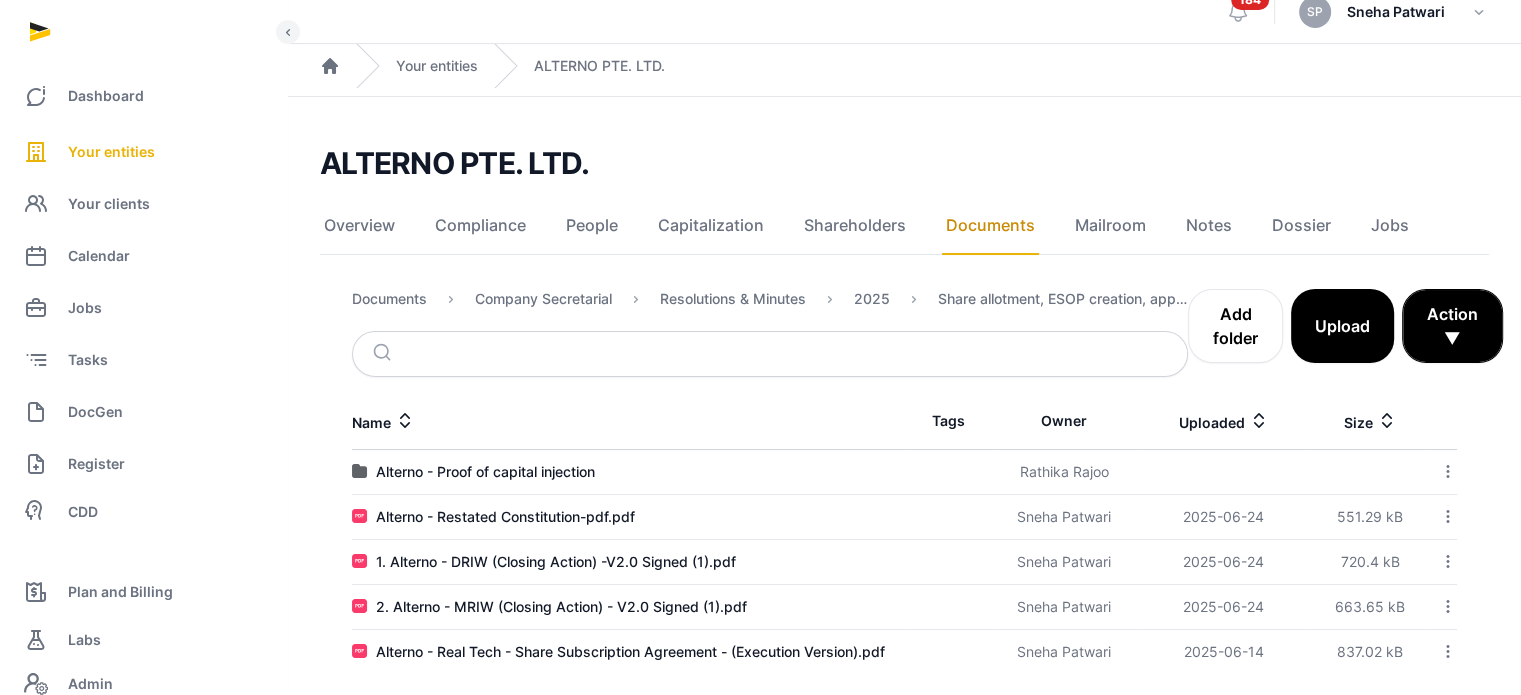 scroll, scrollTop: 36, scrollLeft: 0, axis: vertical 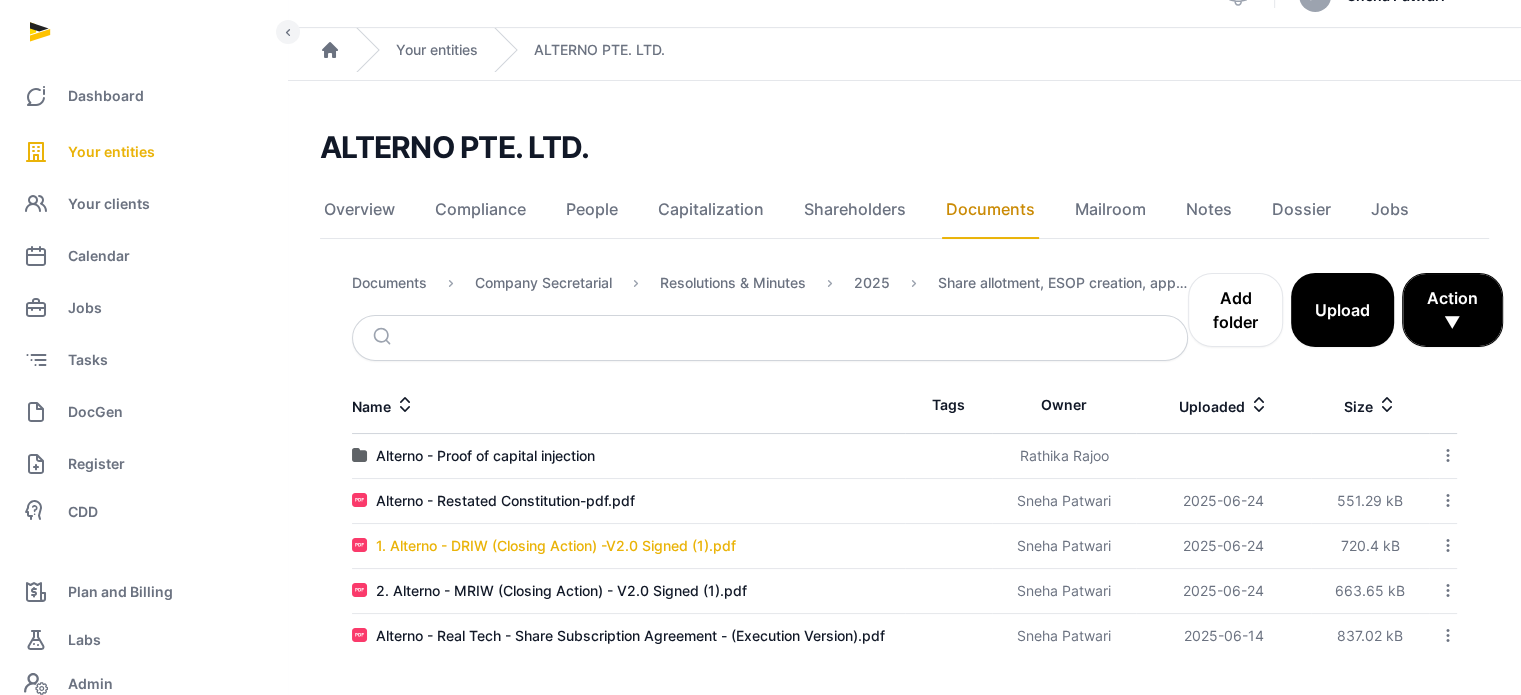 click on "1. Alterno - DRIW (Closing Action) -V2.0 Signed (1).pdf" at bounding box center [556, 546] 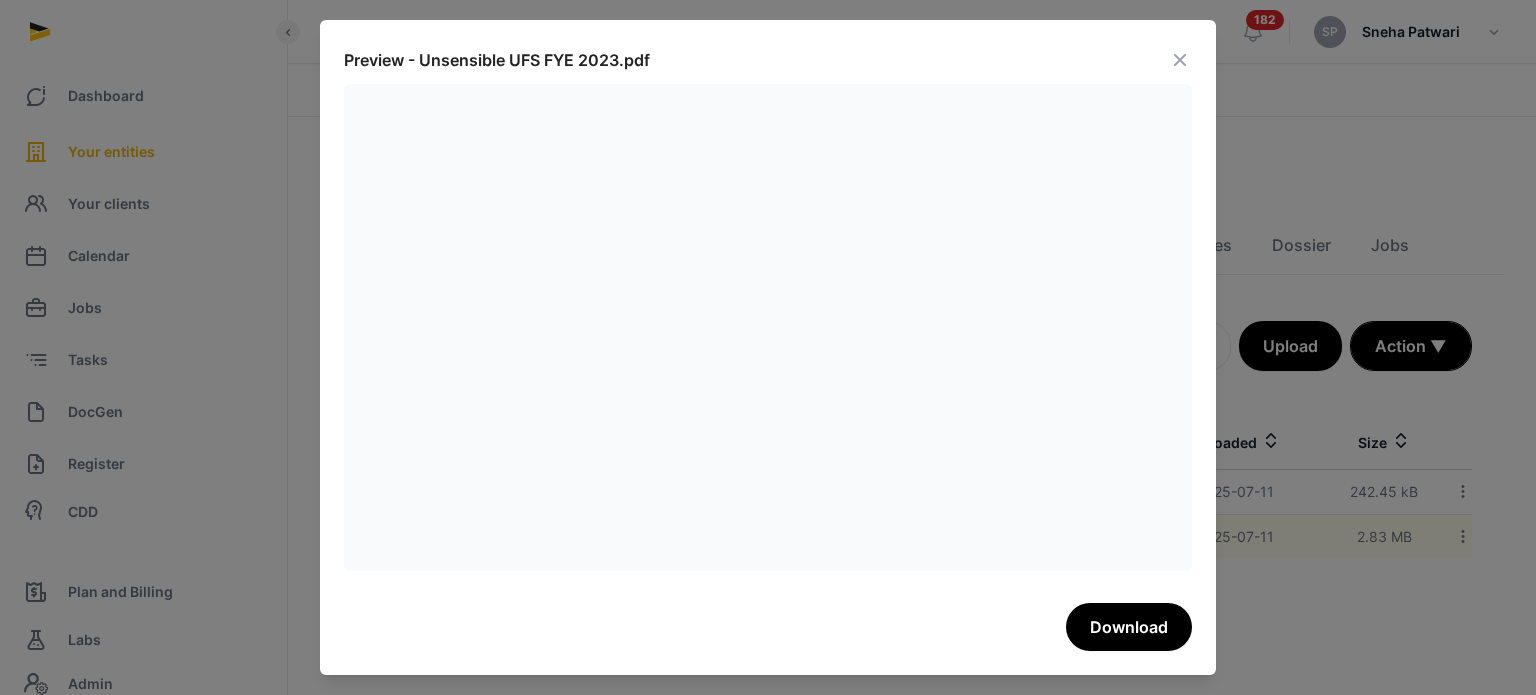 scroll, scrollTop: 0, scrollLeft: 0, axis: both 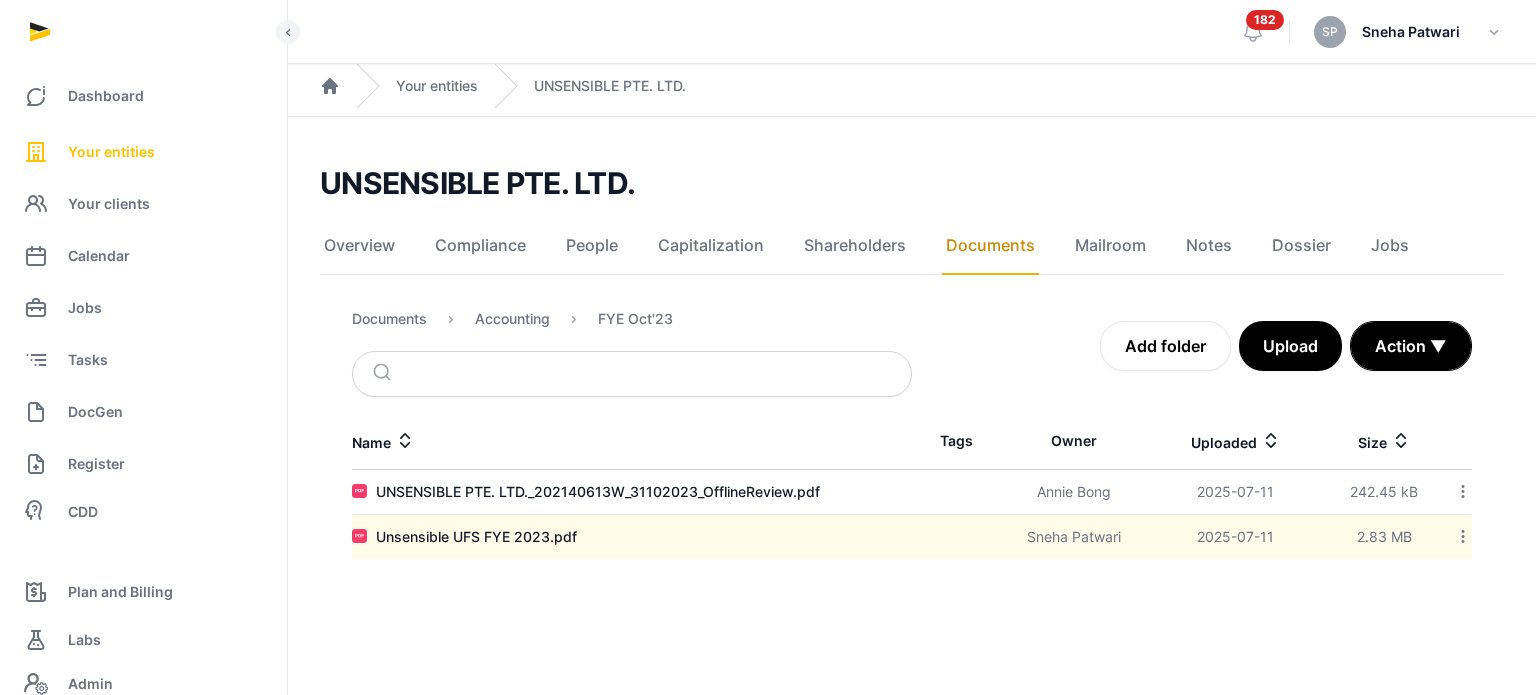 click on "Your entities" at bounding box center (111, 152) 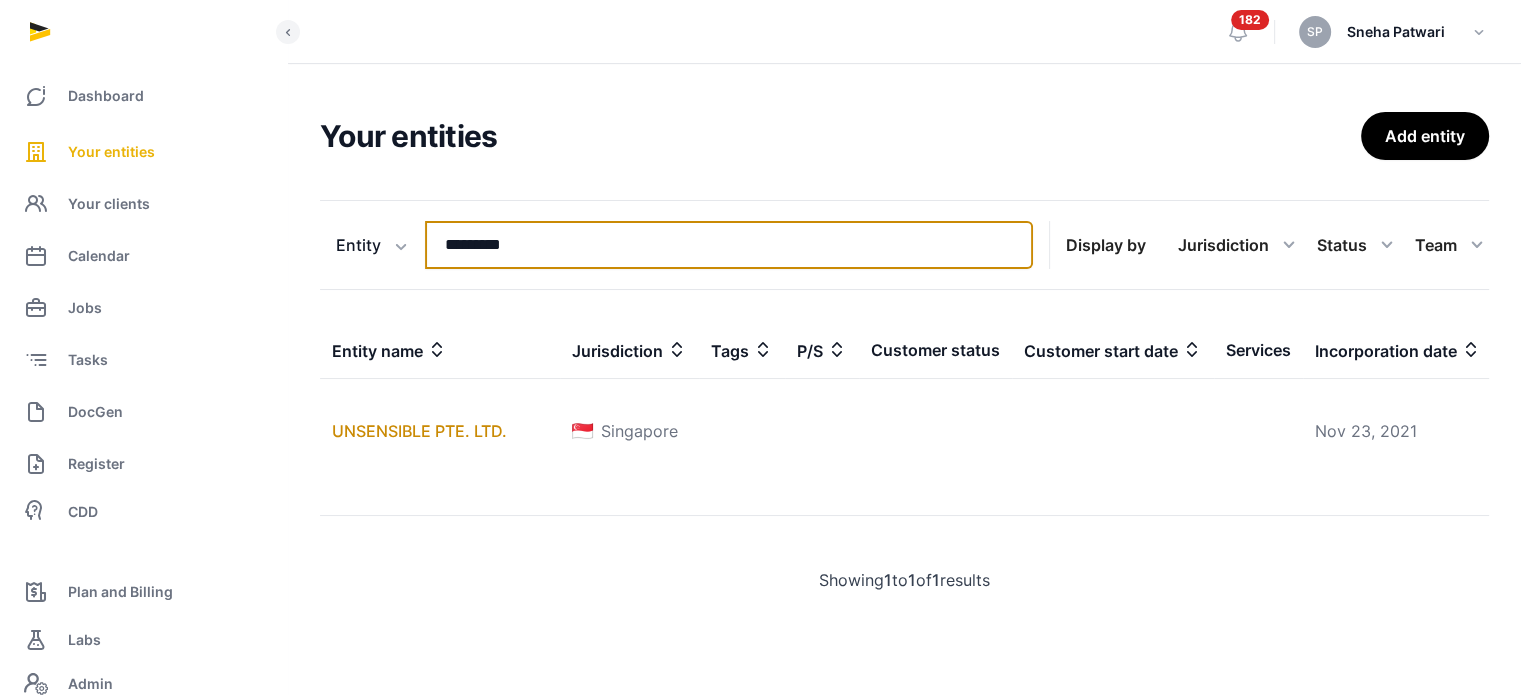 click on "*********" at bounding box center [729, 245] 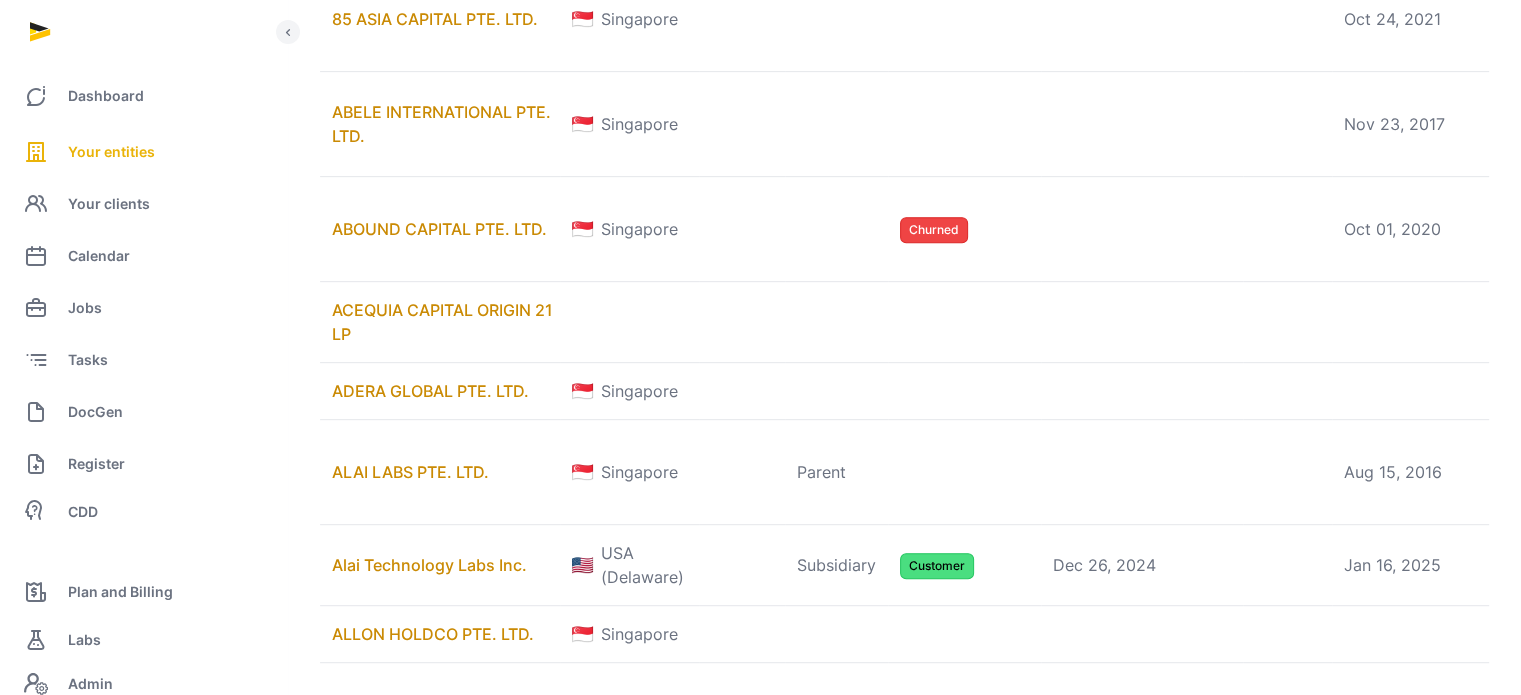 scroll, scrollTop: 0, scrollLeft: 0, axis: both 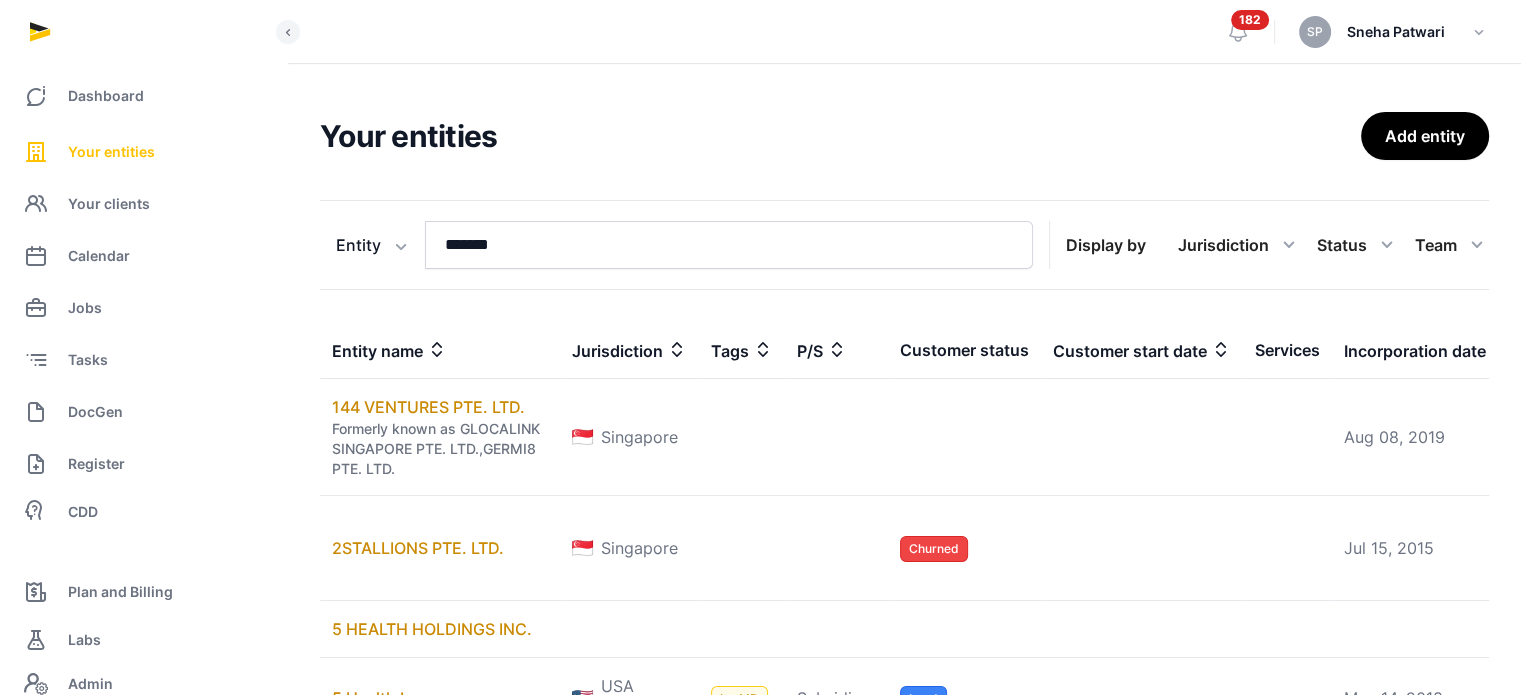 click on "Your entities" at bounding box center [143, 152] 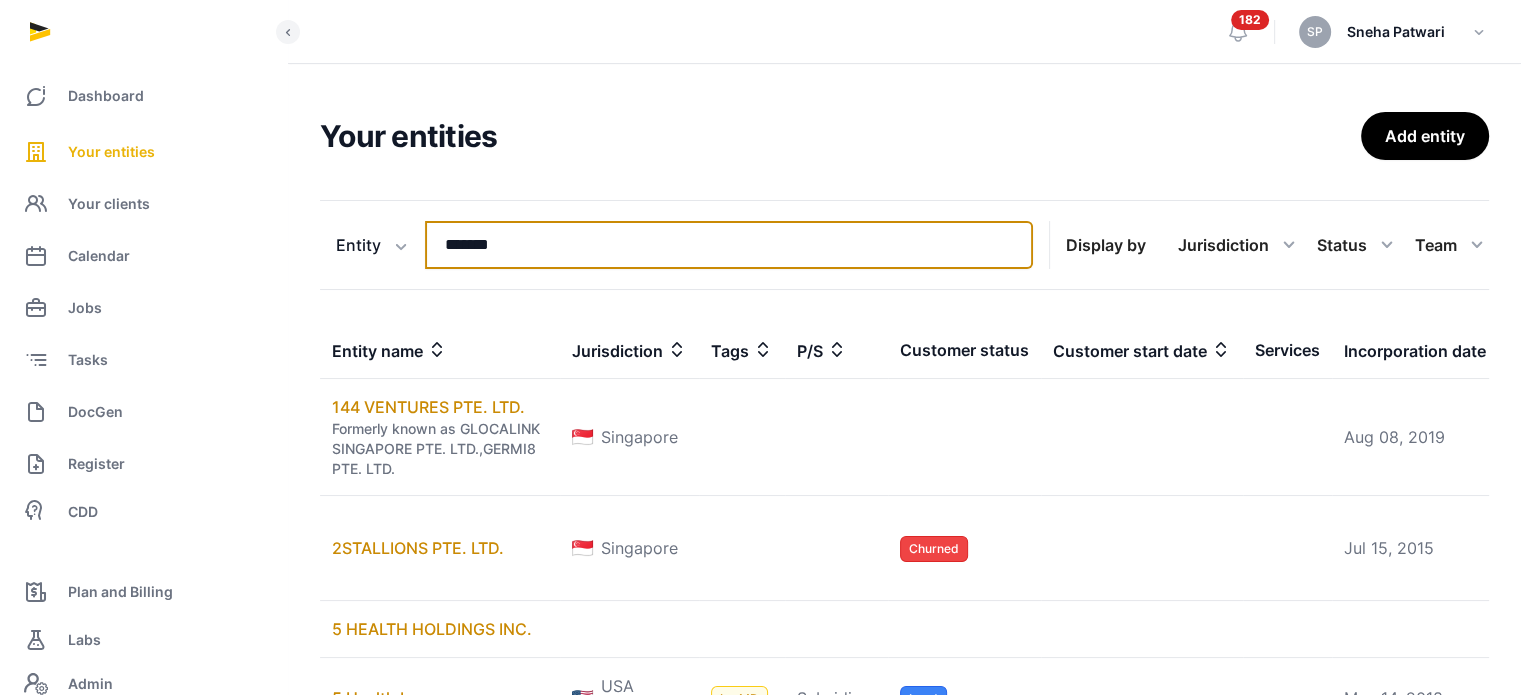 click on "*******" at bounding box center (729, 245) 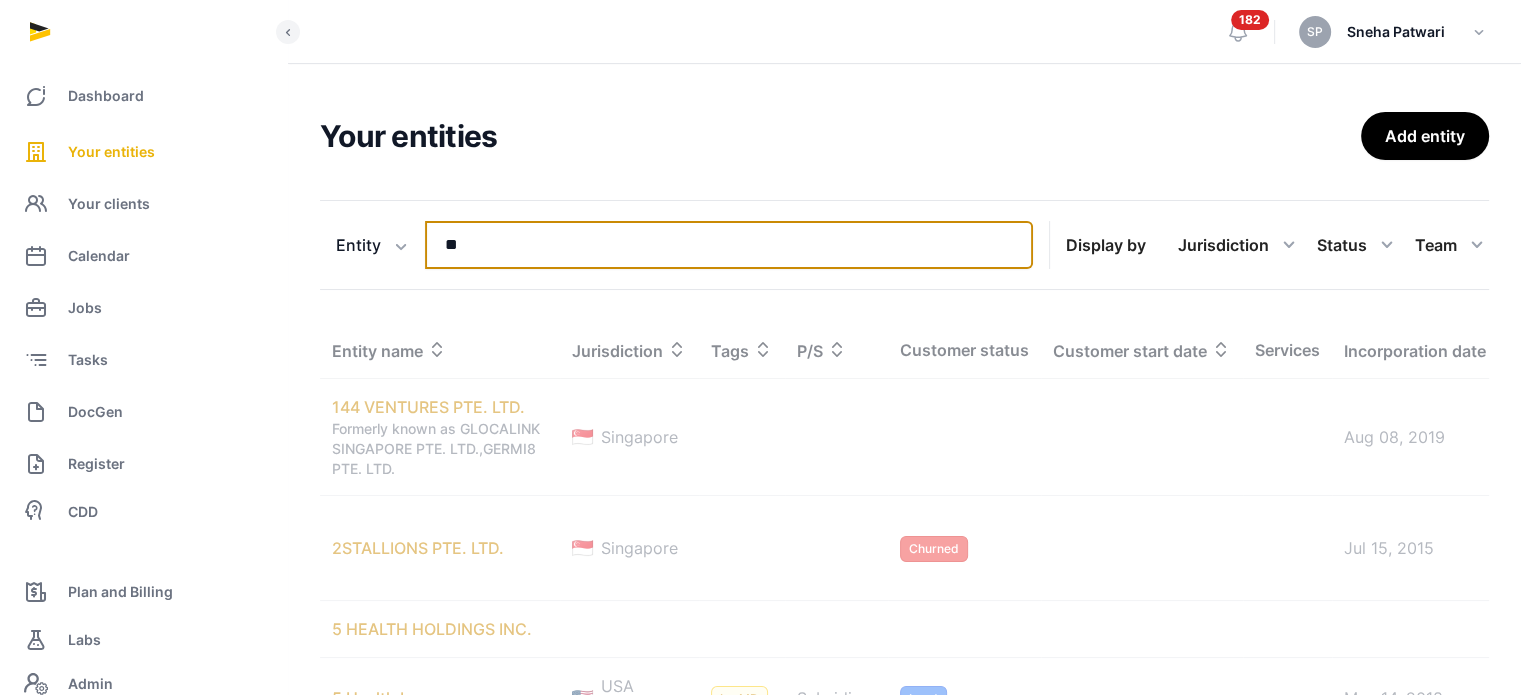 type on "*" 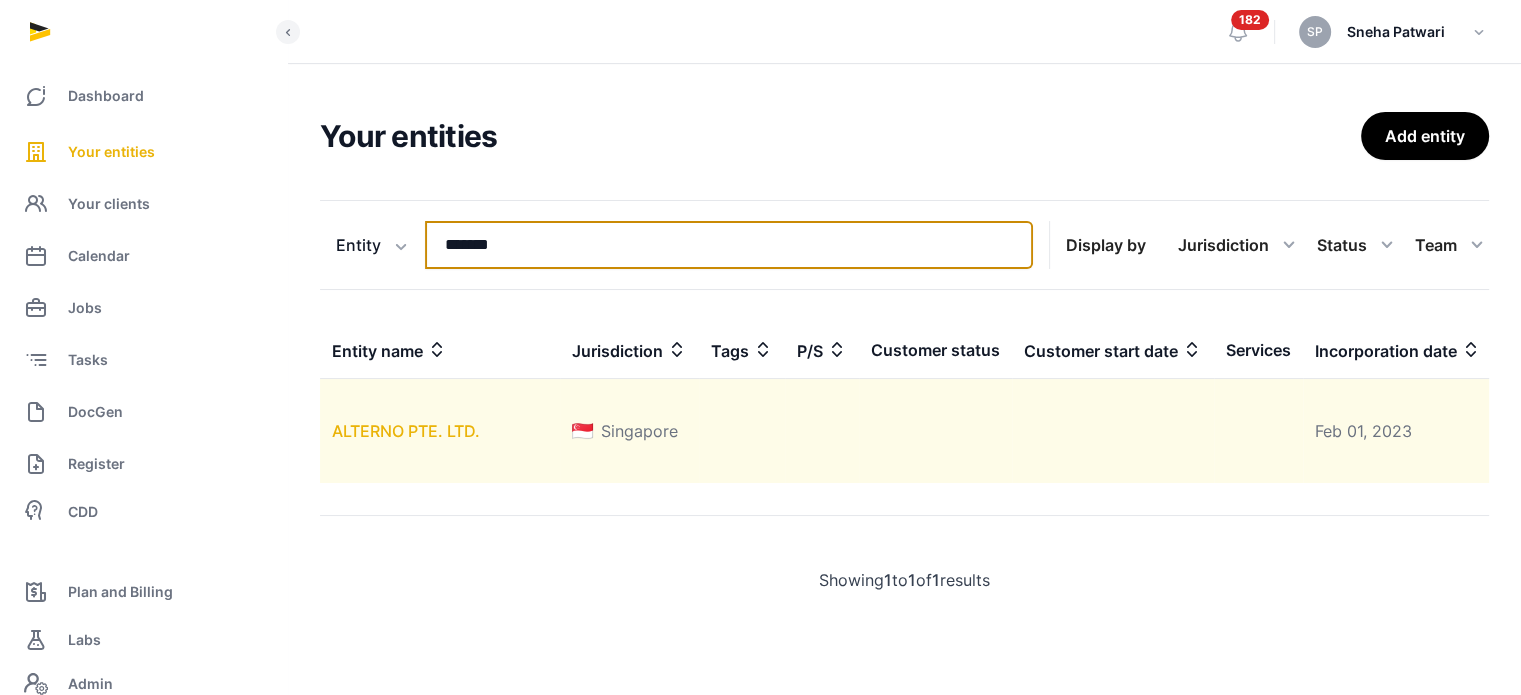 type on "*******" 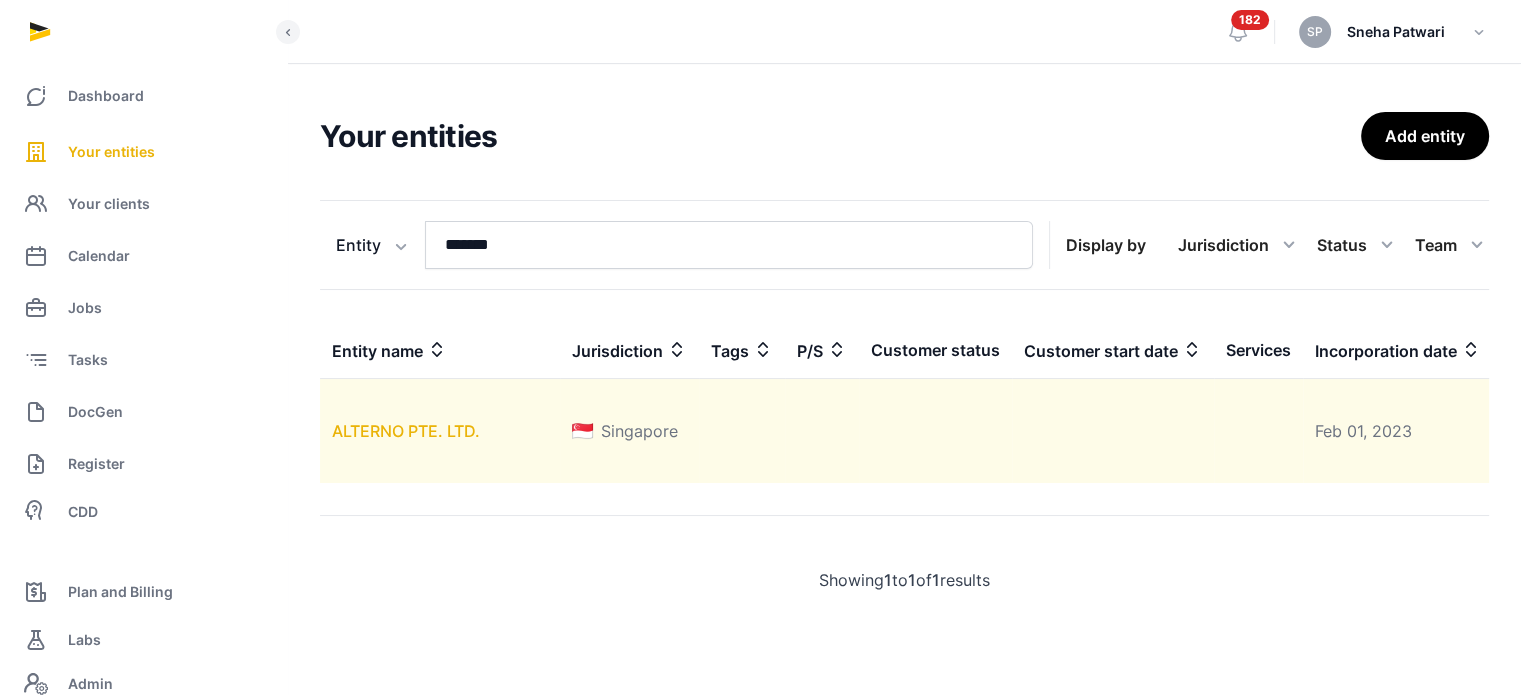 click on "ALTERNO PTE. LTD." at bounding box center (406, 431) 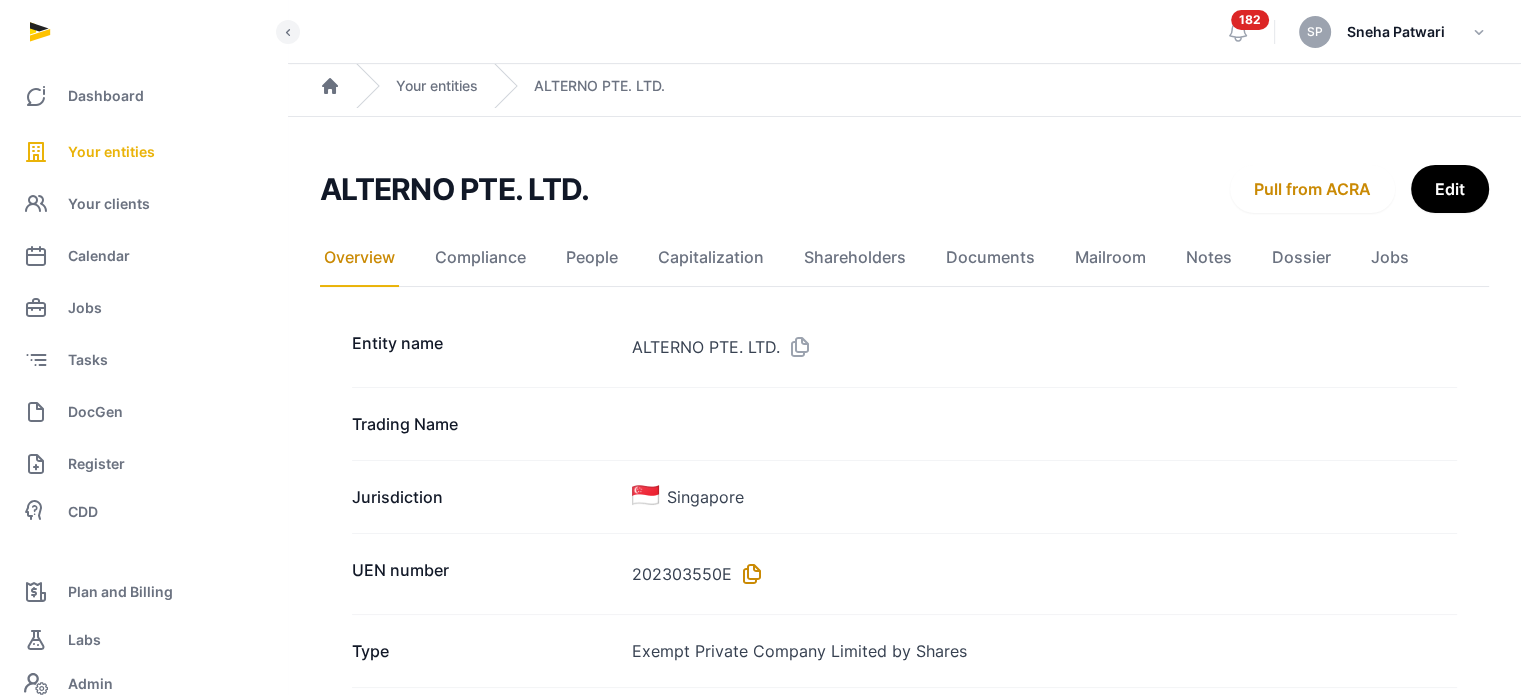click at bounding box center (748, 574) 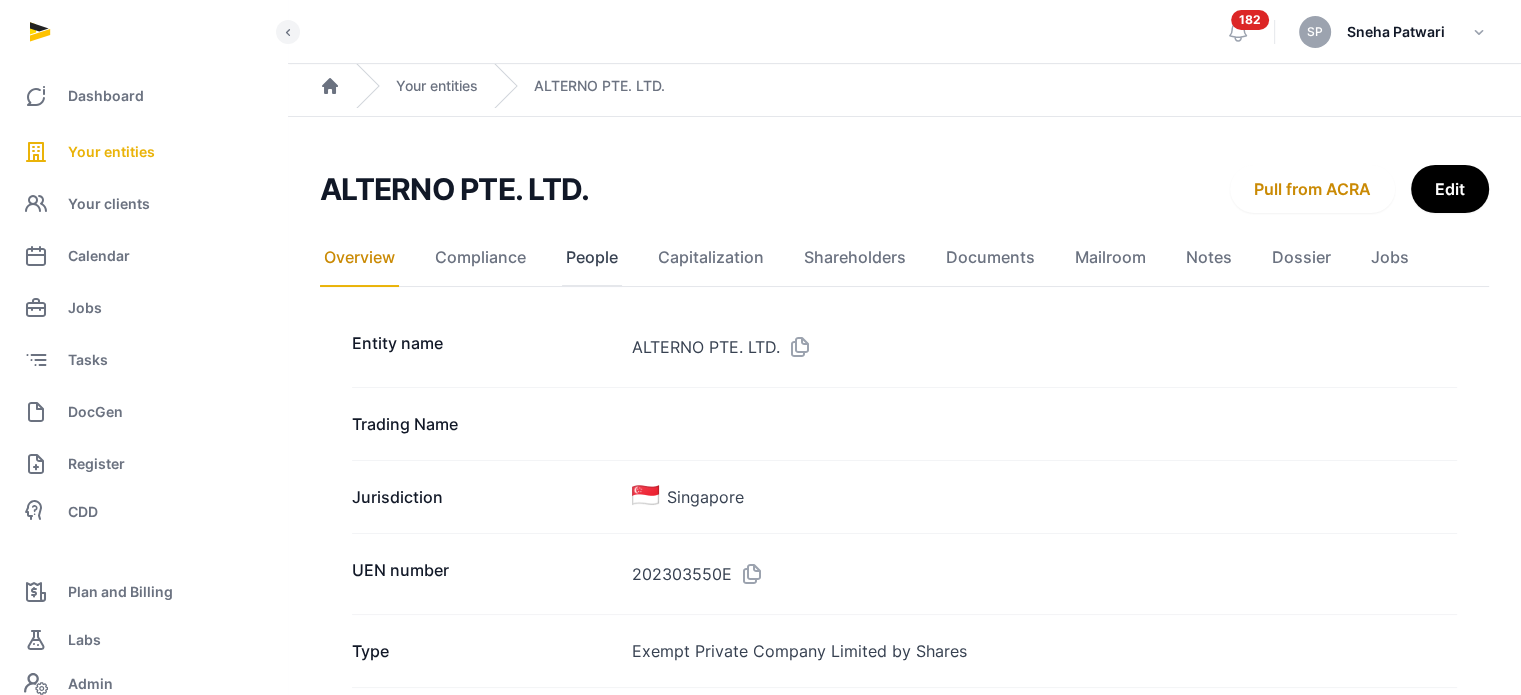 click on "People" 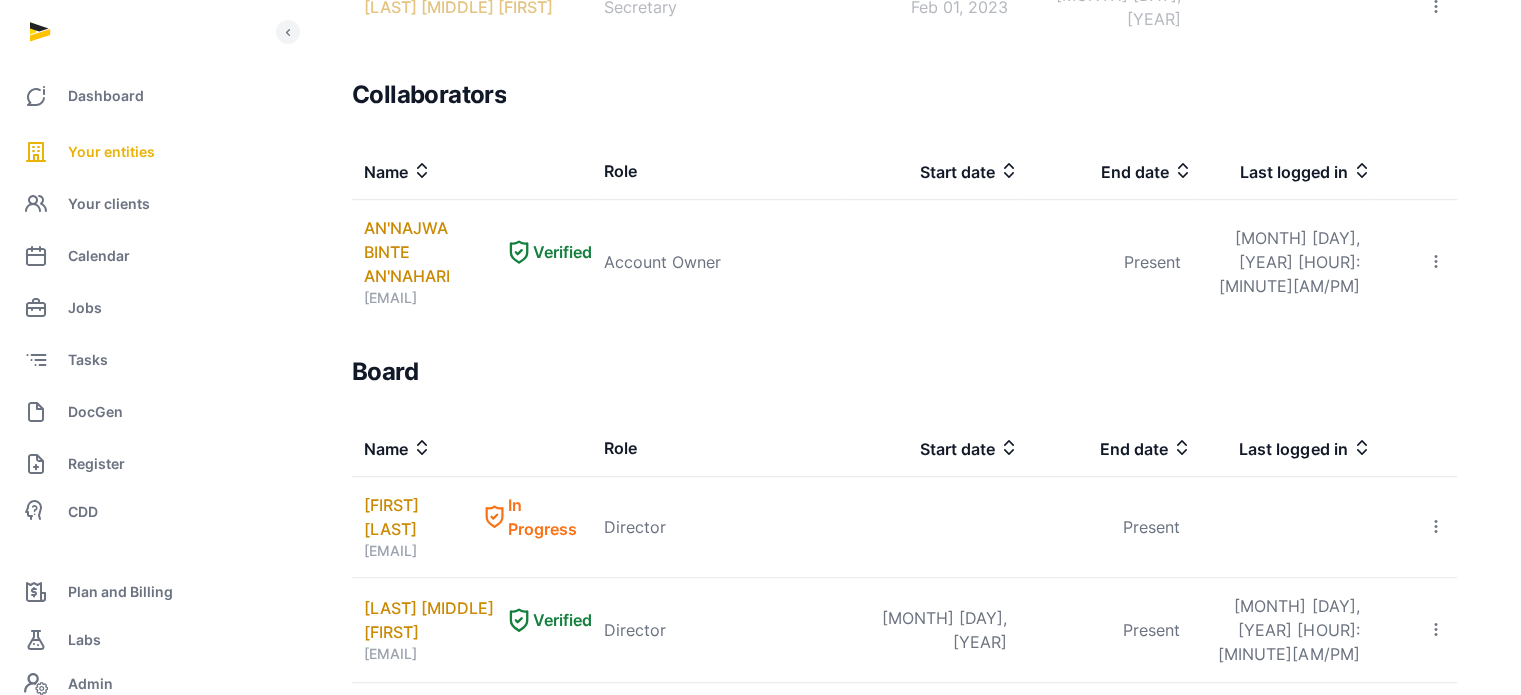 scroll, scrollTop: 58, scrollLeft: 0, axis: vertical 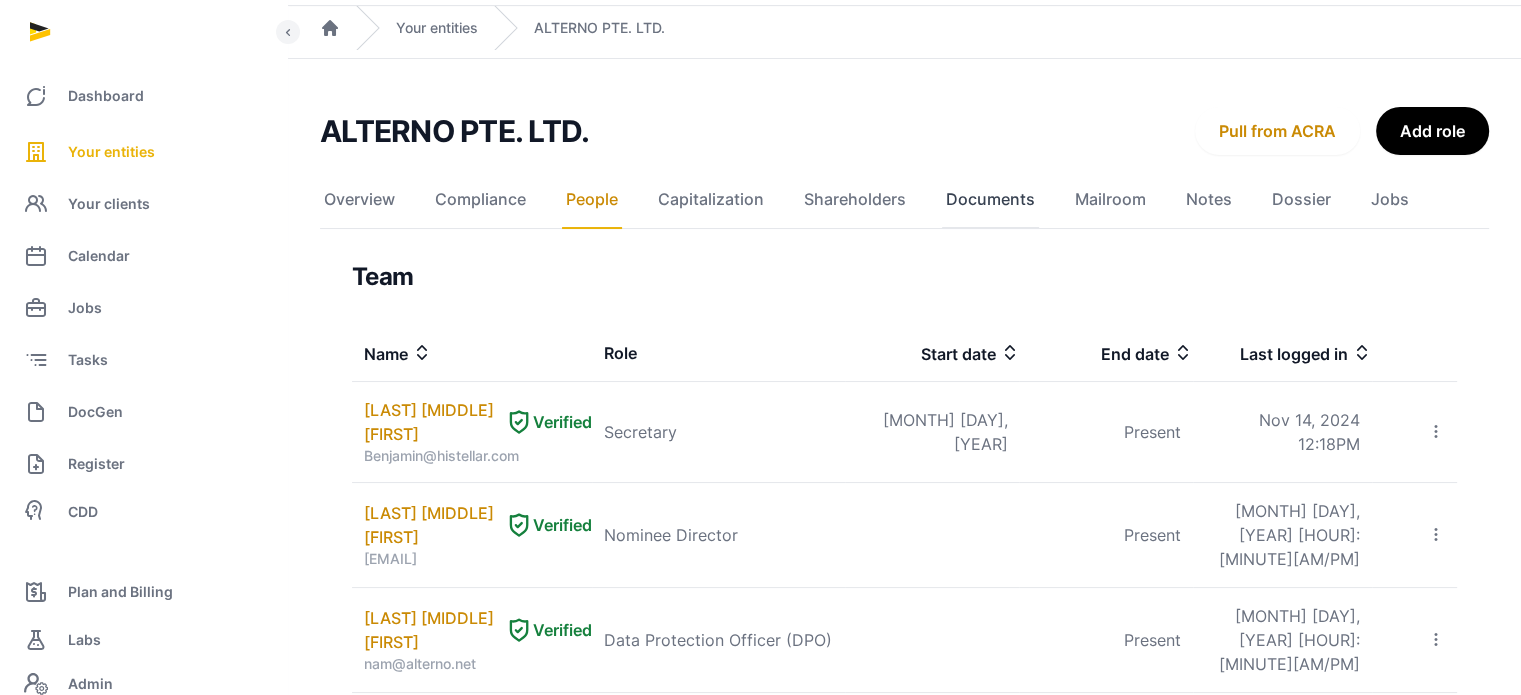 click on "Documents" 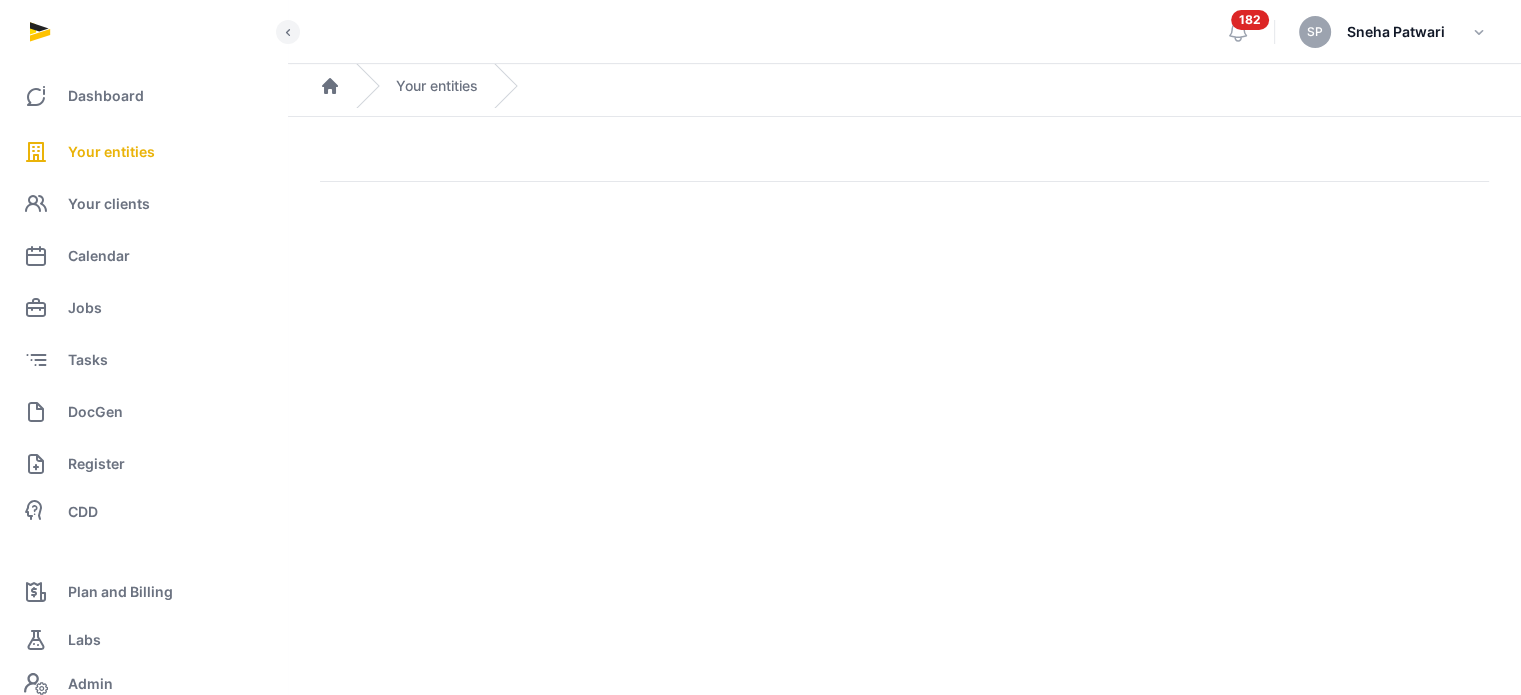 scroll, scrollTop: 0, scrollLeft: 0, axis: both 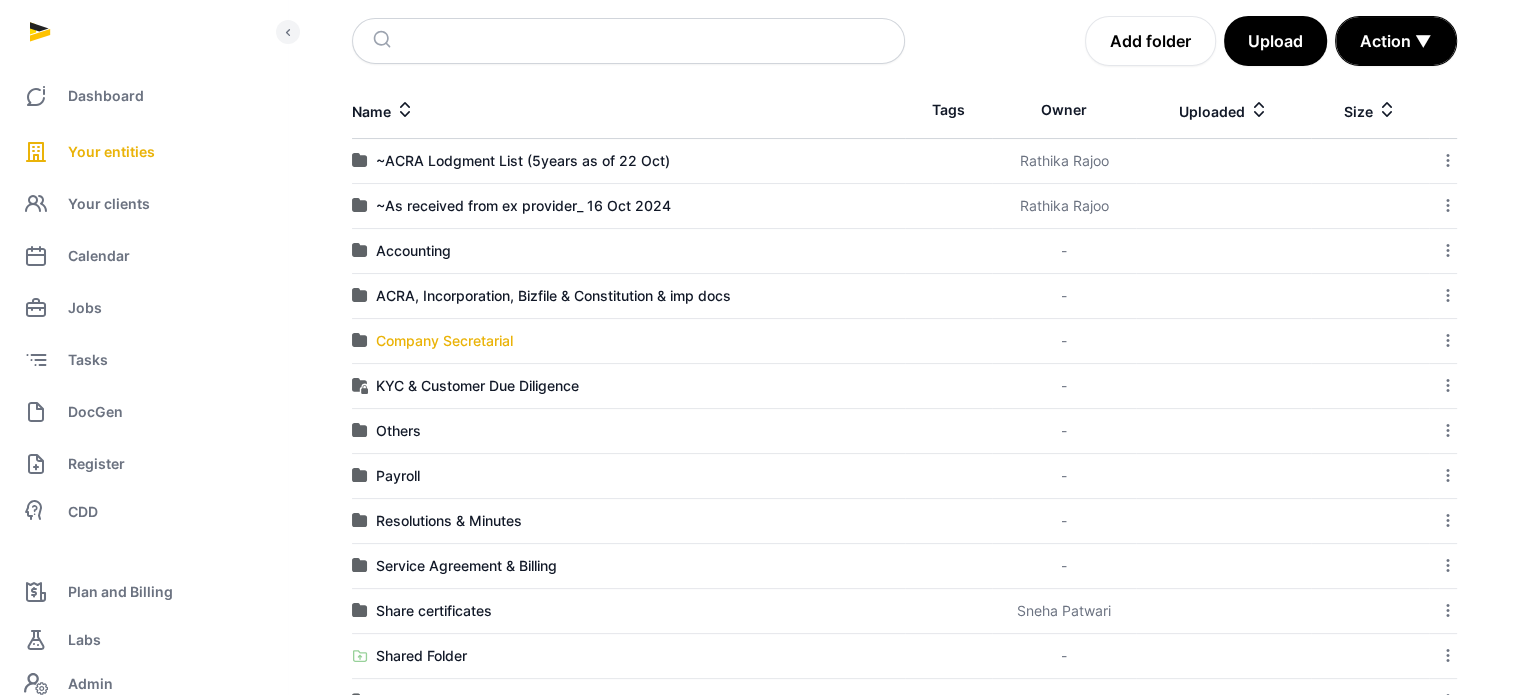 click on "Company Secretarial" at bounding box center (444, 341) 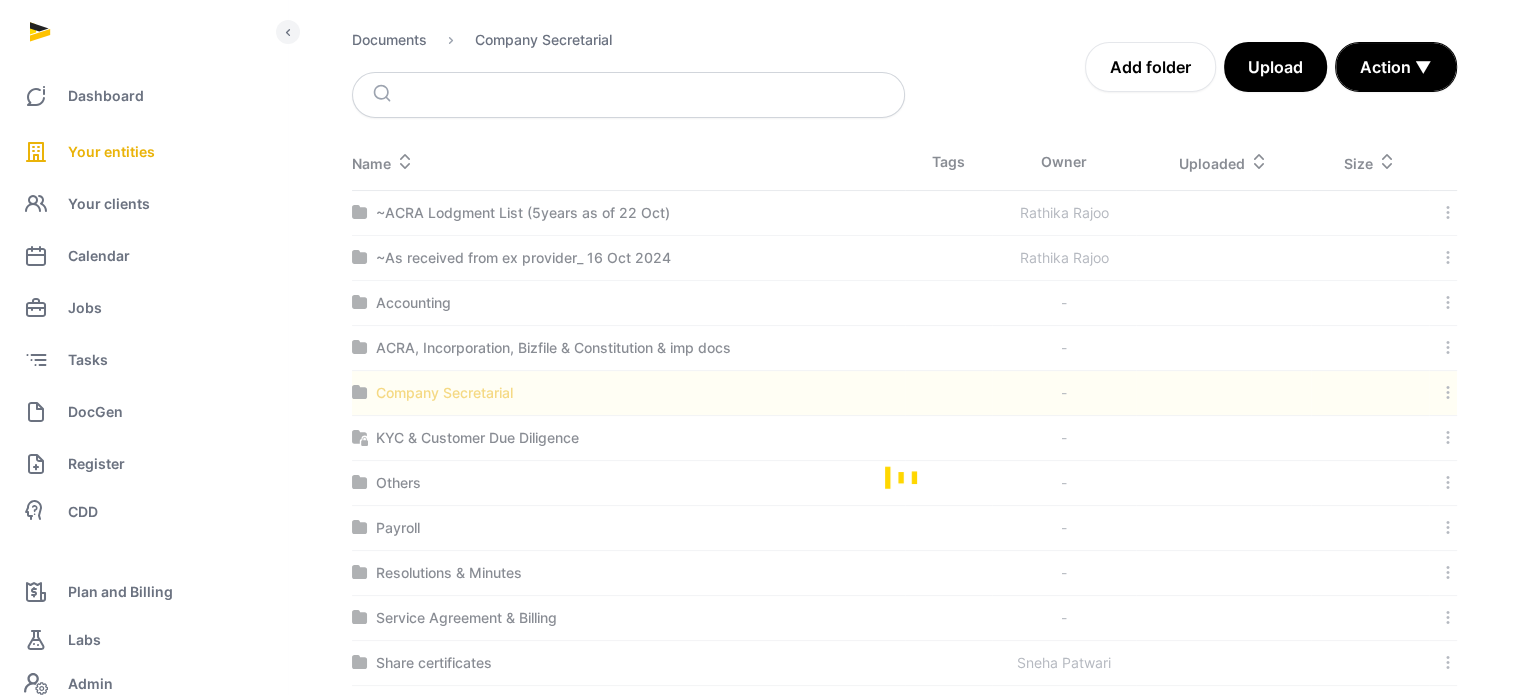 scroll, scrollTop: 0, scrollLeft: 0, axis: both 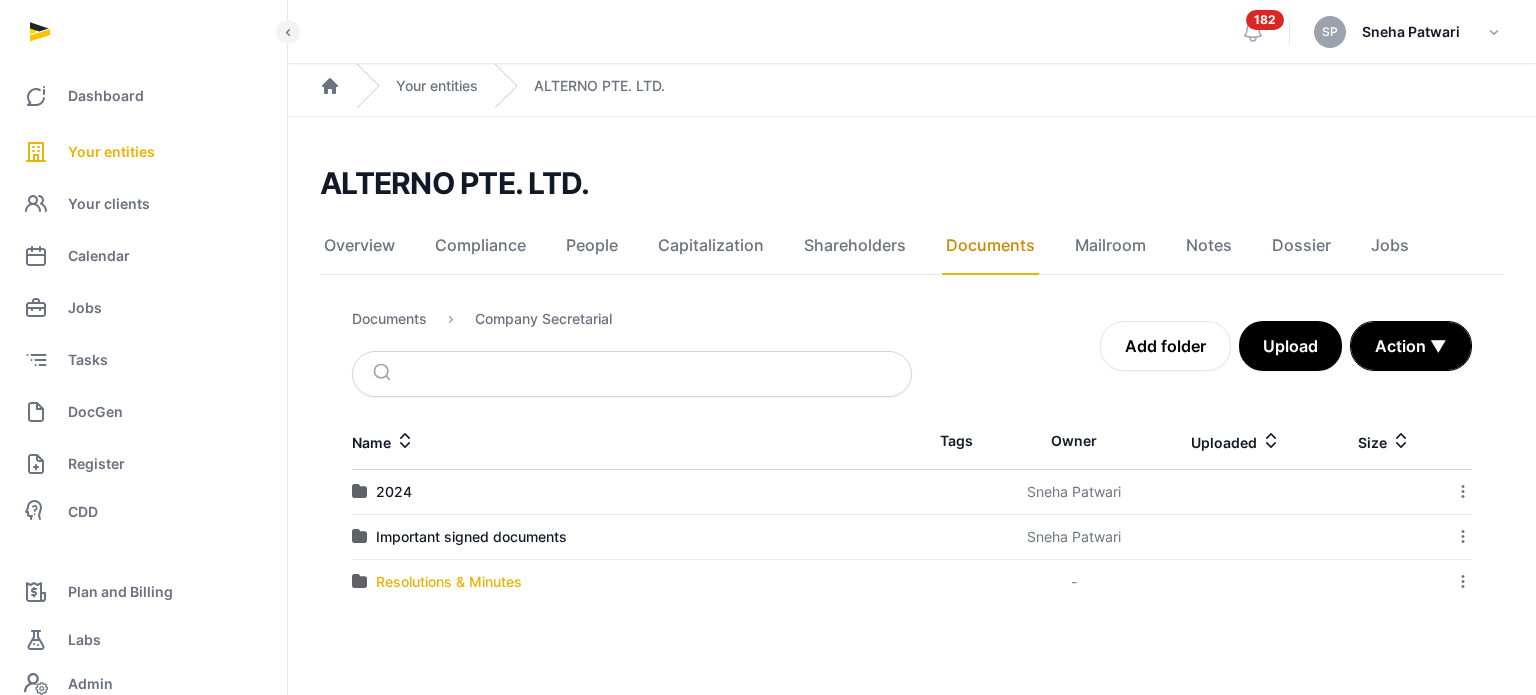click on "Resolutions & Minutes" at bounding box center (449, 582) 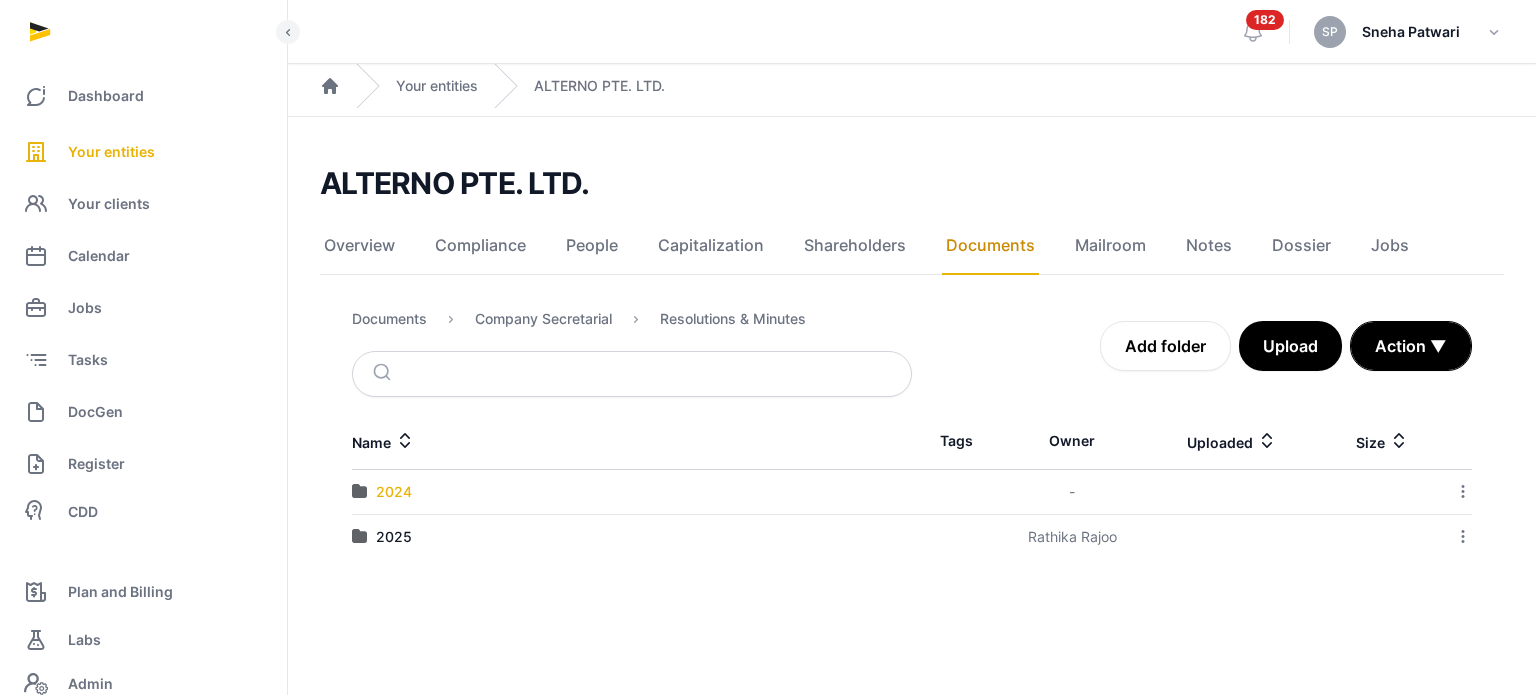 click on "2024" at bounding box center (394, 492) 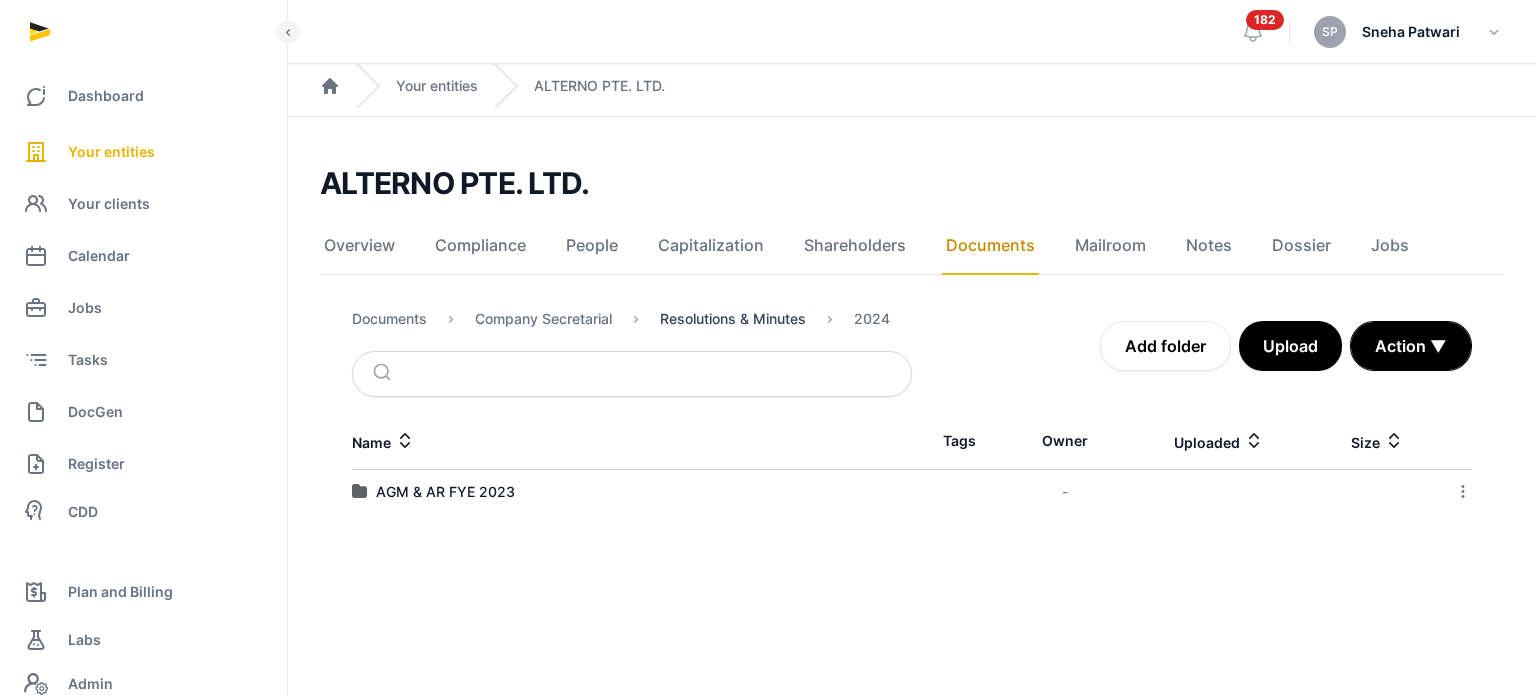 click on "Resolutions & Minutes" at bounding box center [733, 319] 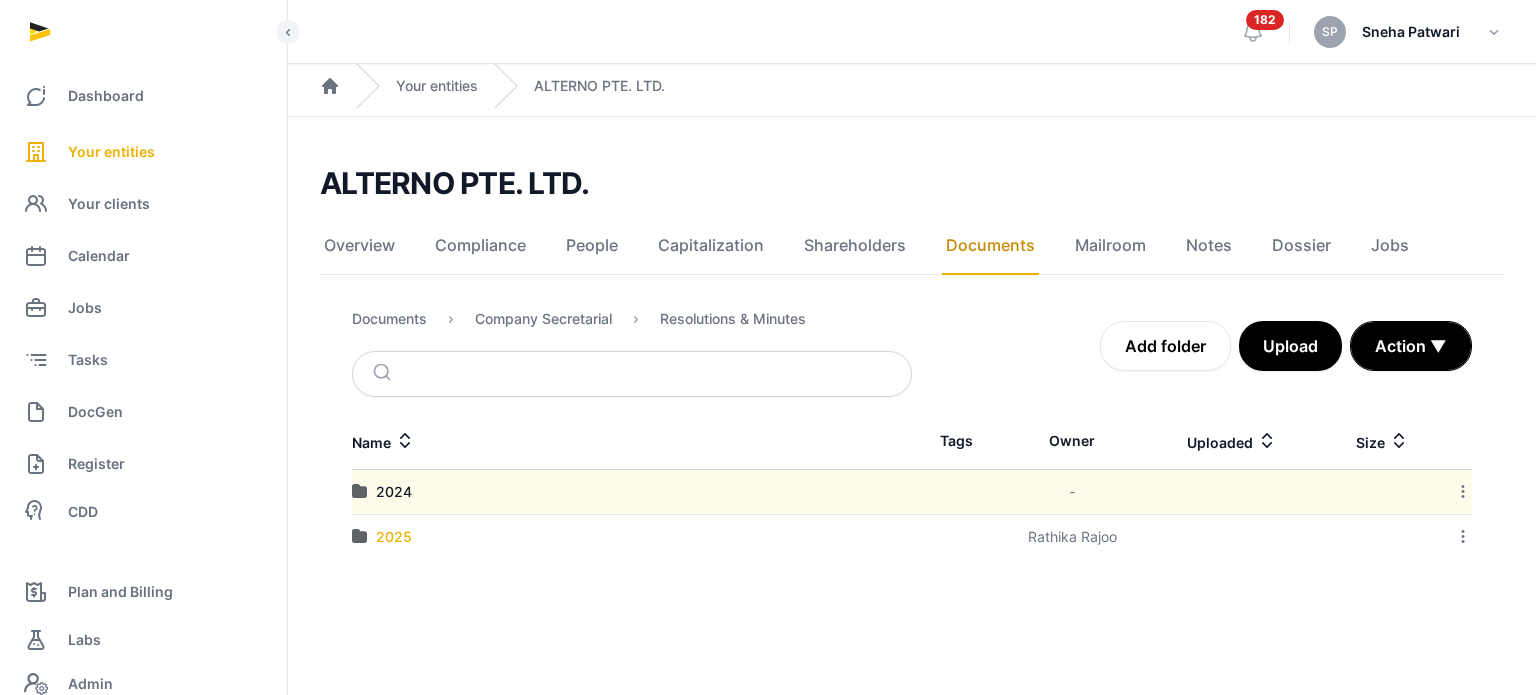 click on "2025" at bounding box center (394, 537) 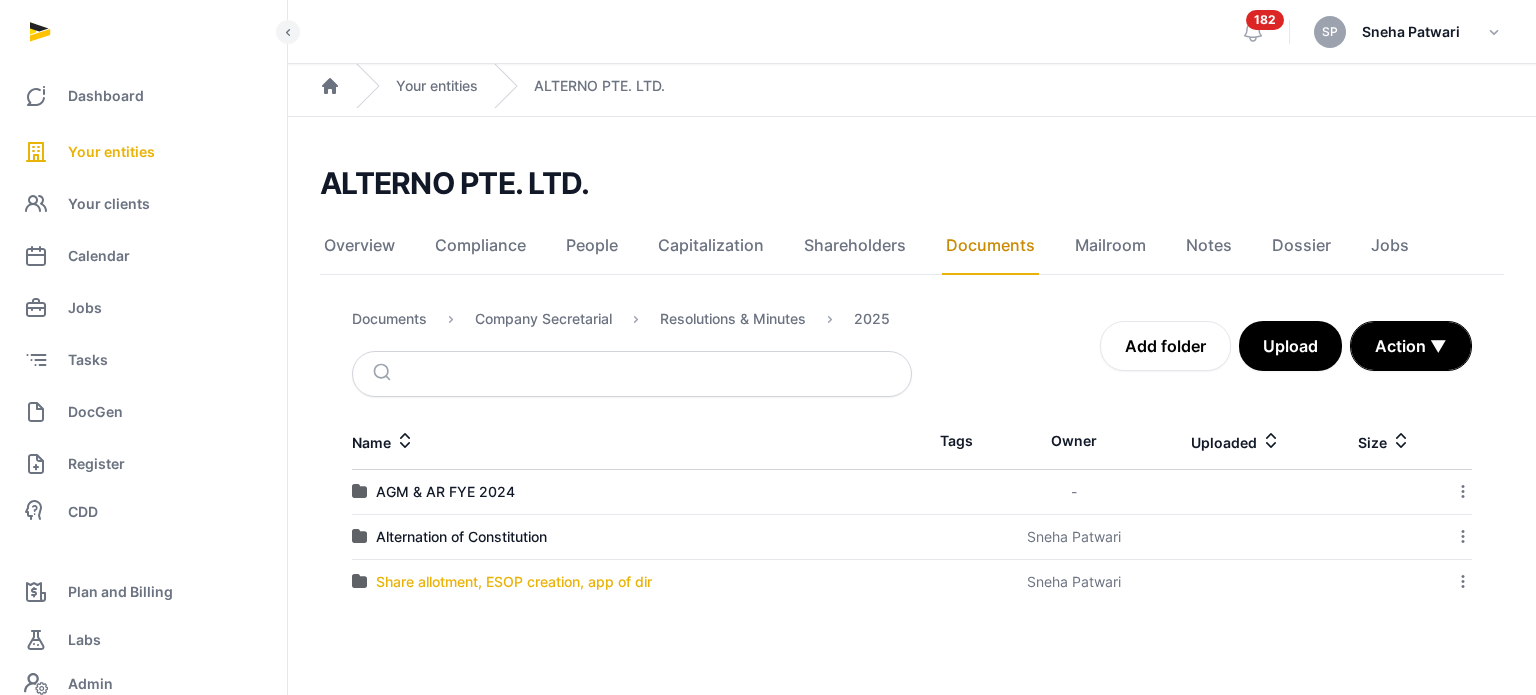 click on "Share allotment, ESOP creation, app of dir" at bounding box center [514, 582] 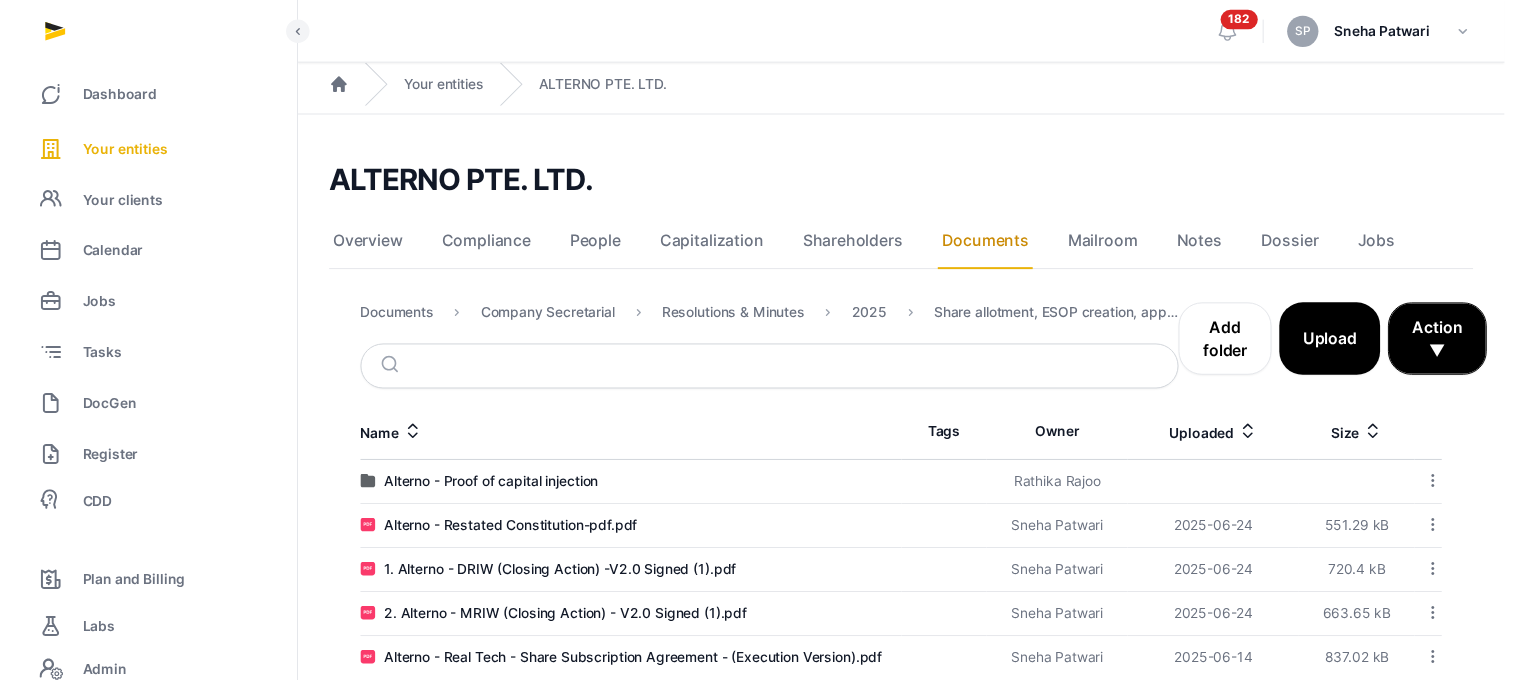 scroll, scrollTop: 36, scrollLeft: 0, axis: vertical 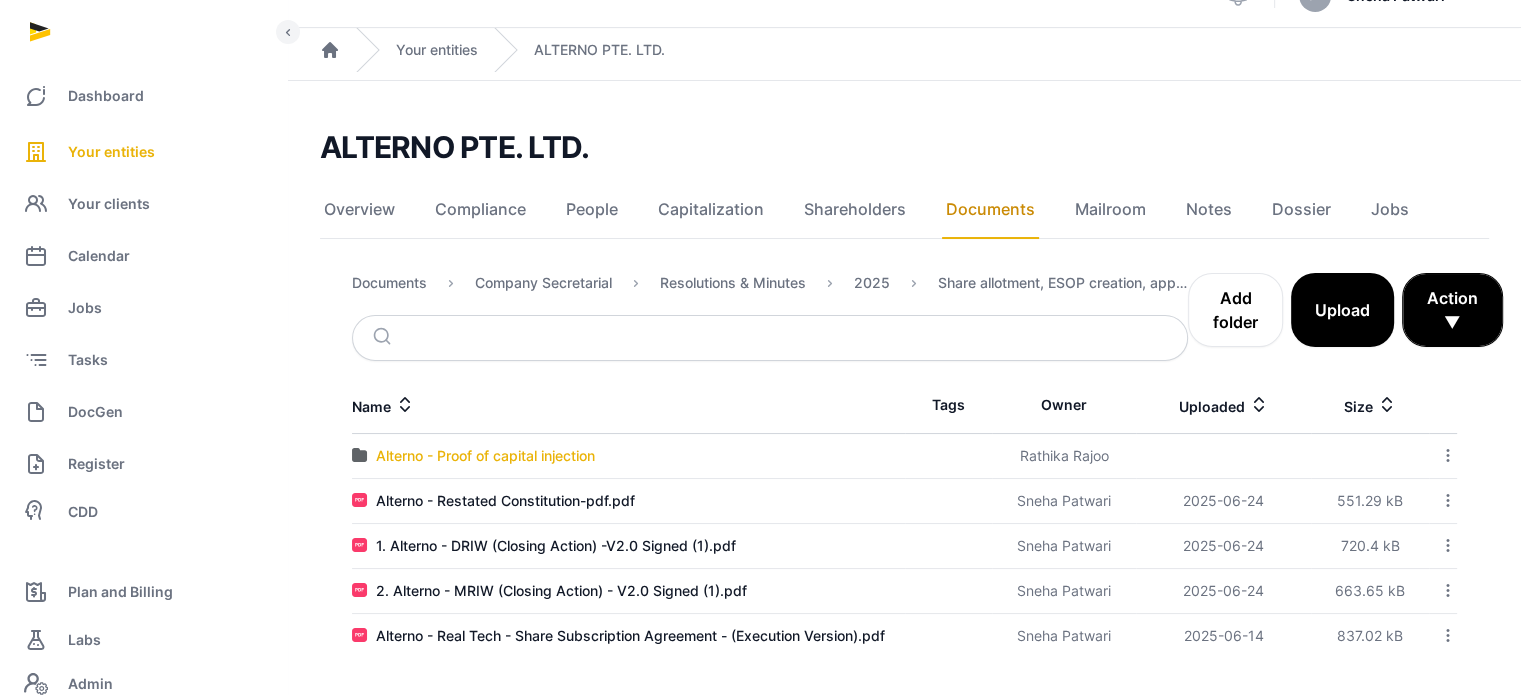 click on "Alterno - Proof of capital injection" at bounding box center [628, 456] 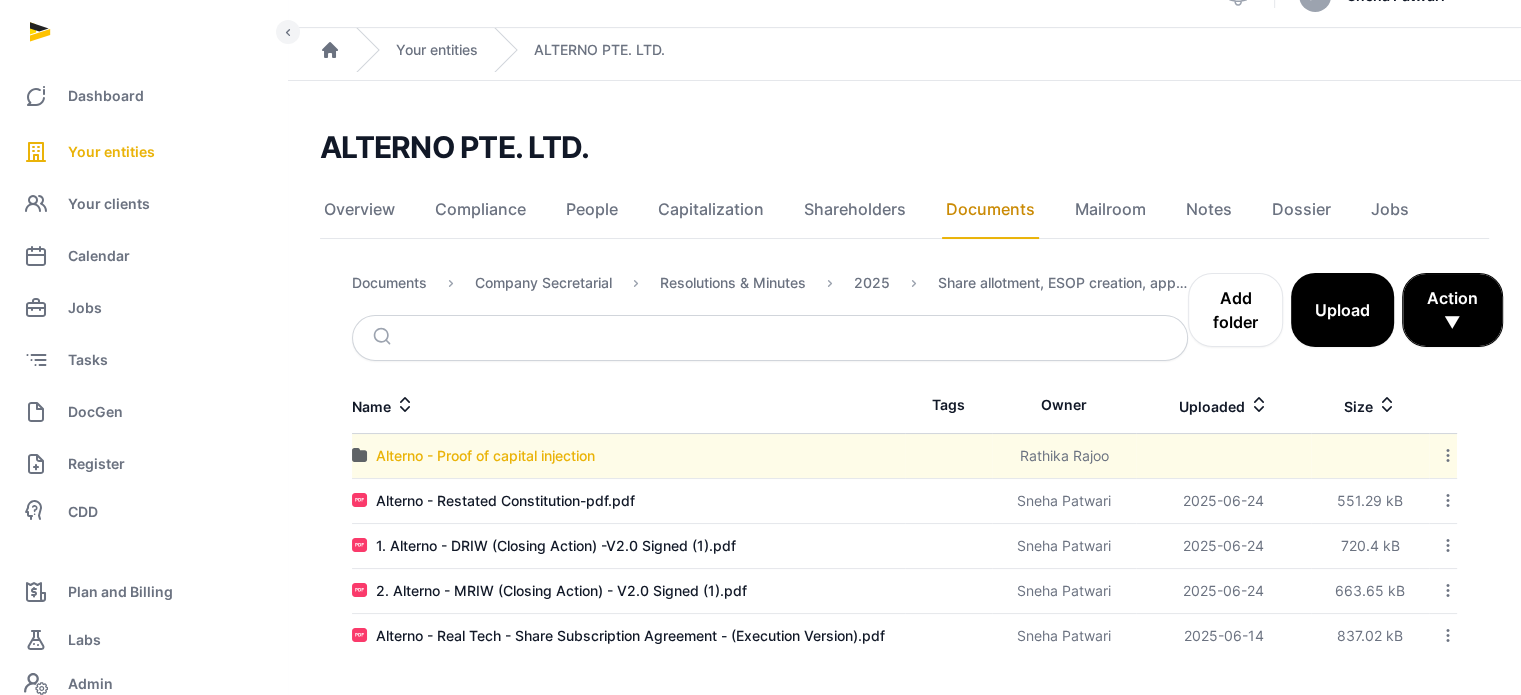 click on "Alterno - Proof of capital injection" at bounding box center [485, 456] 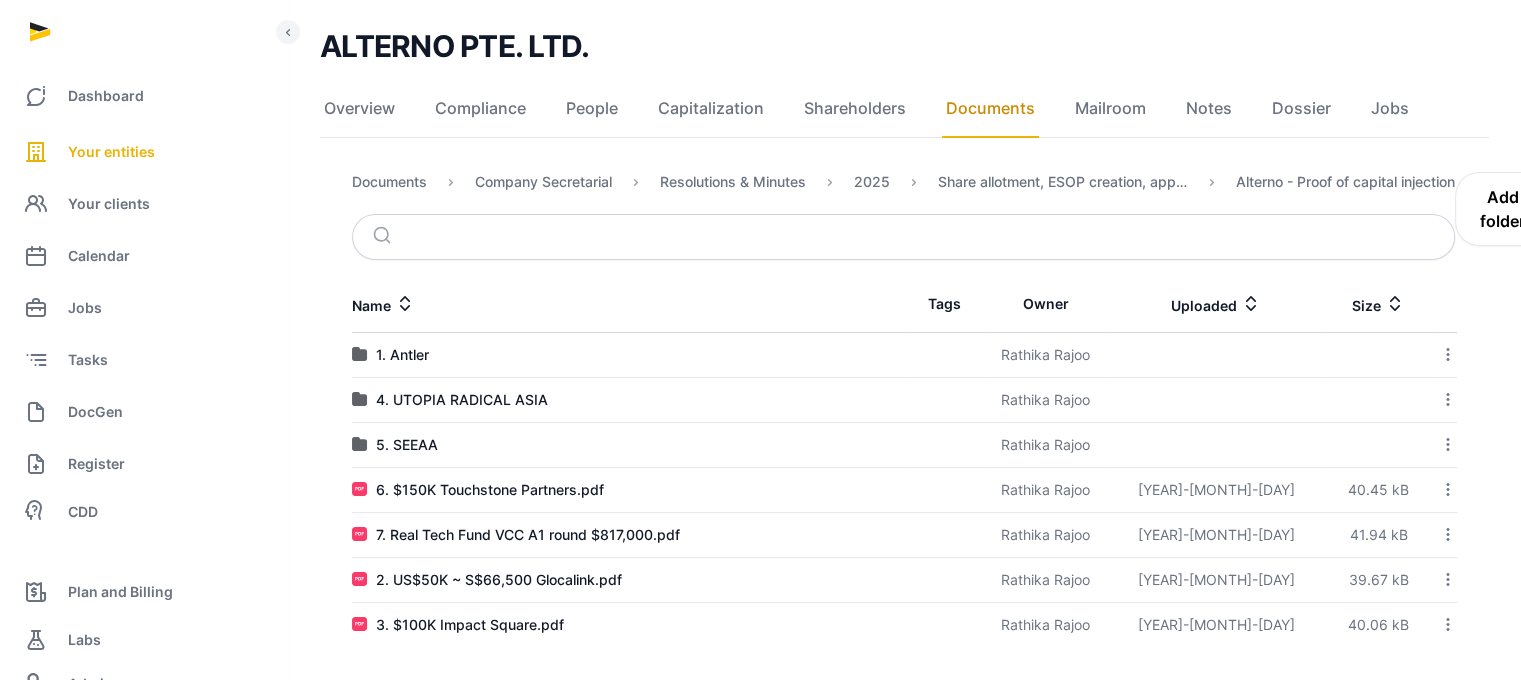 scroll, scrollTop: 156, scrollLeft: 0, axis: vertical 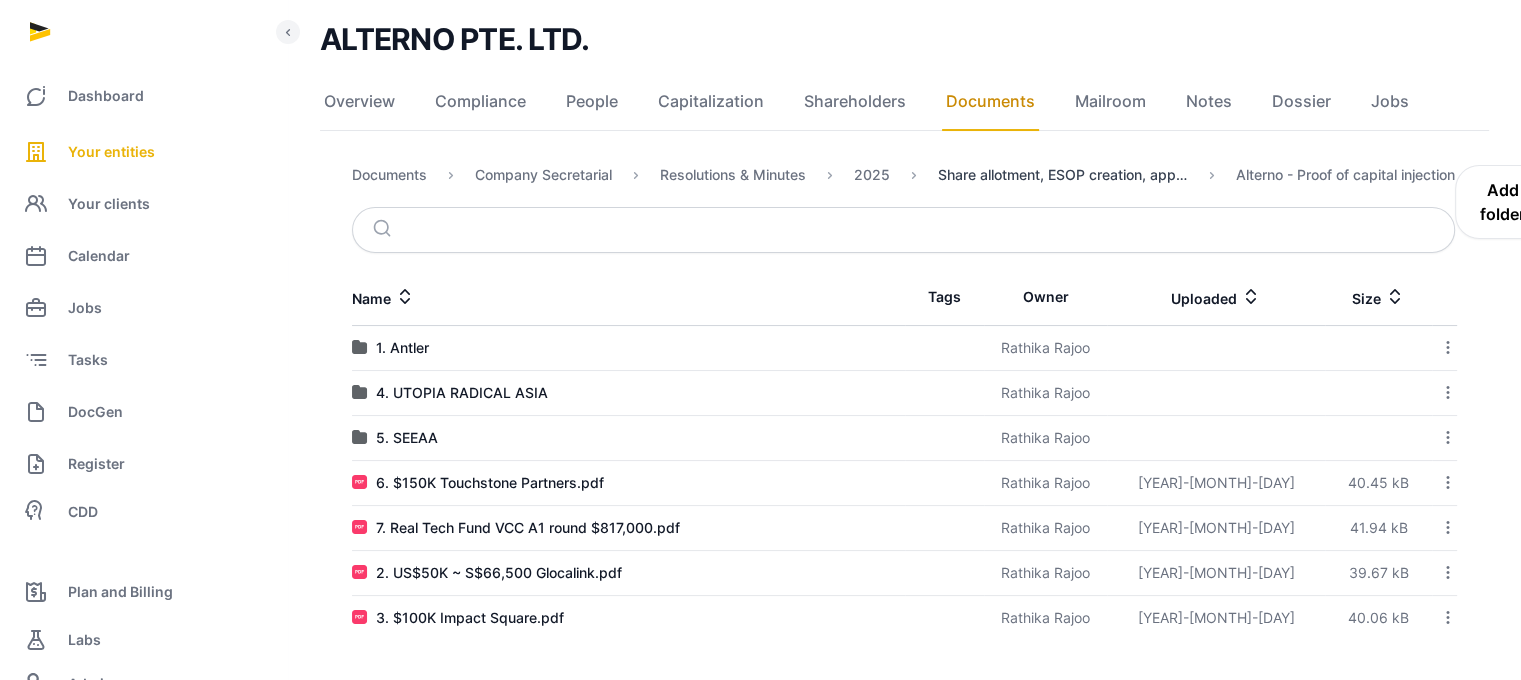 click on "Share allotment, ESOP creation, app of dir" at bounding box center [1063, 175] 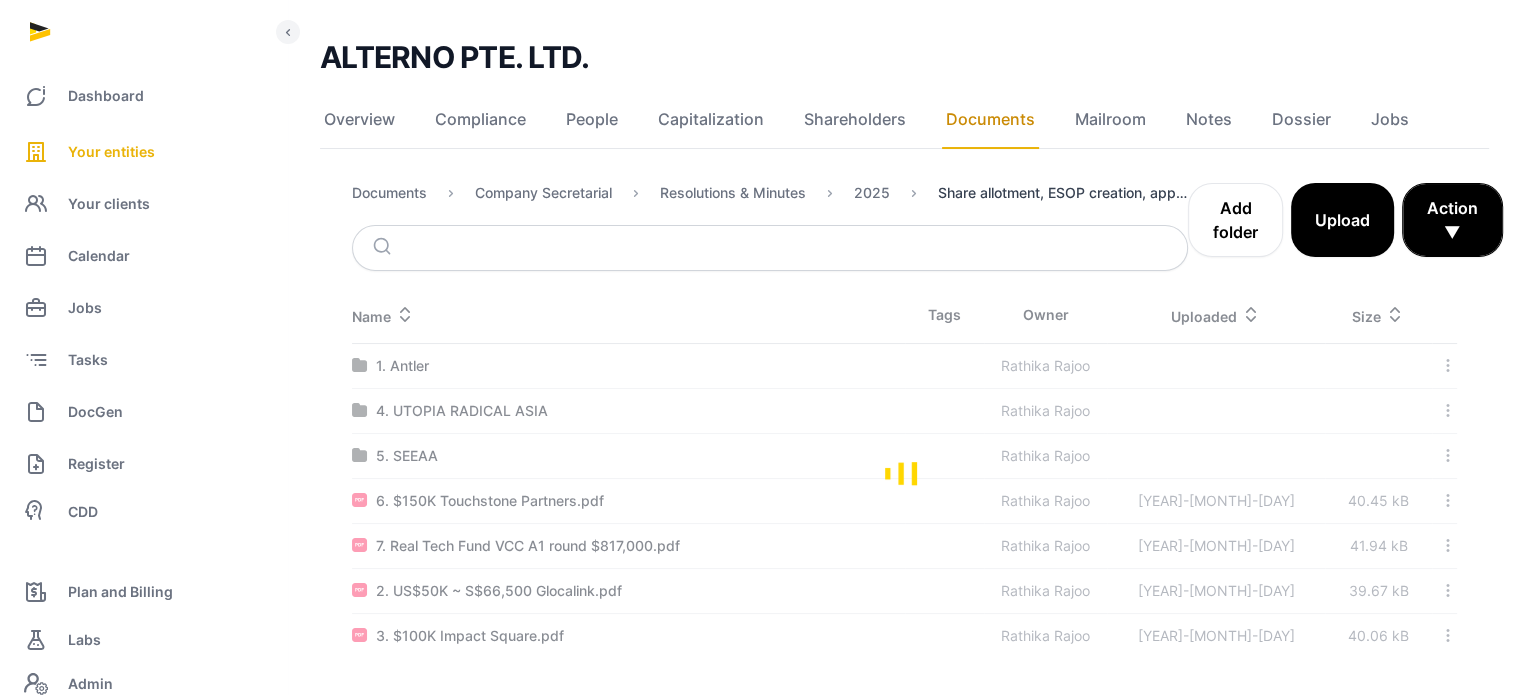 scroll, scrollTop: 36, scrollLeft: 0, axis: vertical 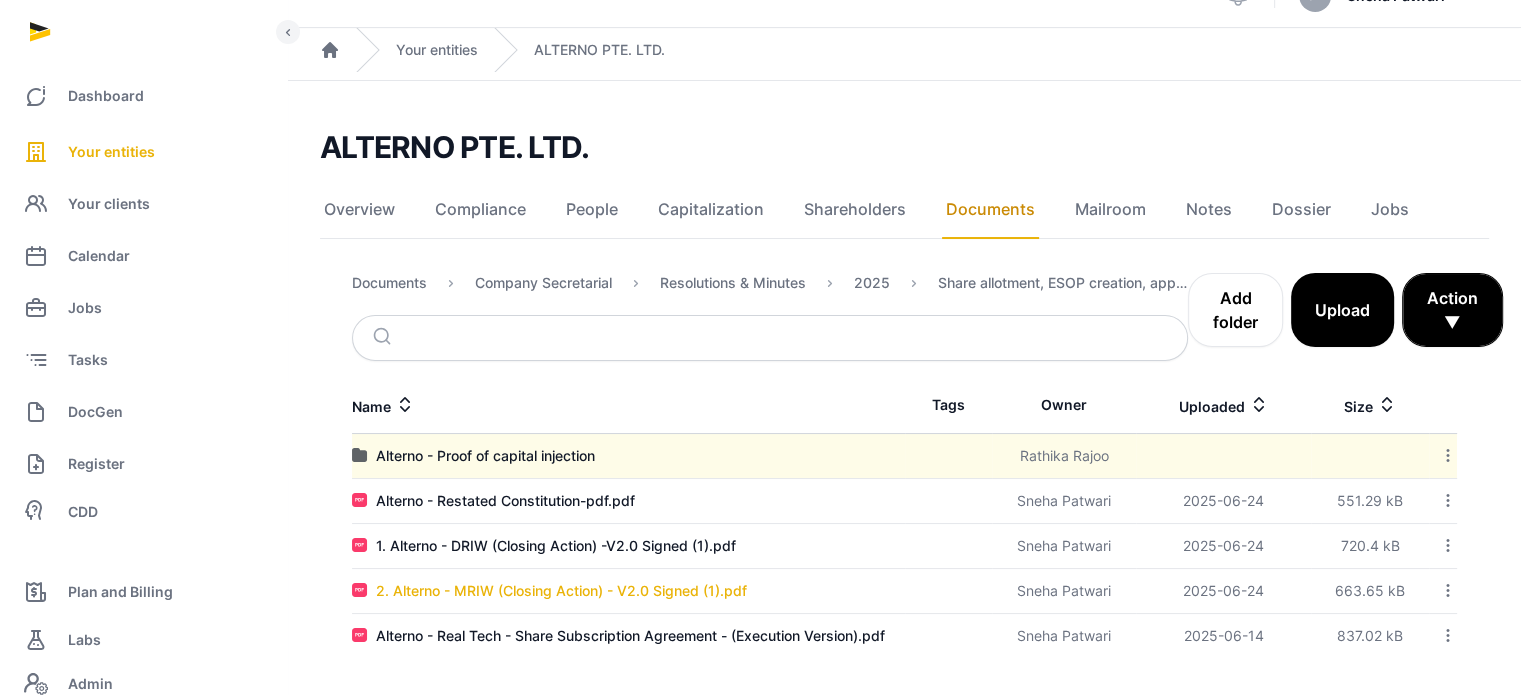click on "2. Alterno - MRIW (Closing Action) - V2.0 Signed (1).pdf" at bounding box center (561, 591) 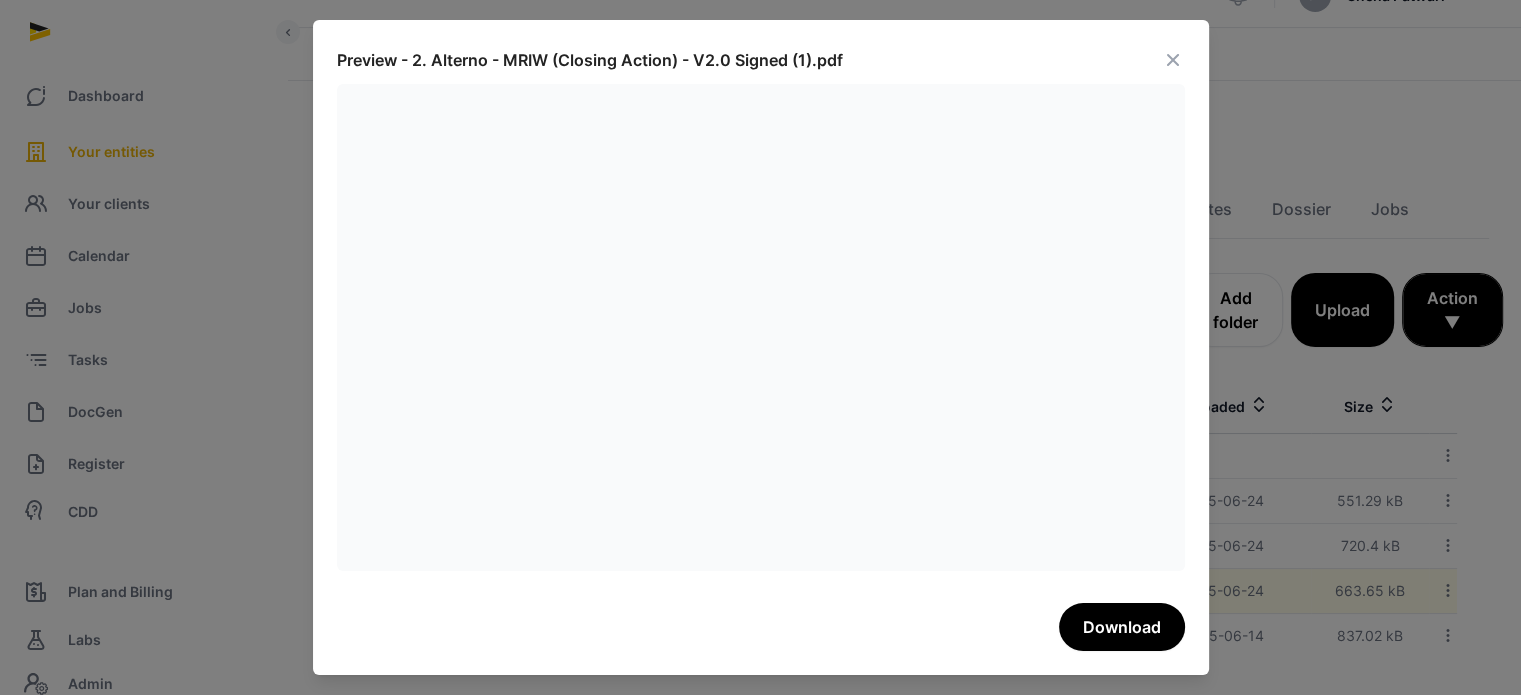 click on "Preview - 2. Alterno - MRIW (Closing Action) - V2.0 Signed (1).pdf Download" at bounding box center [761, 347] 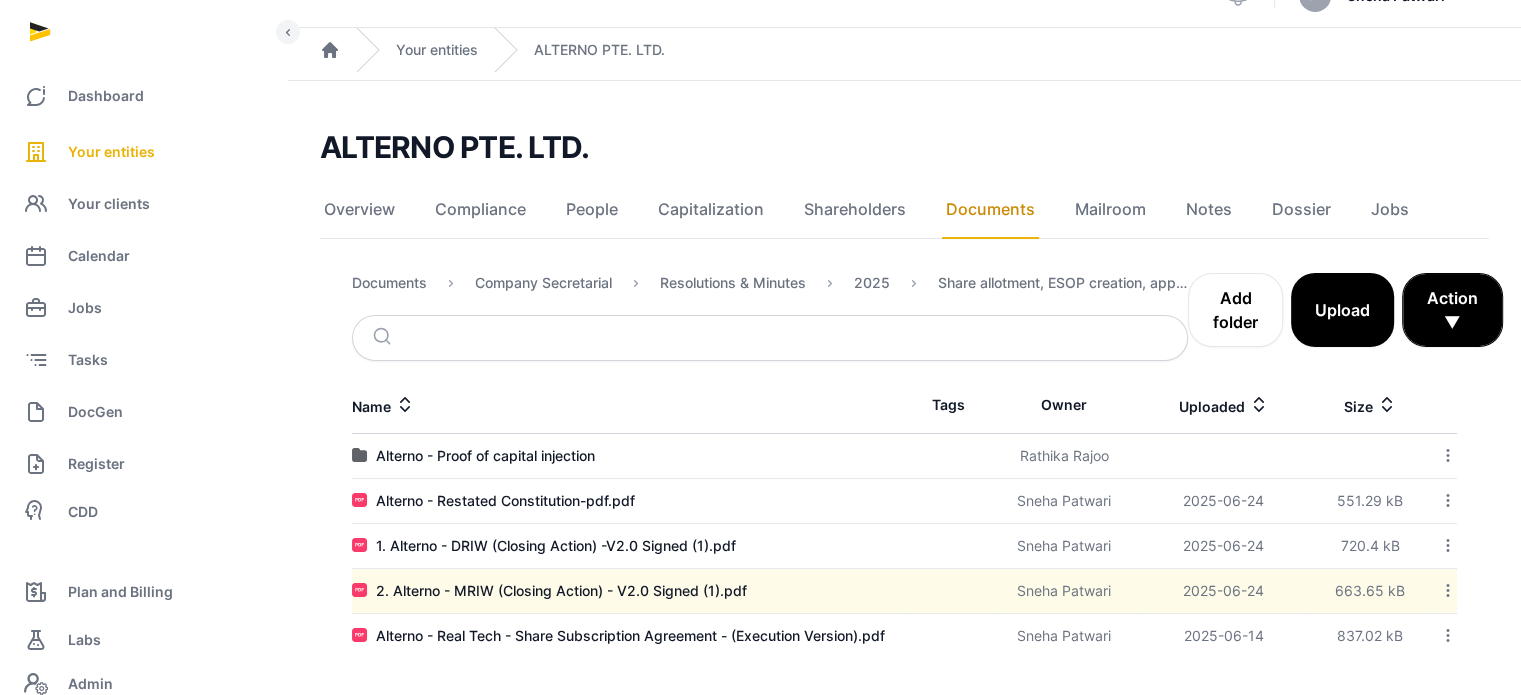 click on "Alterno - Real Tech - Share Subscription Agreement - (Execution Version).pdf" at bounding box center [628, 636] 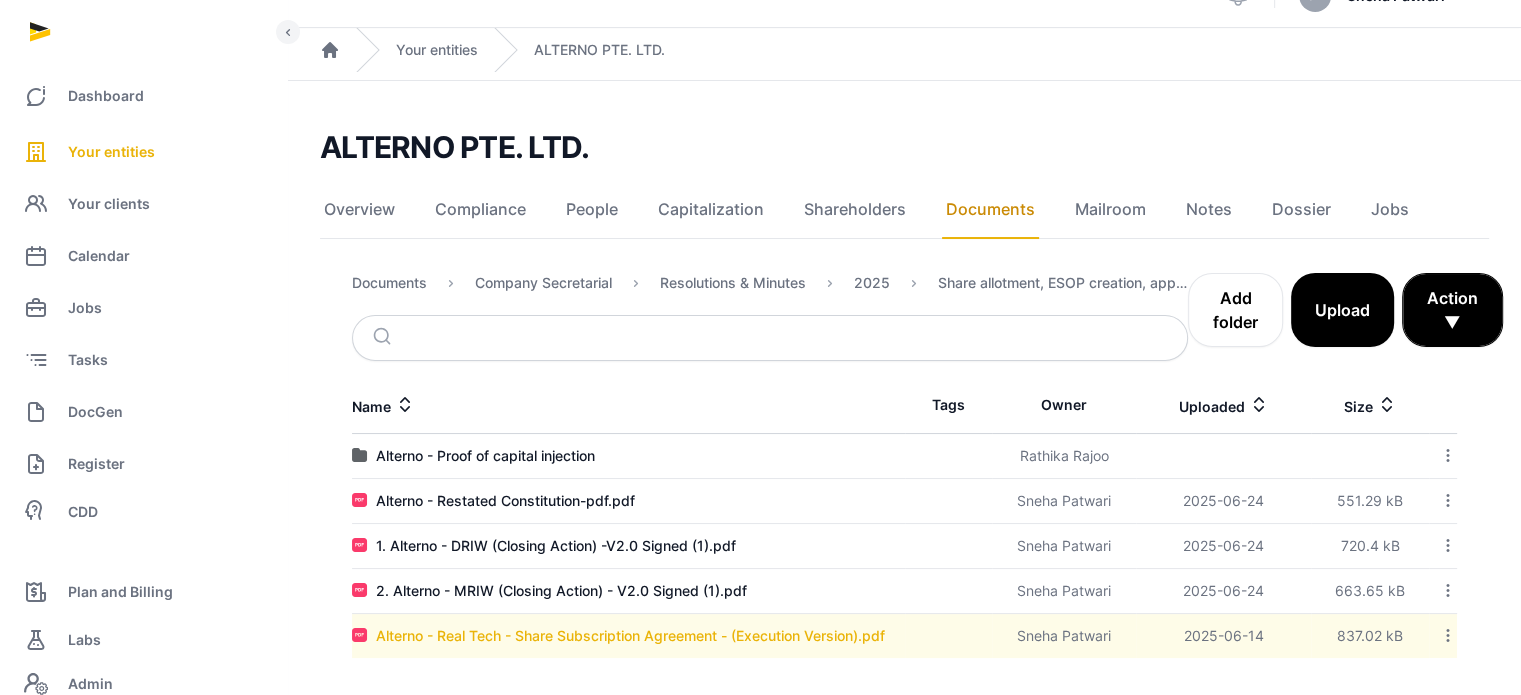 click on "Alterno - Real Tech - Share Subscription Agreement - (Execution Version).pdf" at bounding box center (630, 636) 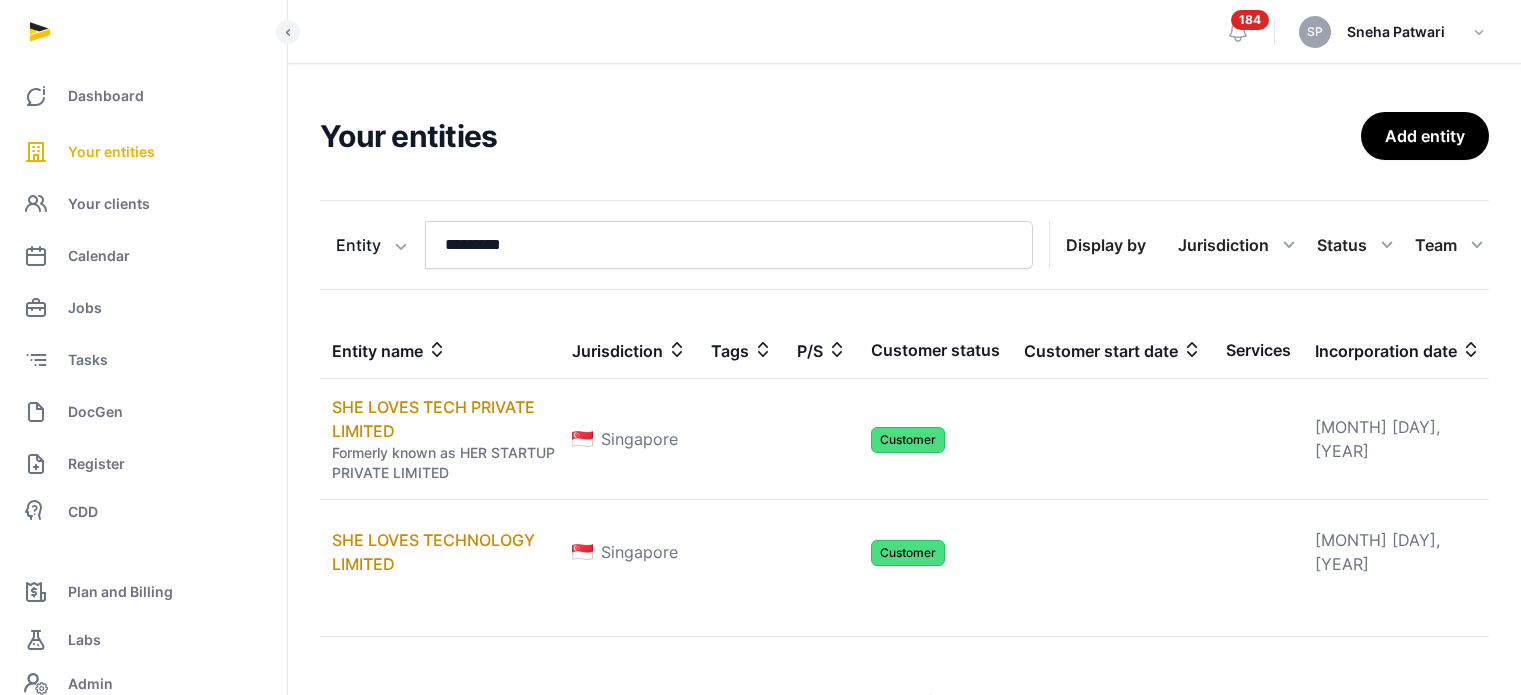 scroll, scrollTop: 0, scrollLeft: 0, axis: both 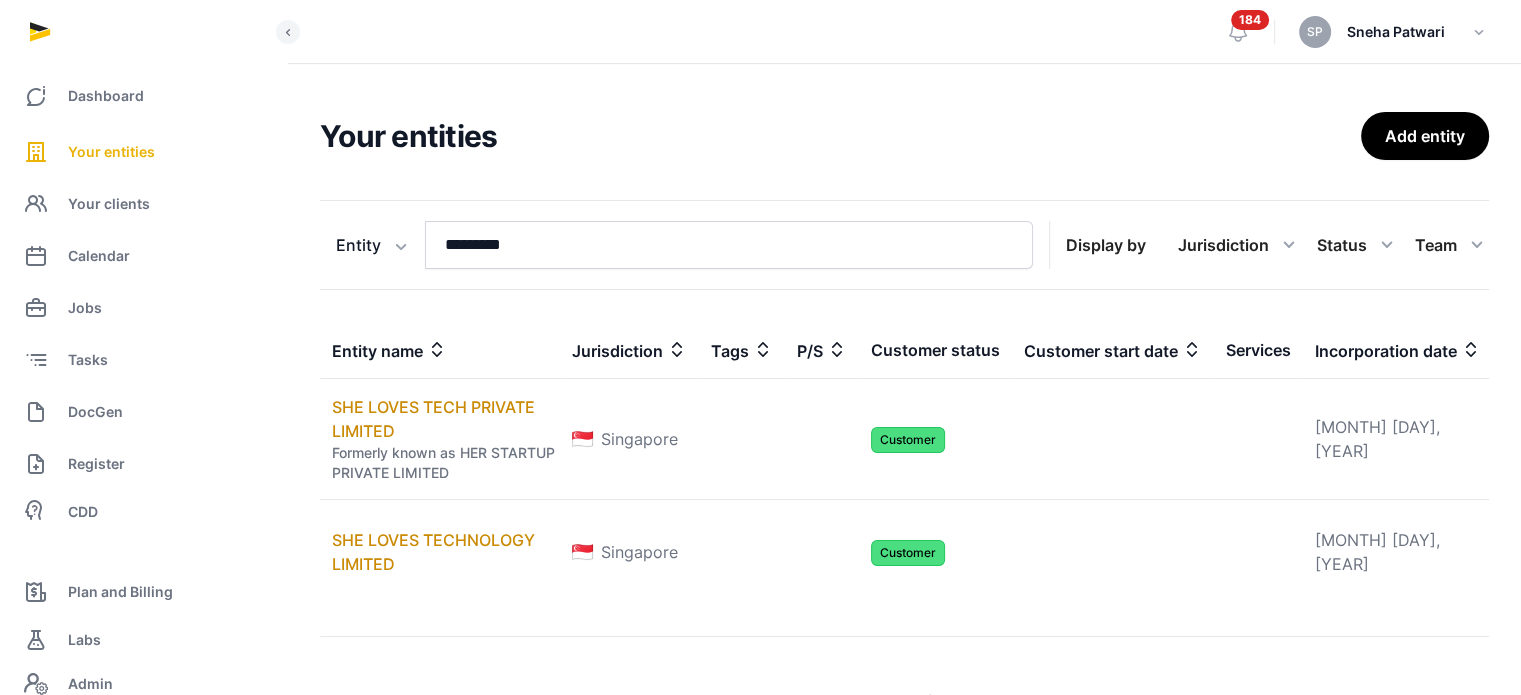 click on "Your entities" at bounding box center (143, 152) 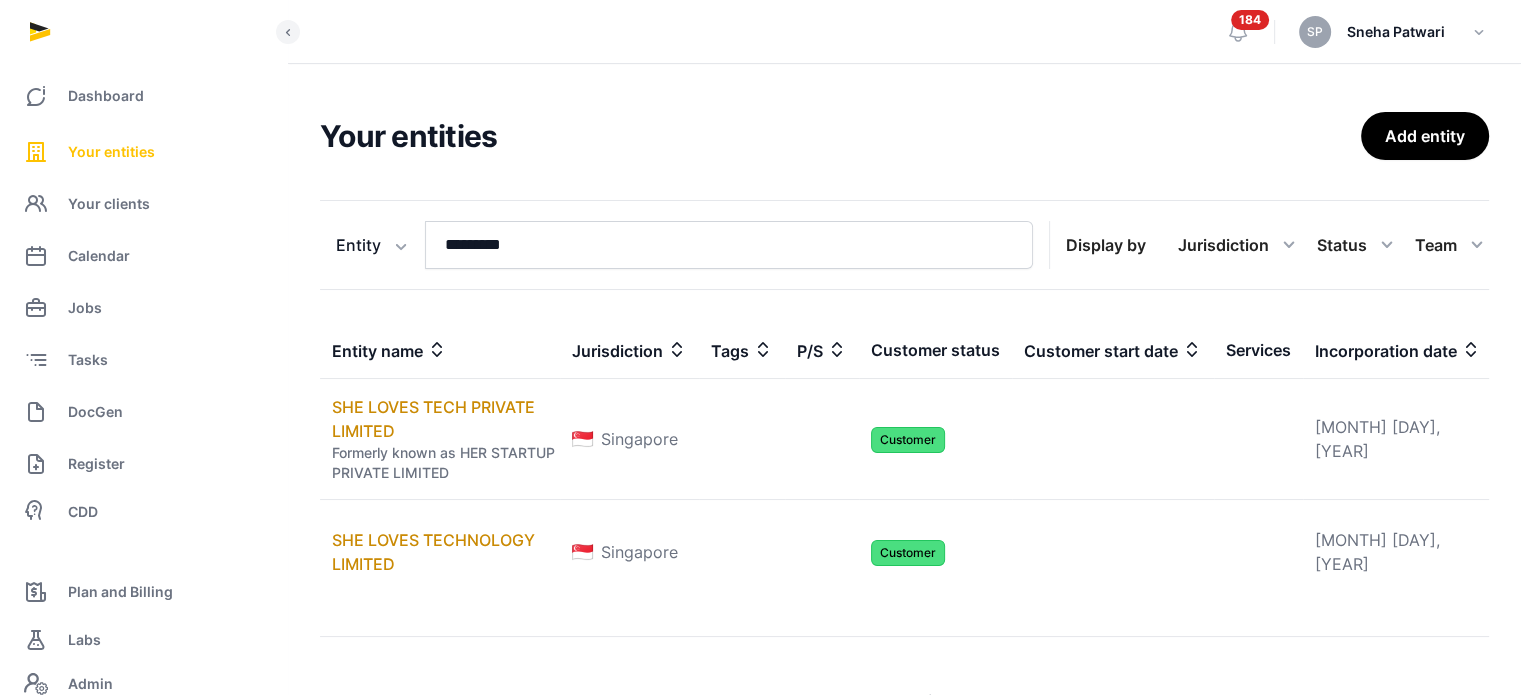 click on "Your entities" at bounding box center [111, 152] 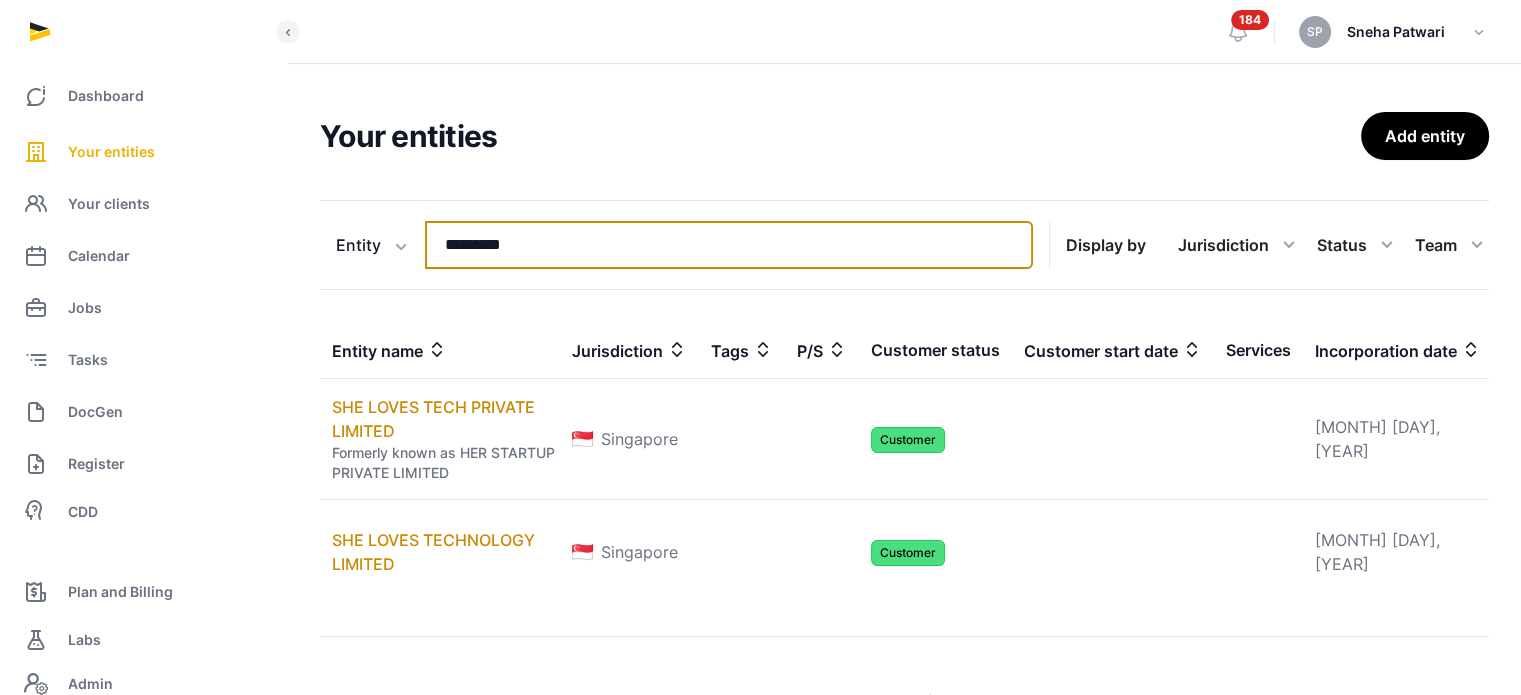 click on "*********" at bounding box center [729, 245] 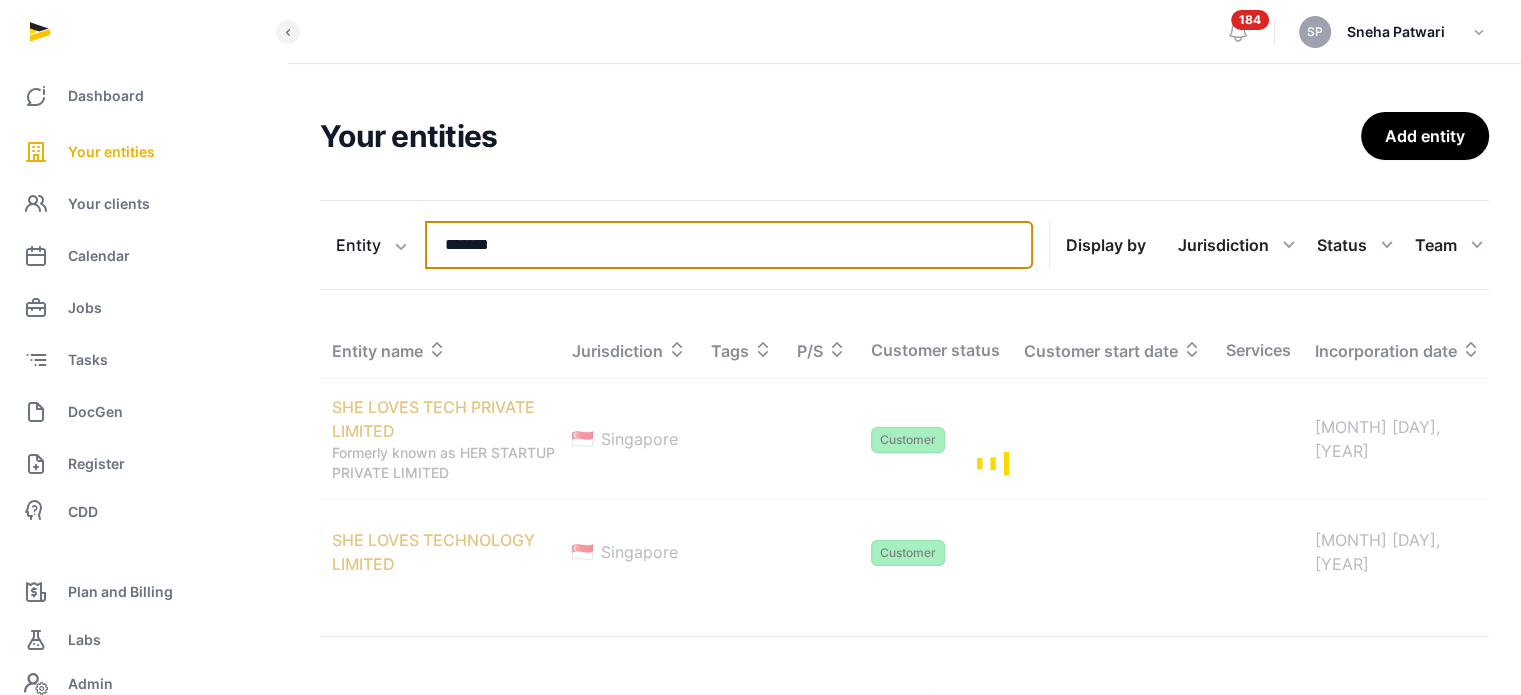 type on "*******" 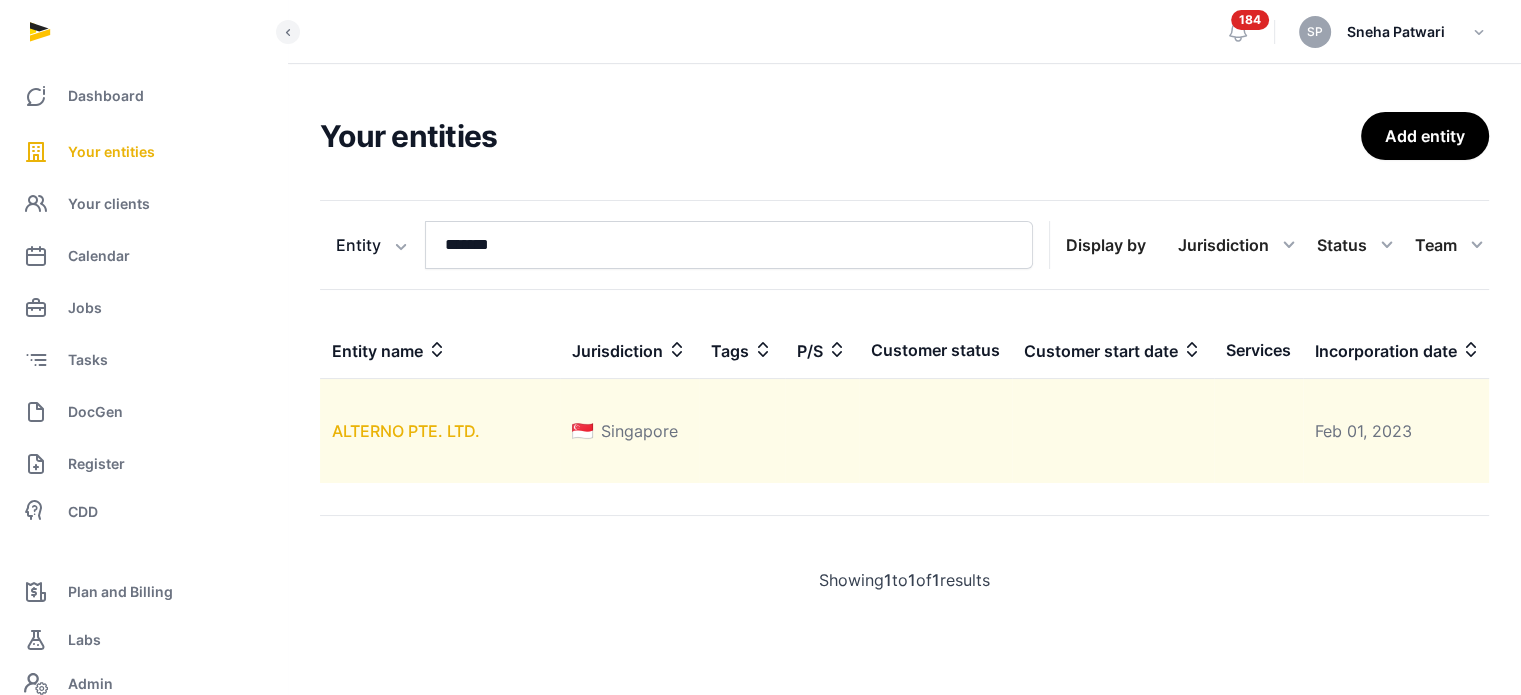 click on "ALTERNO PTE. LTD." at bounding box center [406, 431] 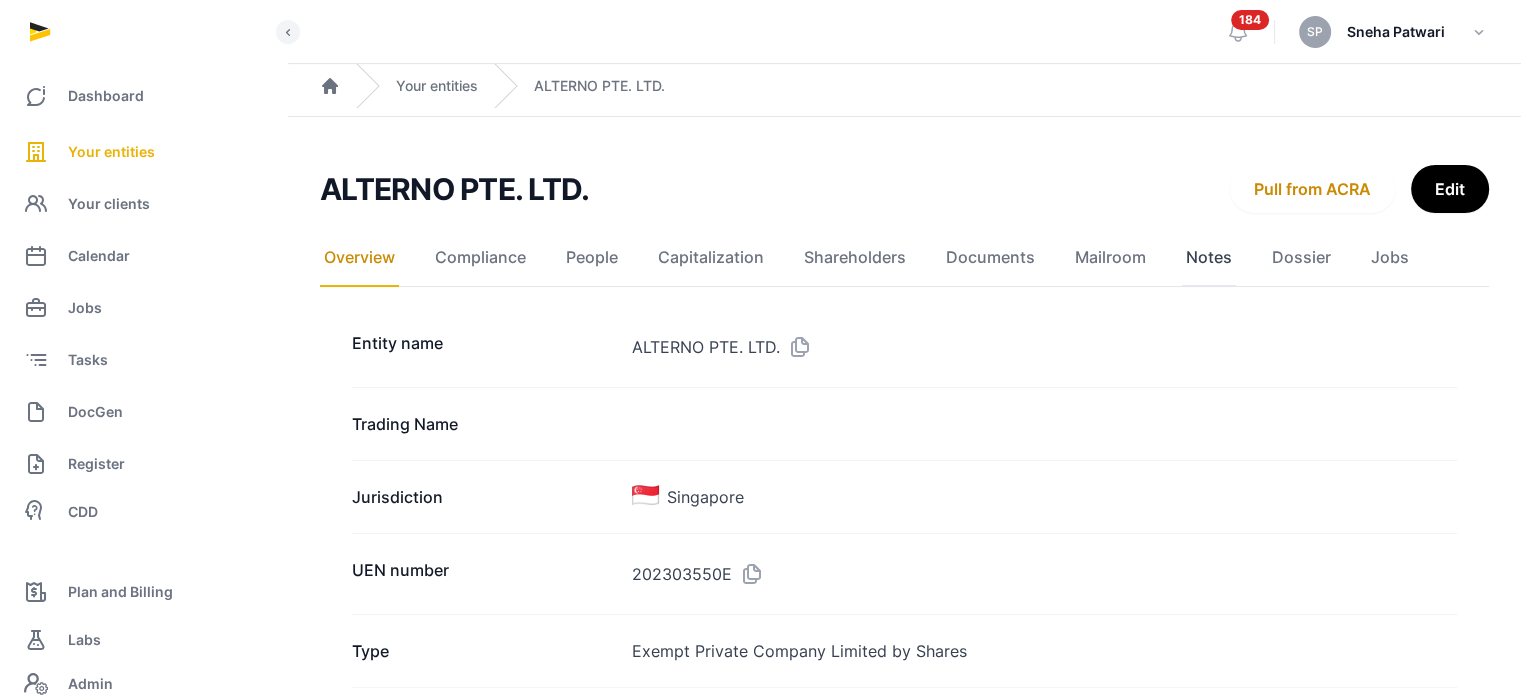 click on "Notes" 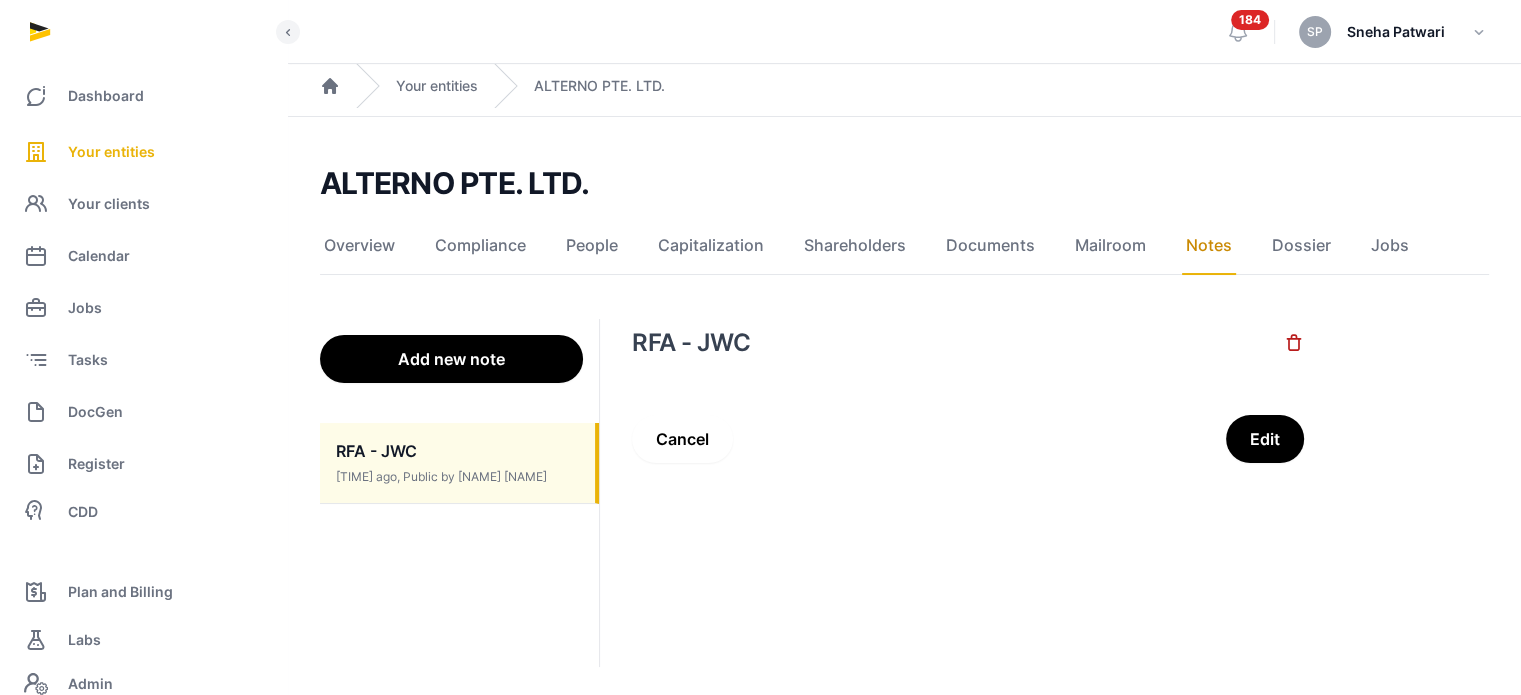 click on "Add new note" at bounding box center (451, 359) 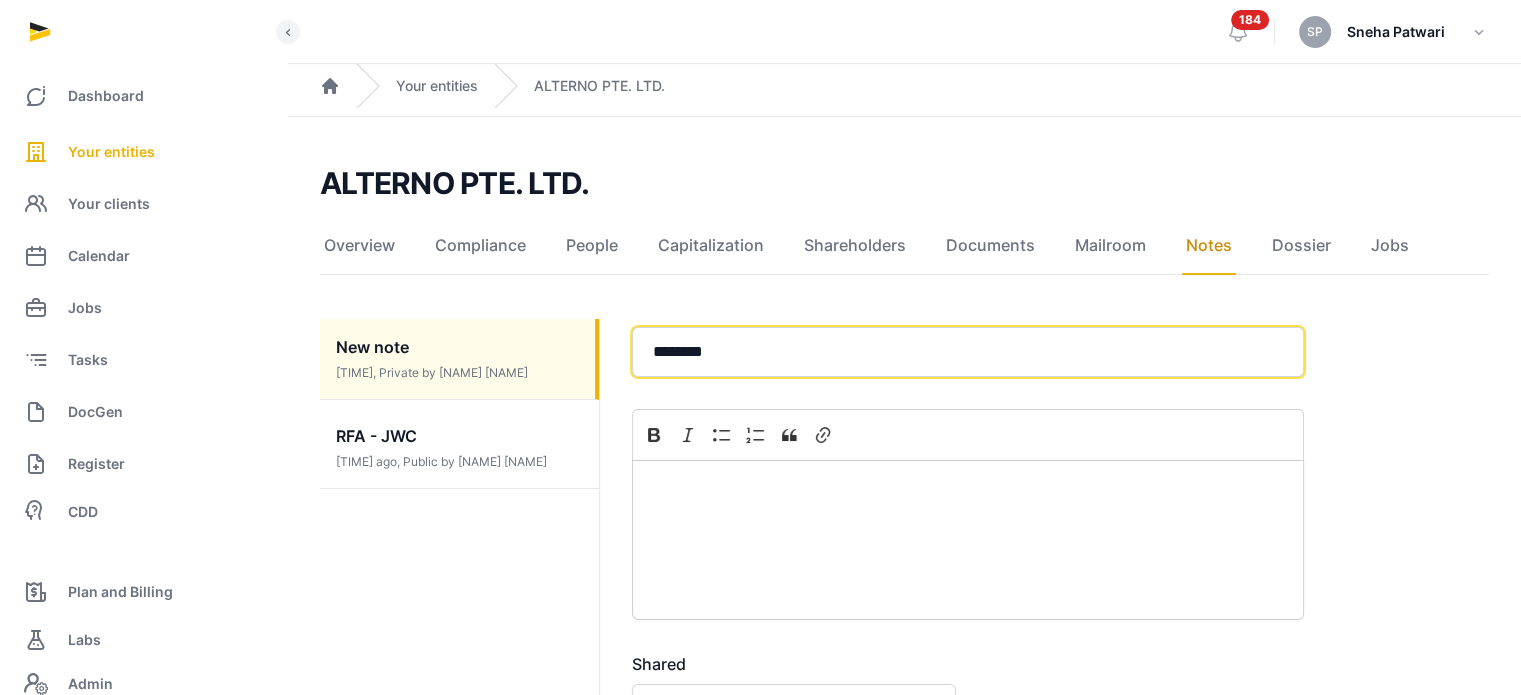 click on "********" 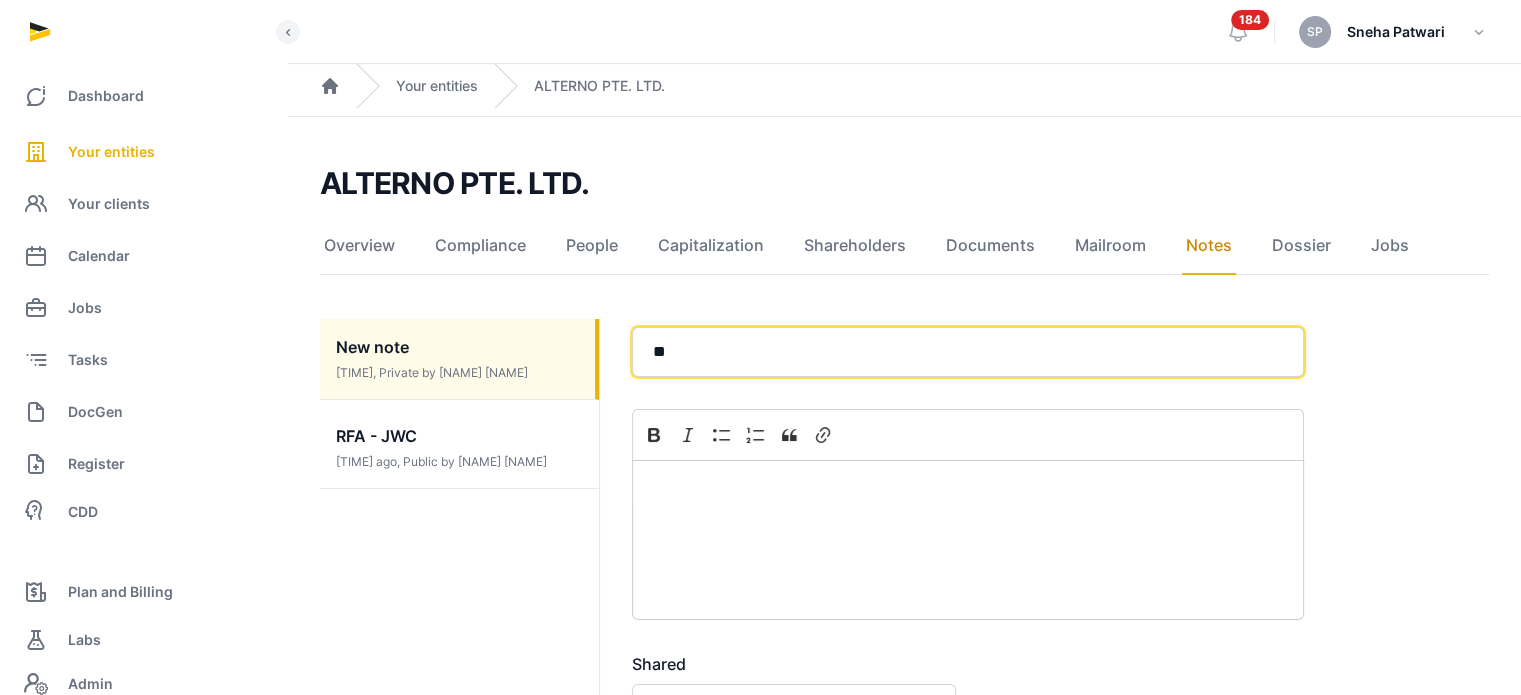 type on "*" 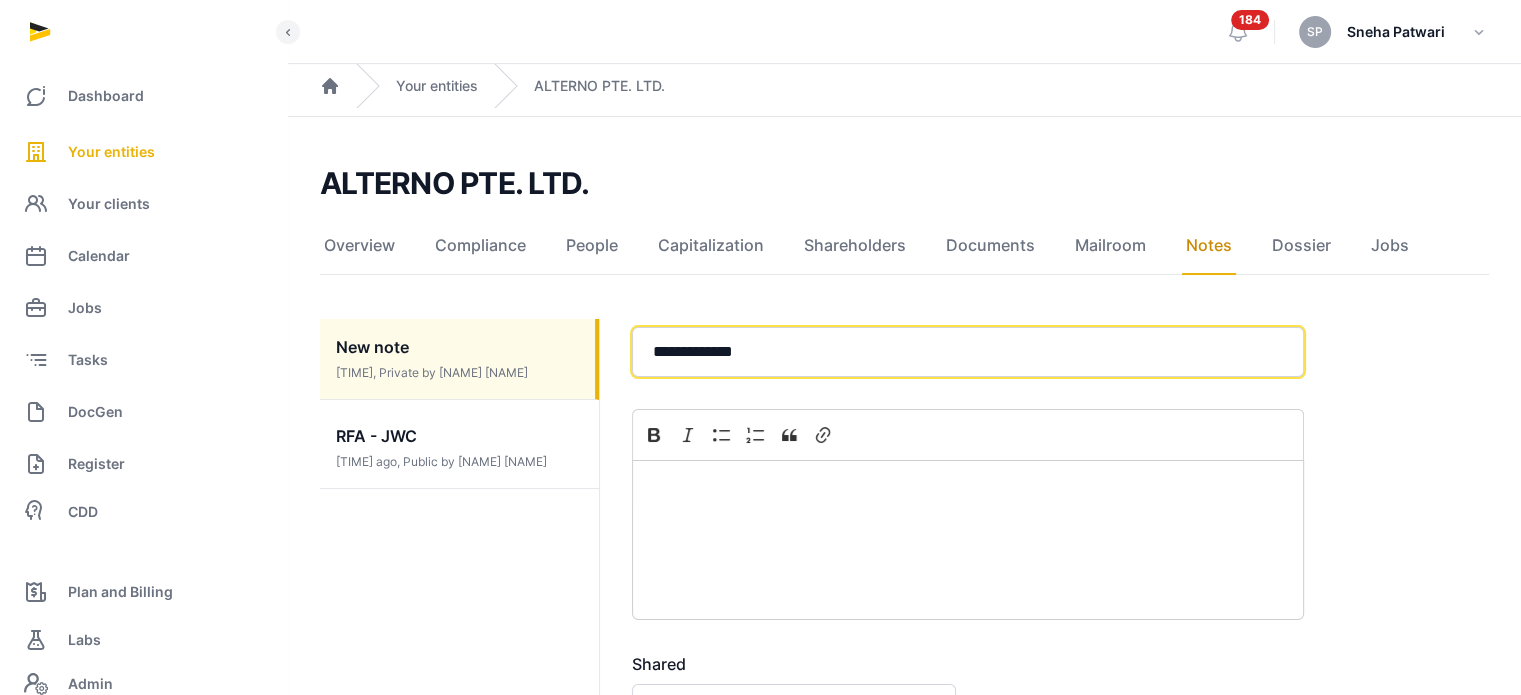 type on "**********" 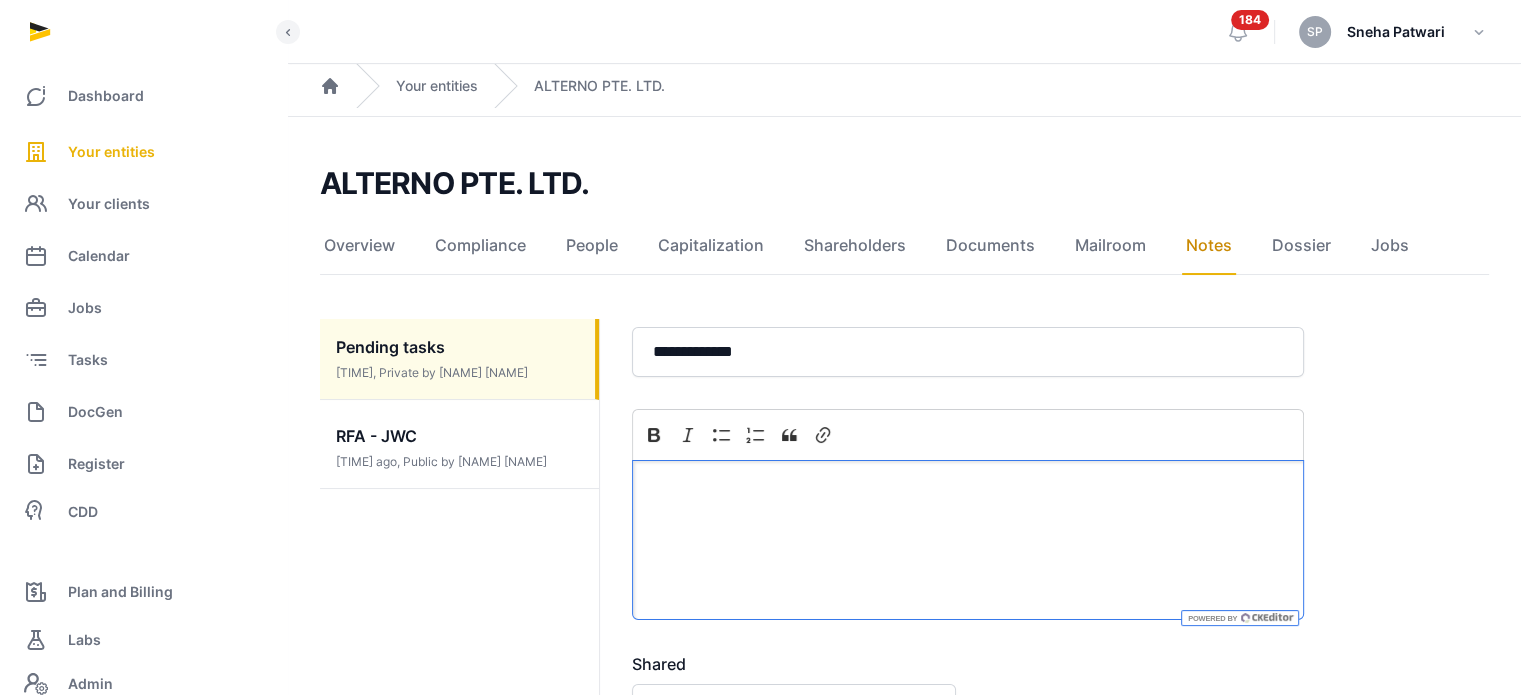click at bounding box center (968, 540) 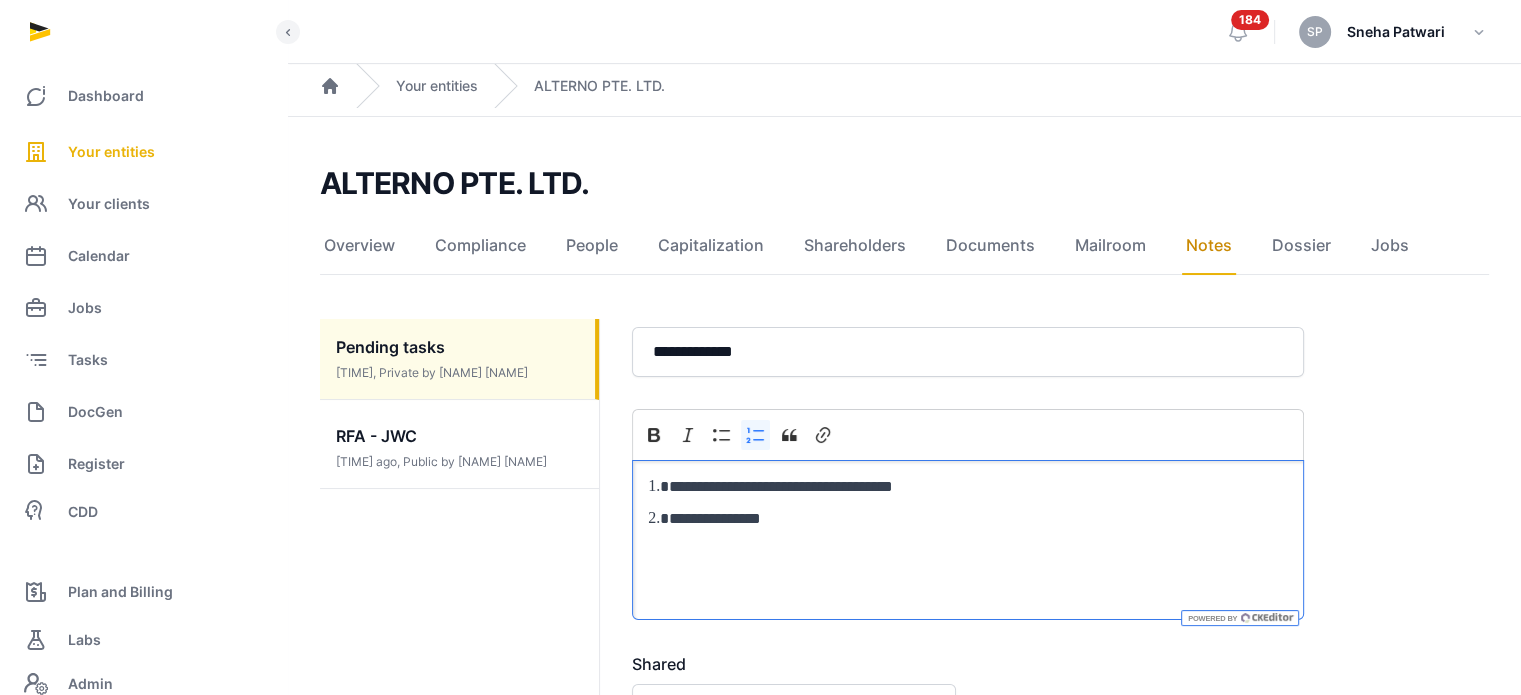 click on "**********" at bounding box center [978, 519] 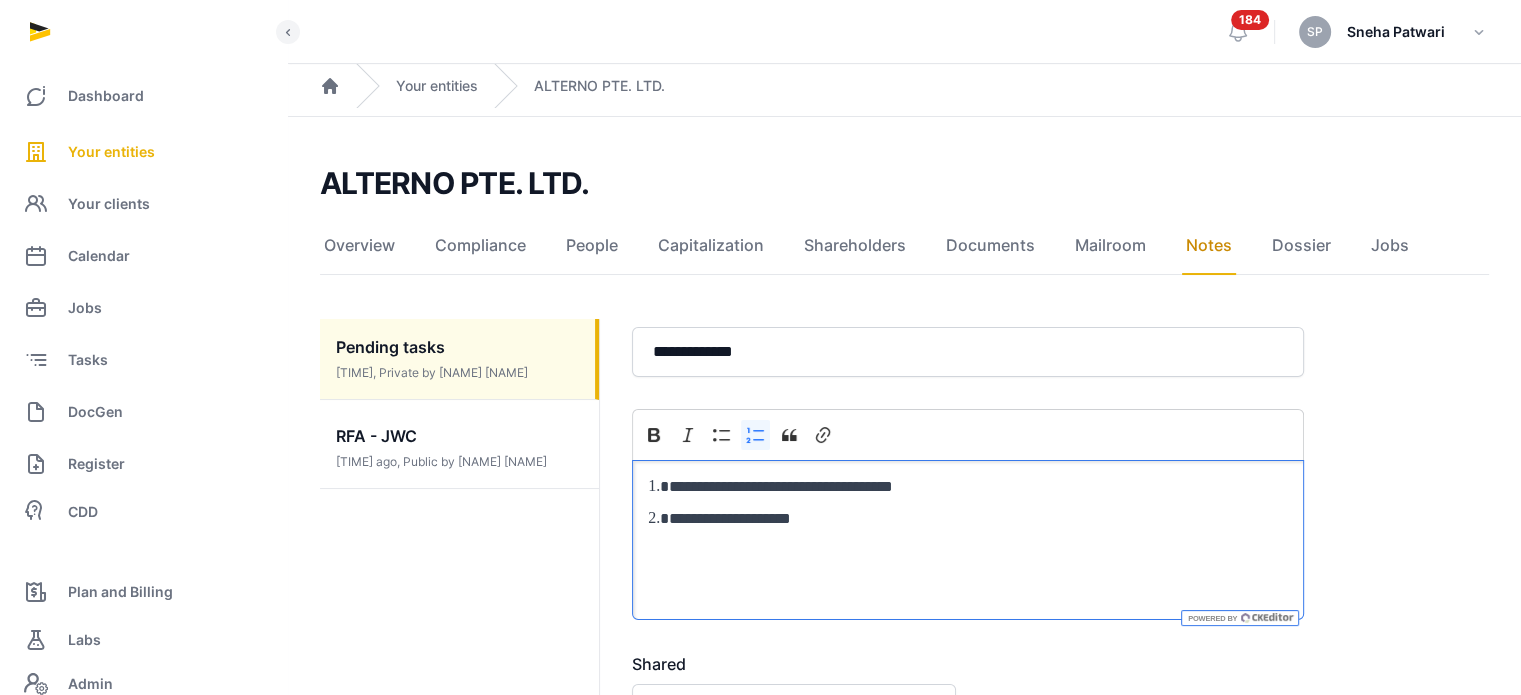 scroll, scrollTop: 171, scrollLeft: 0, axis: vertical 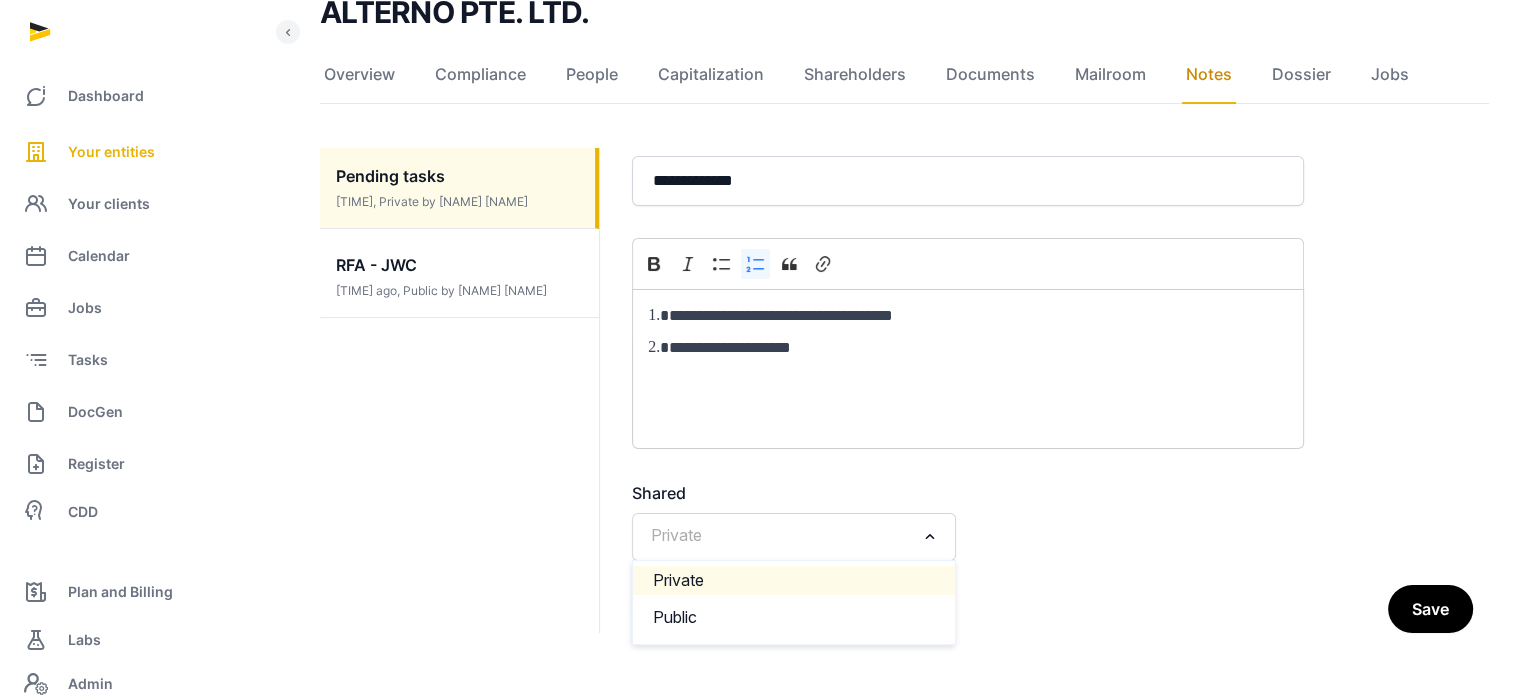 click on "Private Loading..." 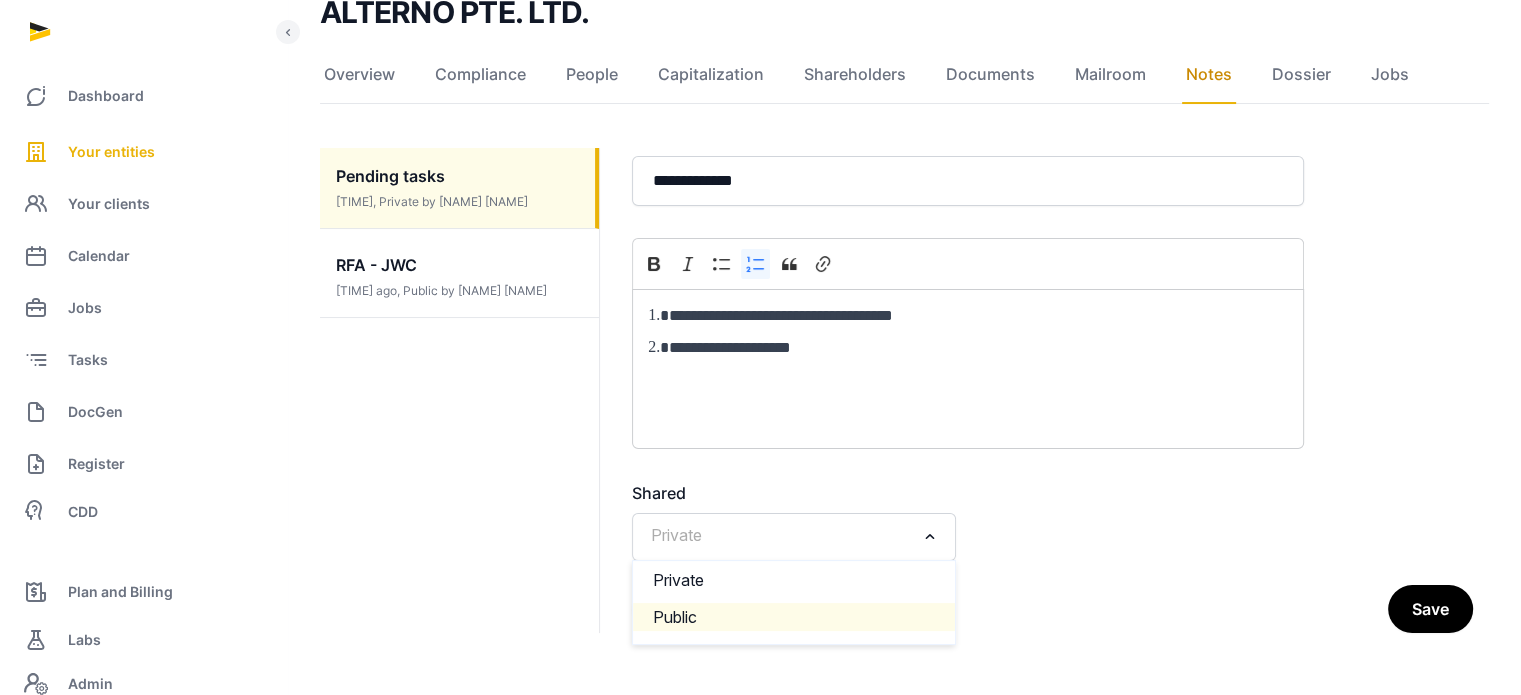 click on "Public" 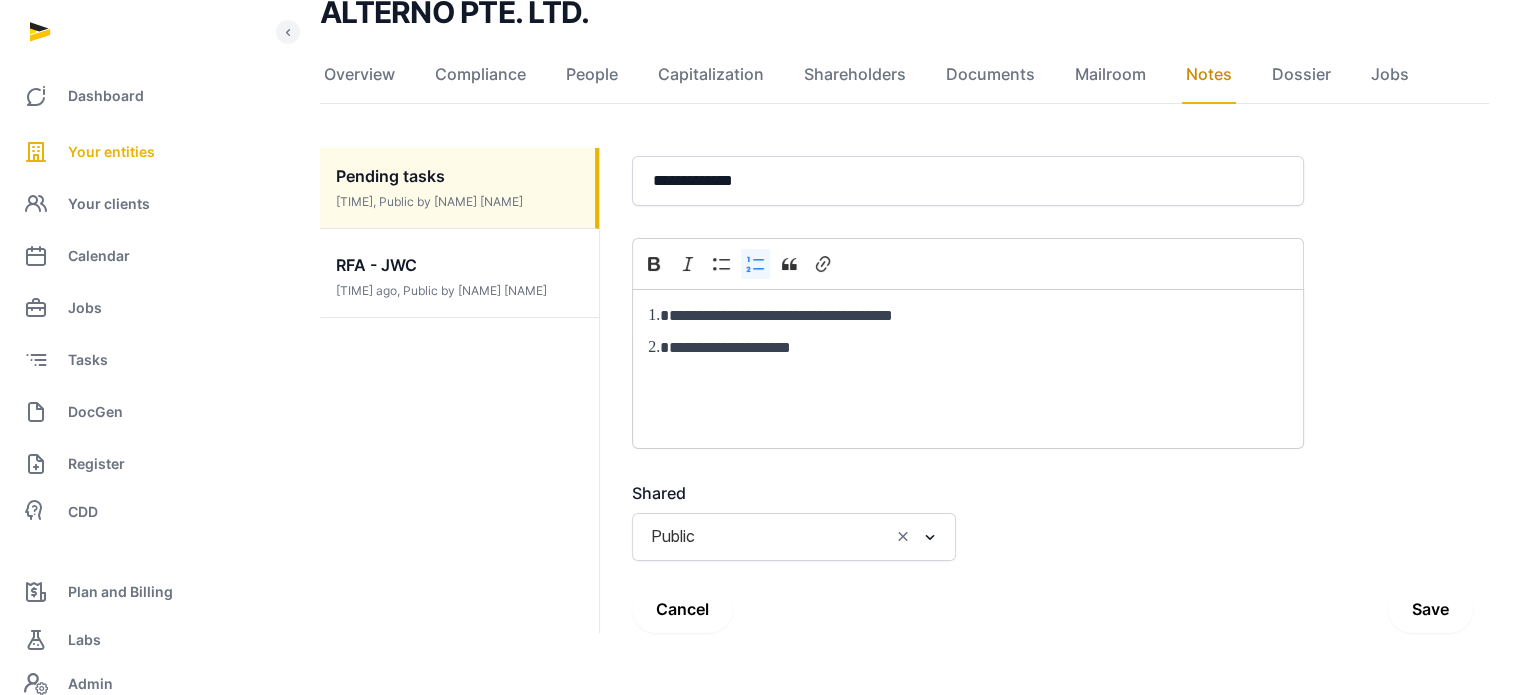click on "Save" at bounding box center (1430, 609) 